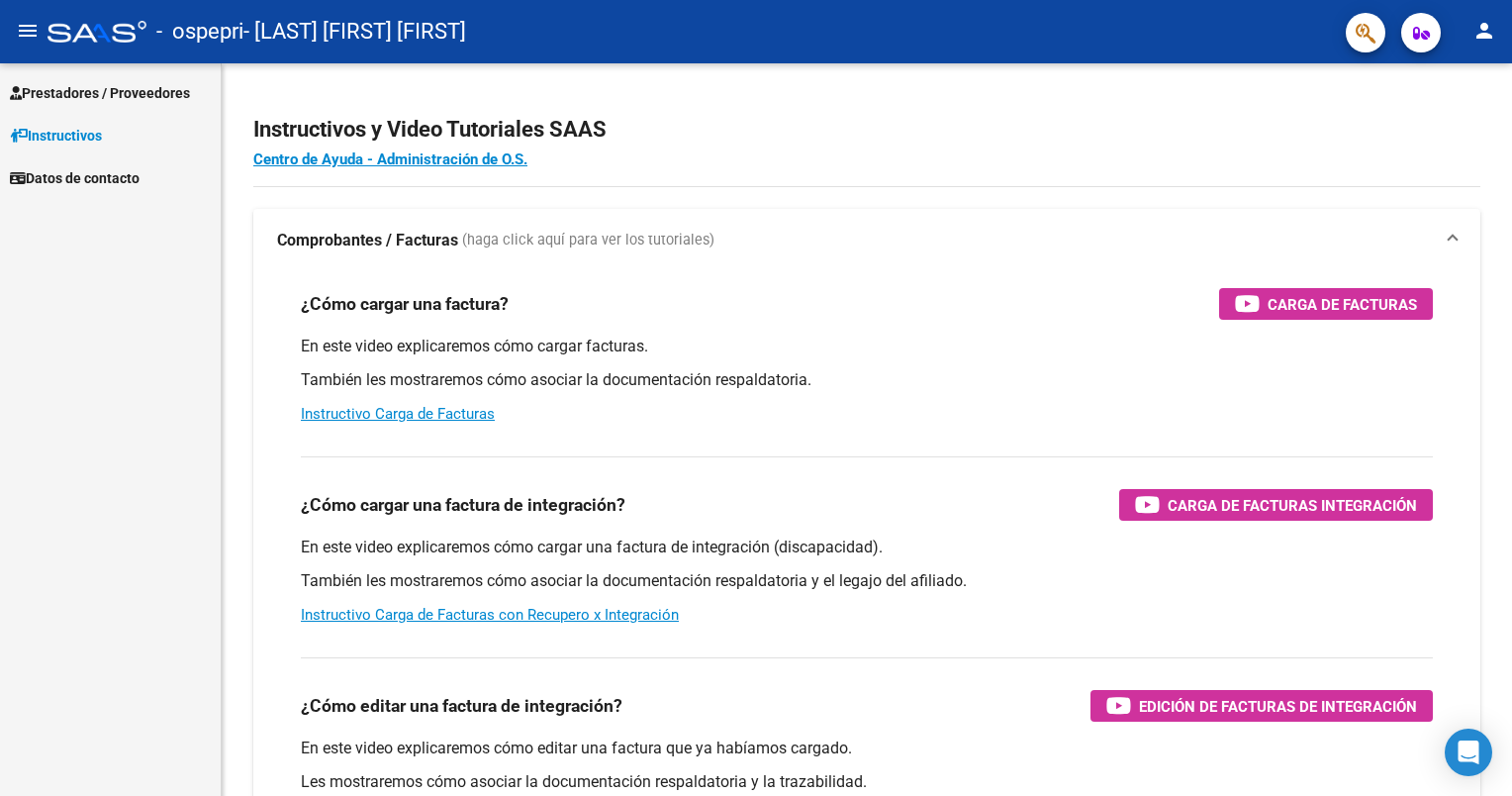 scroll, scrollTop: 0, scrollLeft: 0, axis: both 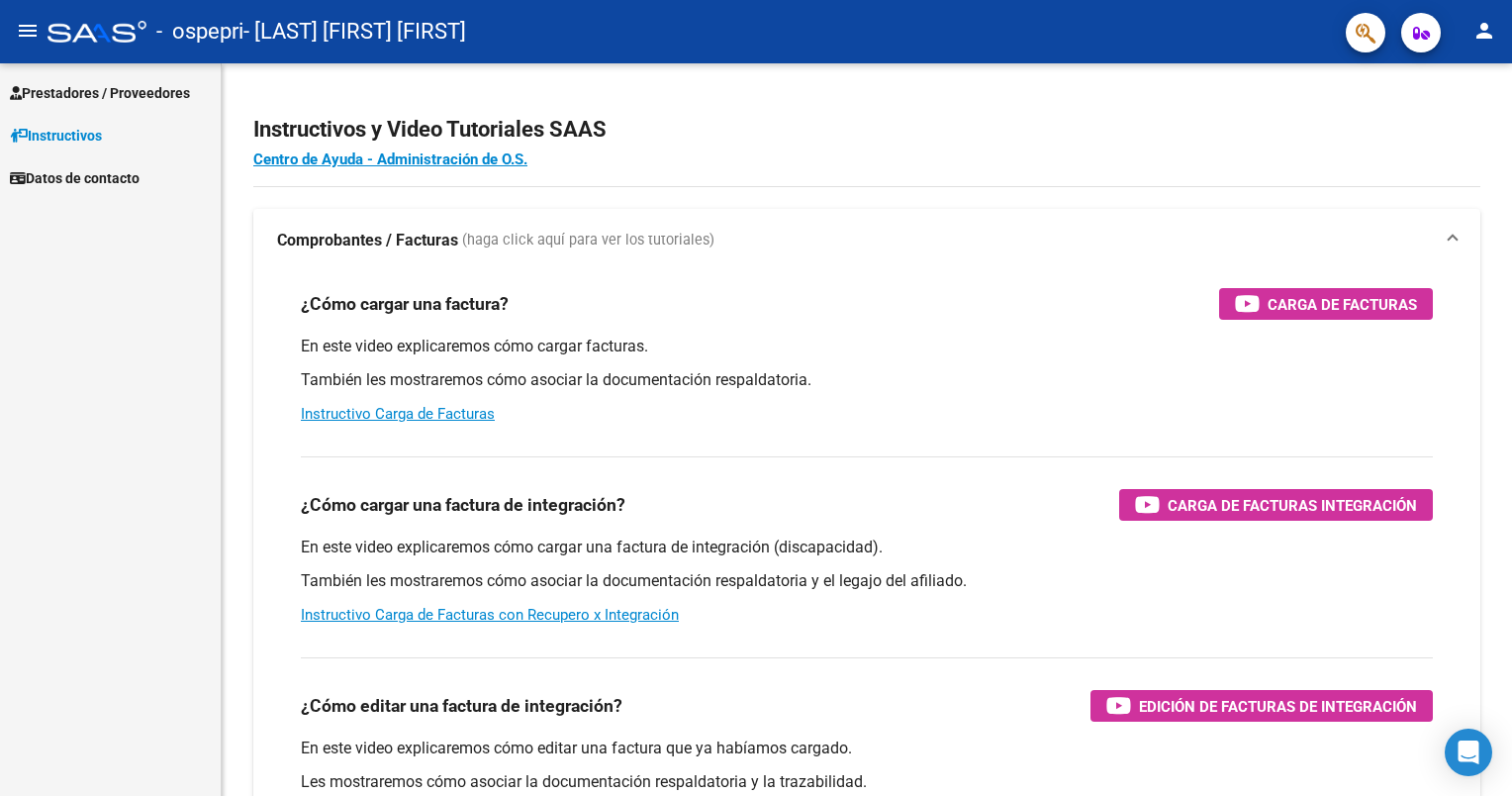 click on "Prestadores / Proveedores" at bounding box center [100, 93] 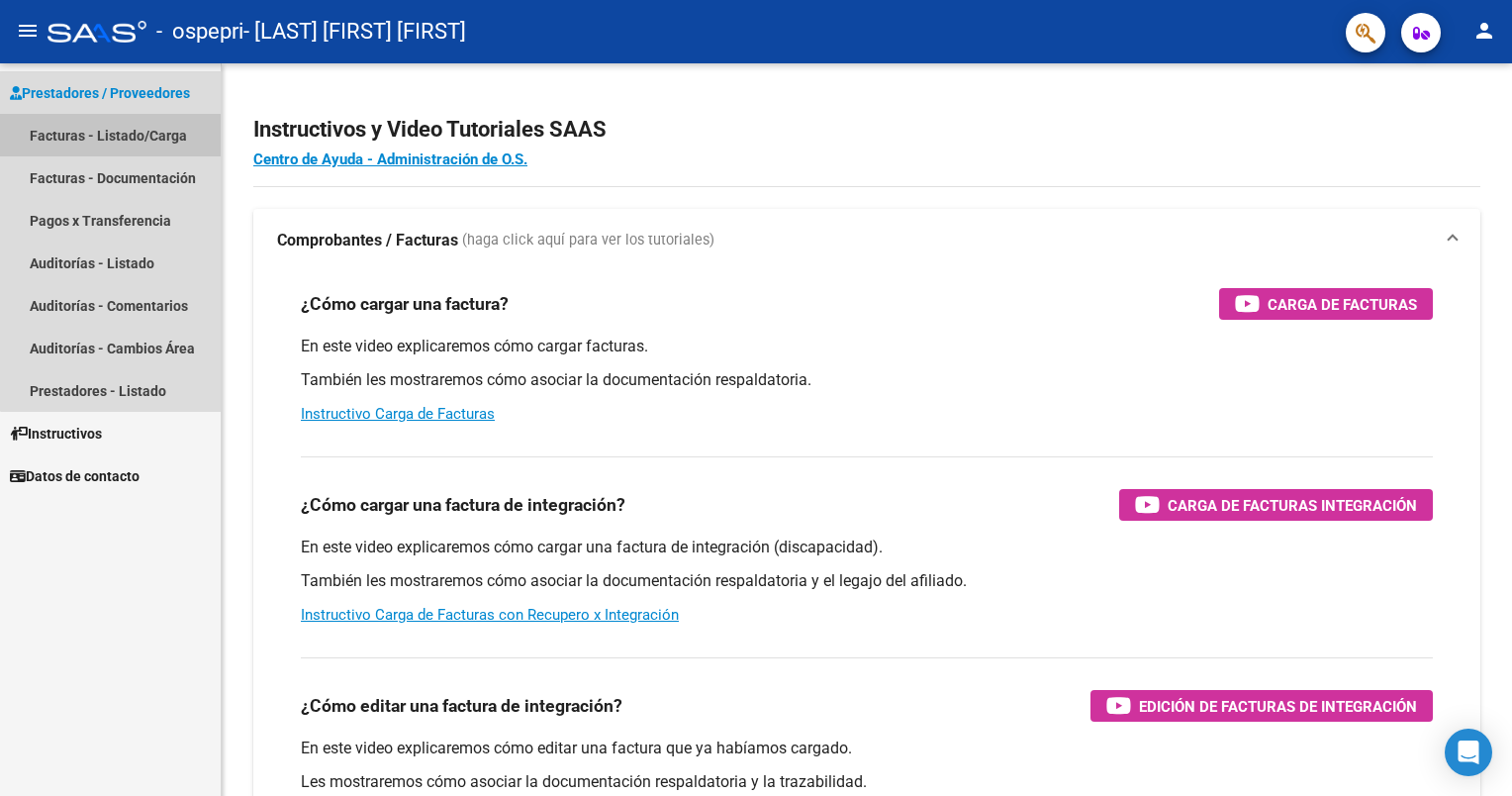 click on "Facturas - Listado/Carga" at bounding box center [110, 135] 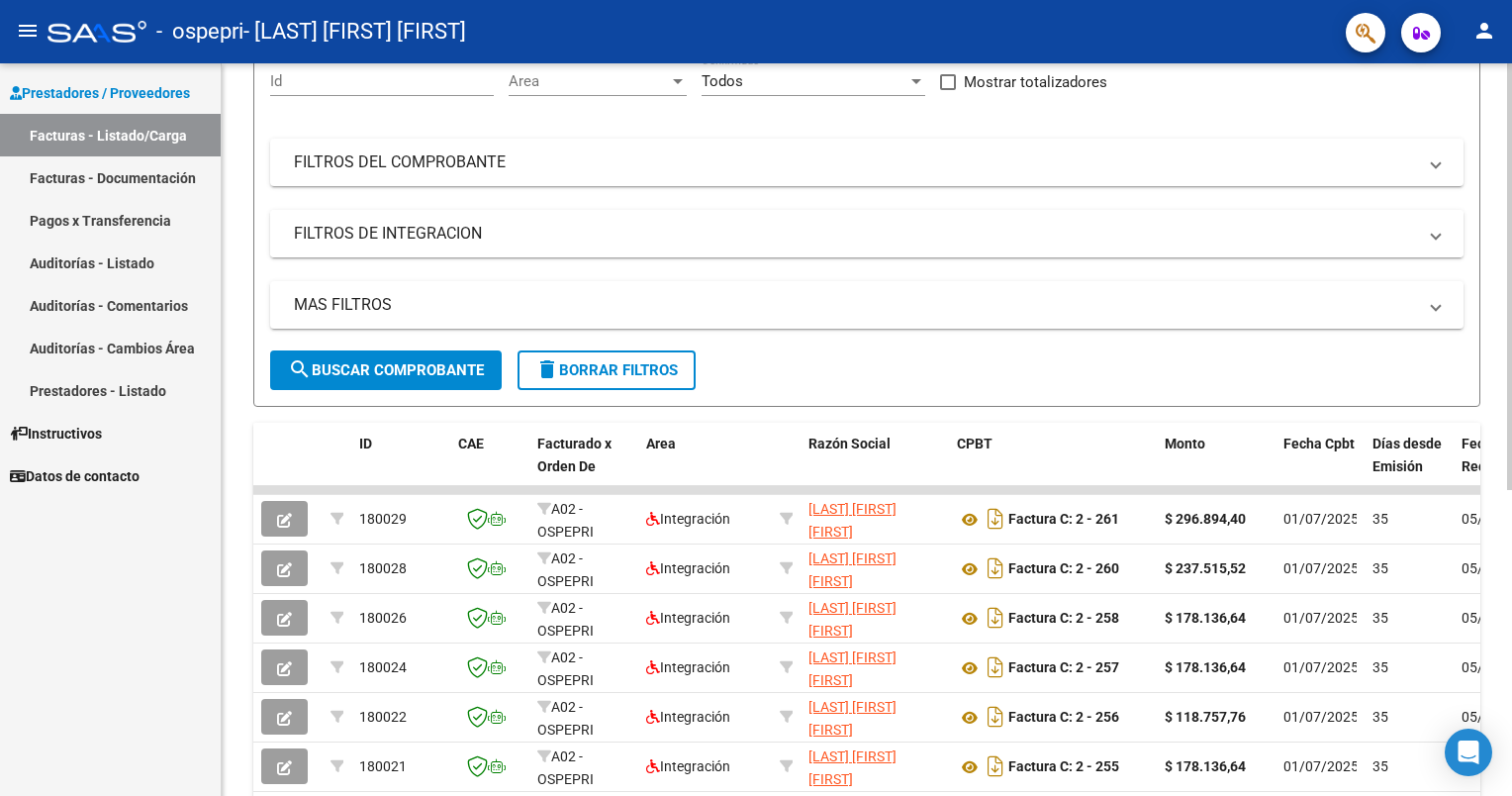 scroll, scrollTop: 0, scrollLeft: 0, axis: both 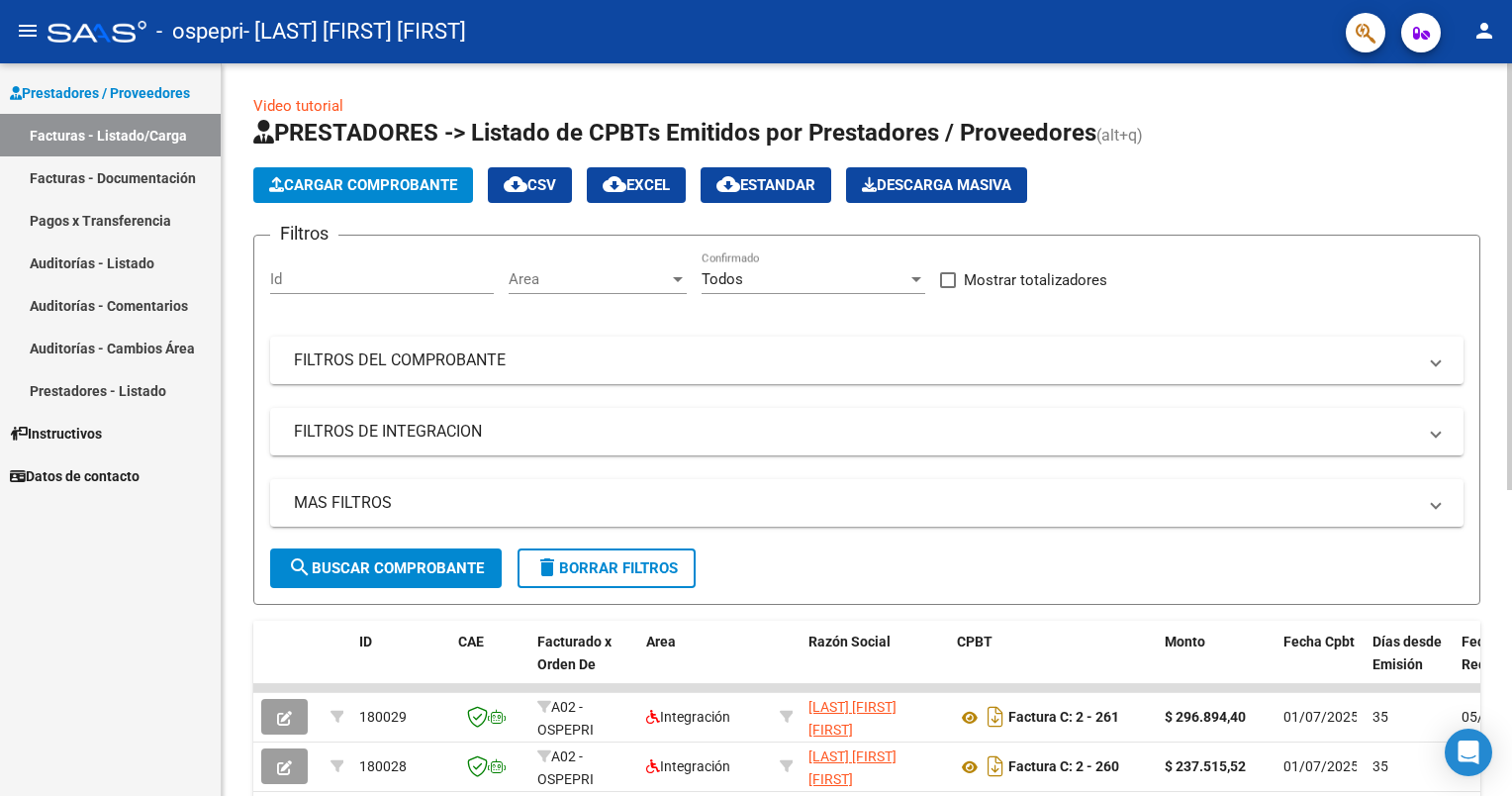 click on "Cargar Comprobante" 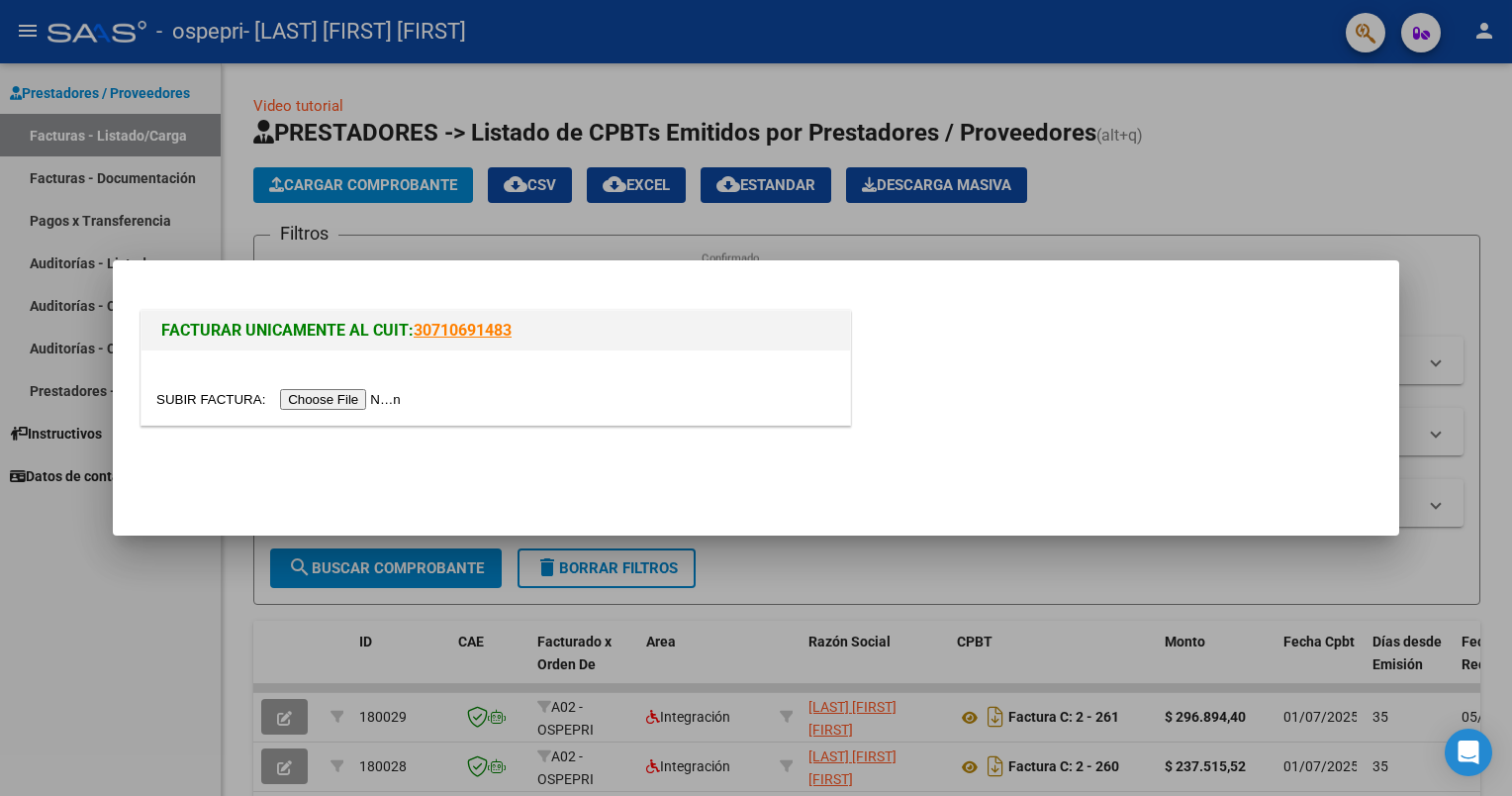 click at bounding box center (281, 399) 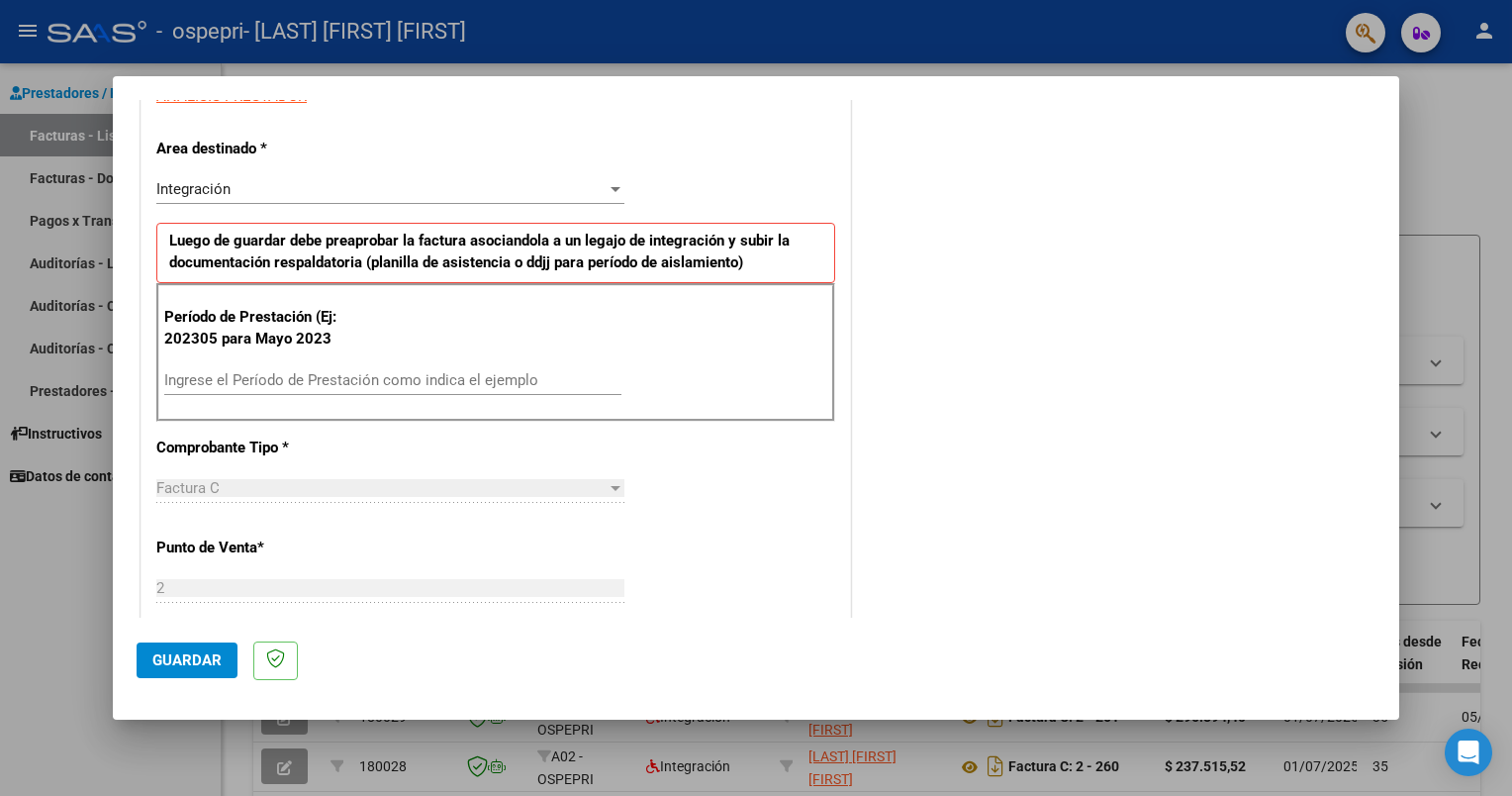 scroll, scrollTop: 396, scrollLeft: 0, axis: vertical 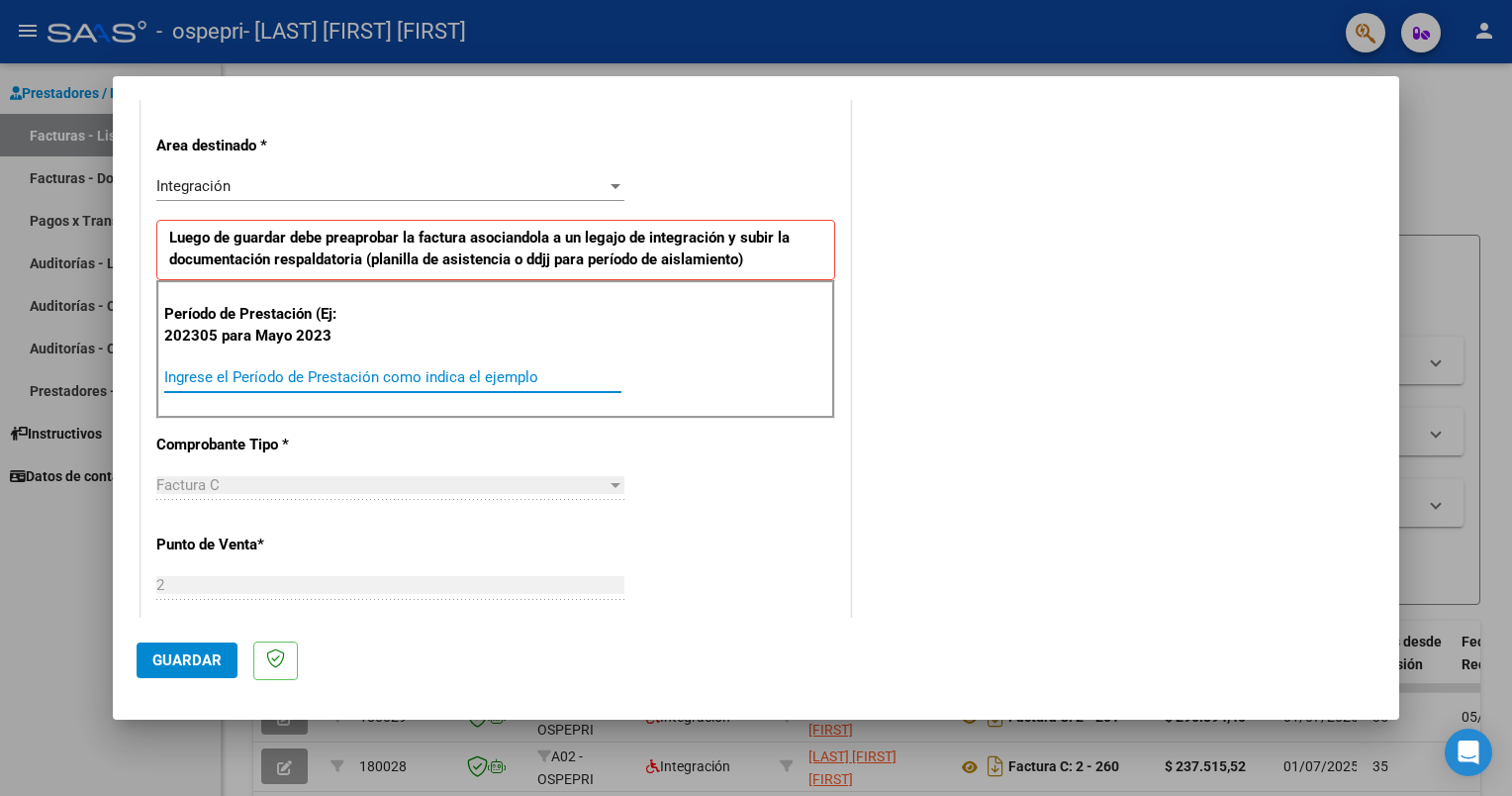 click on "Ingrese el Período de Prestación como indica el ejemplo" at bounding box center [393, 377] 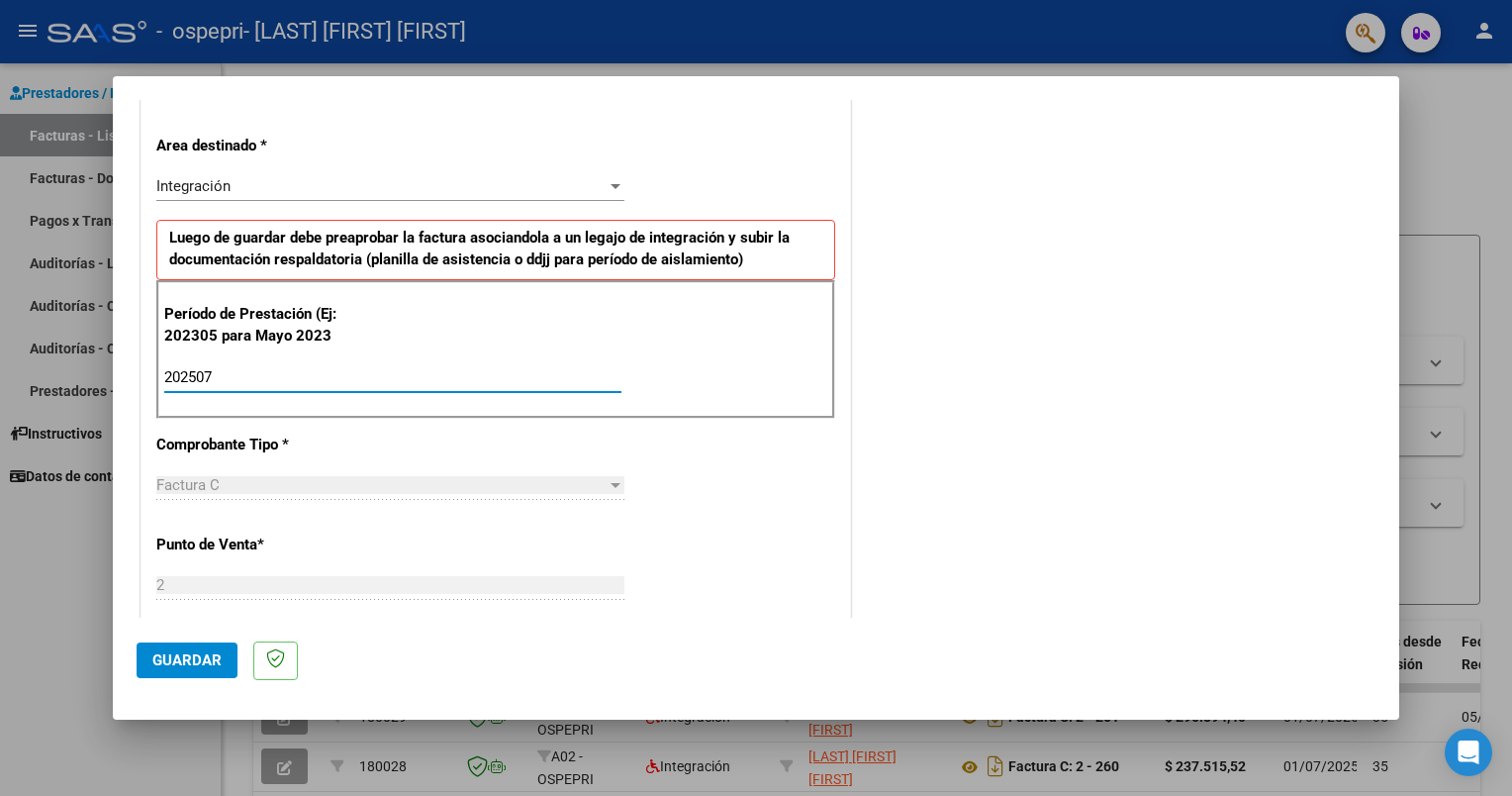type on "202507" 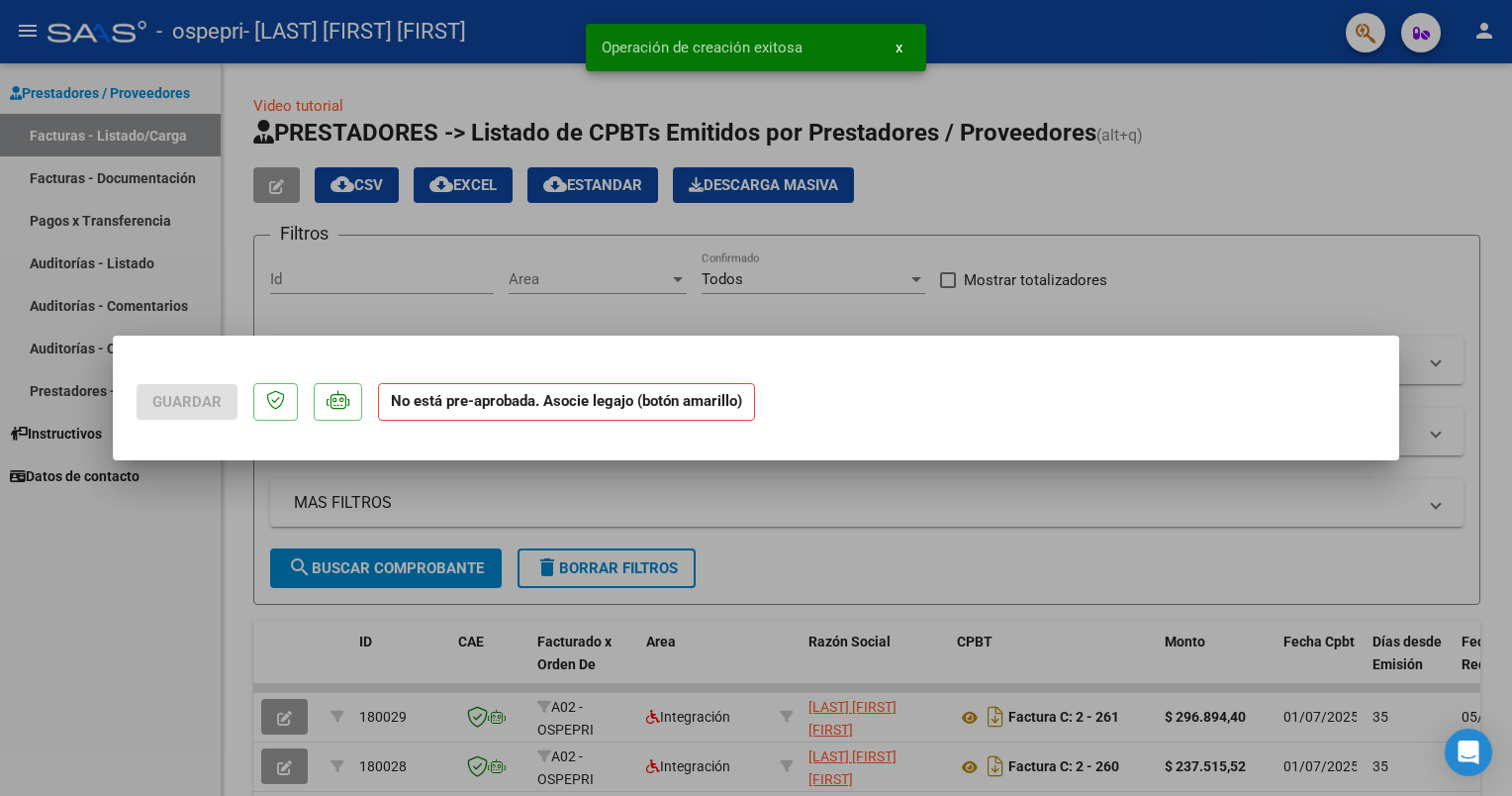 scroll, scrollTop: 0, scrollLeft: 0, axis: both 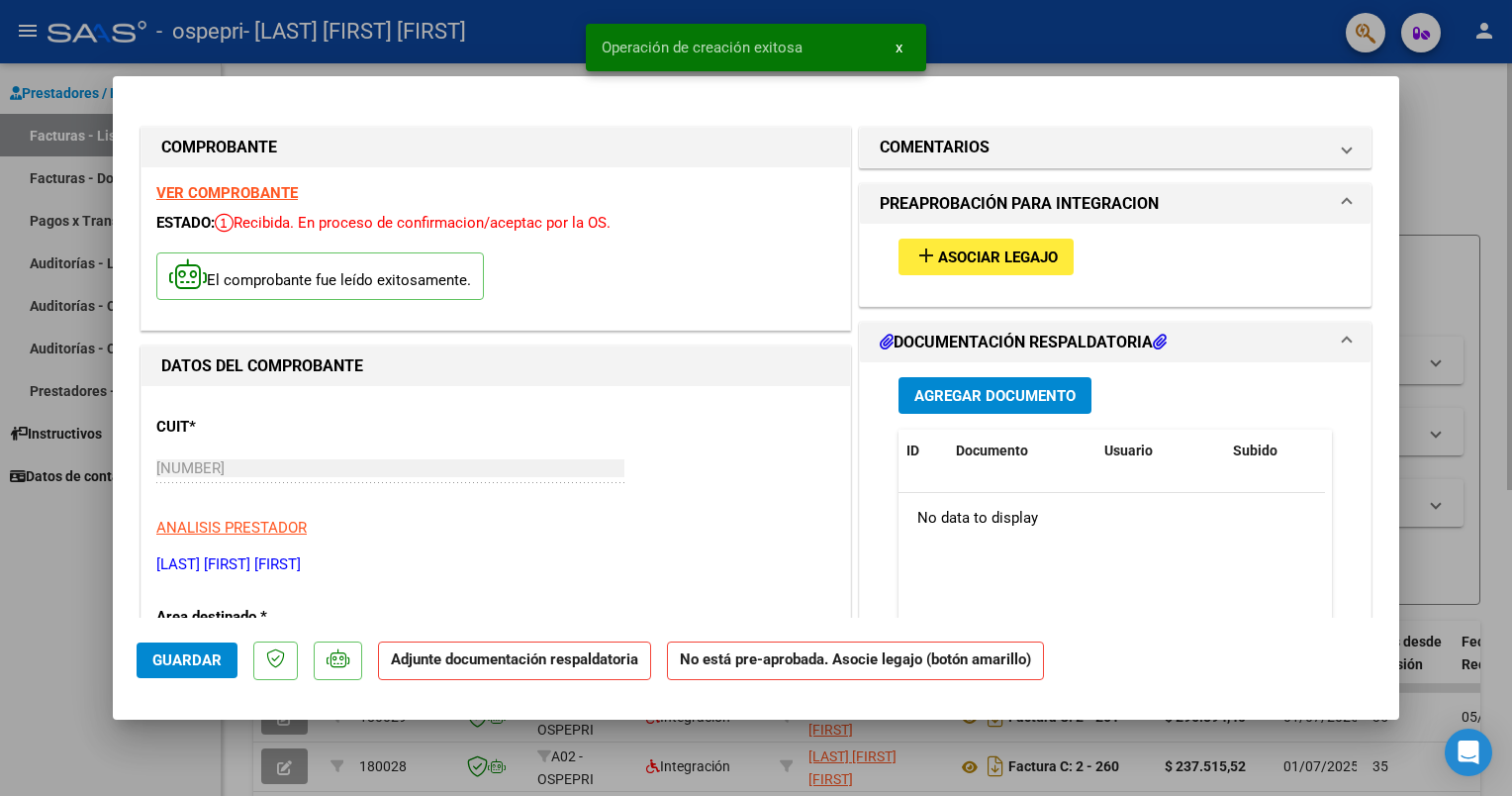 click at bounding box center [756, 398] 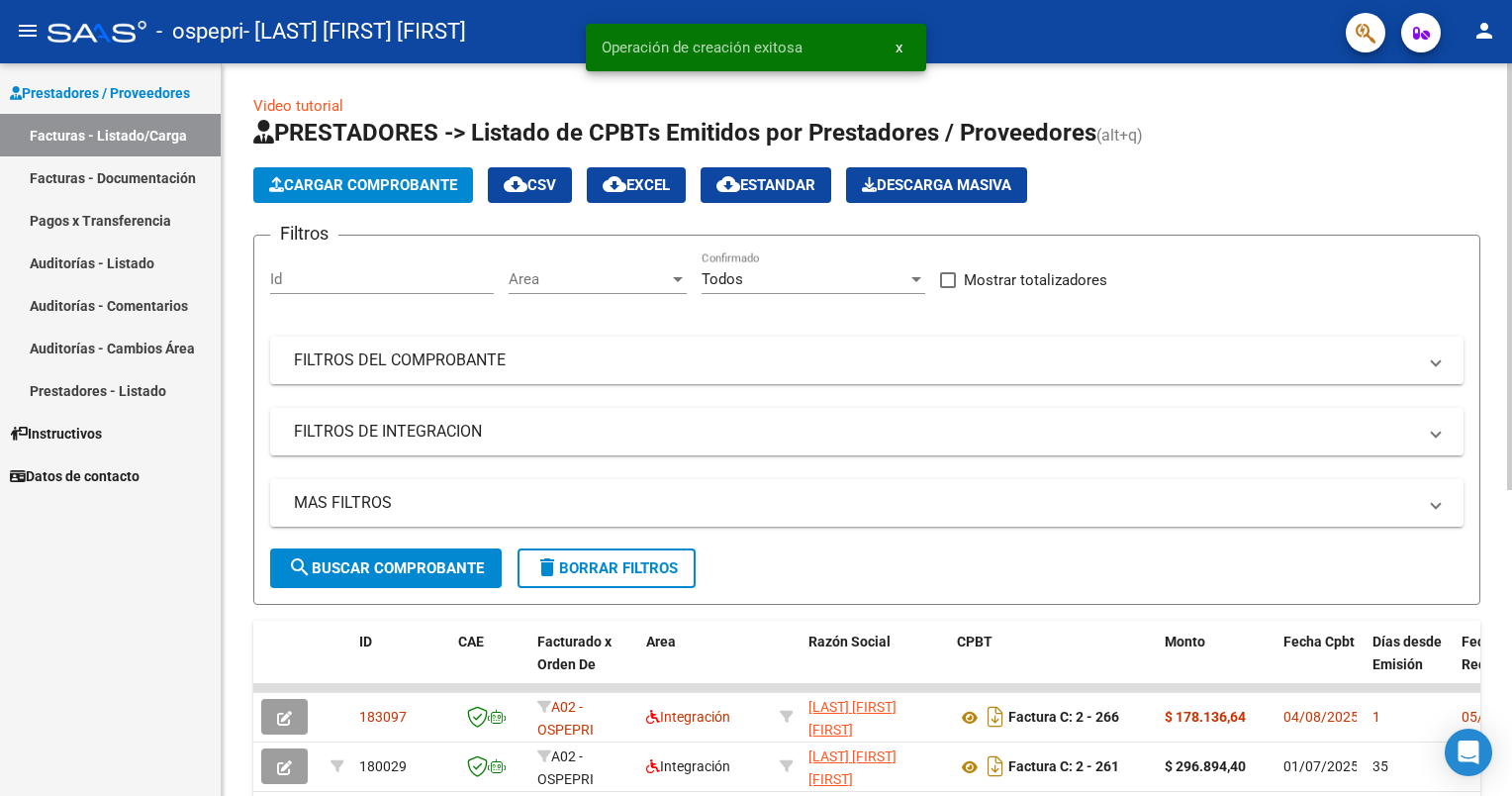 click on "Cargar Comprobante" 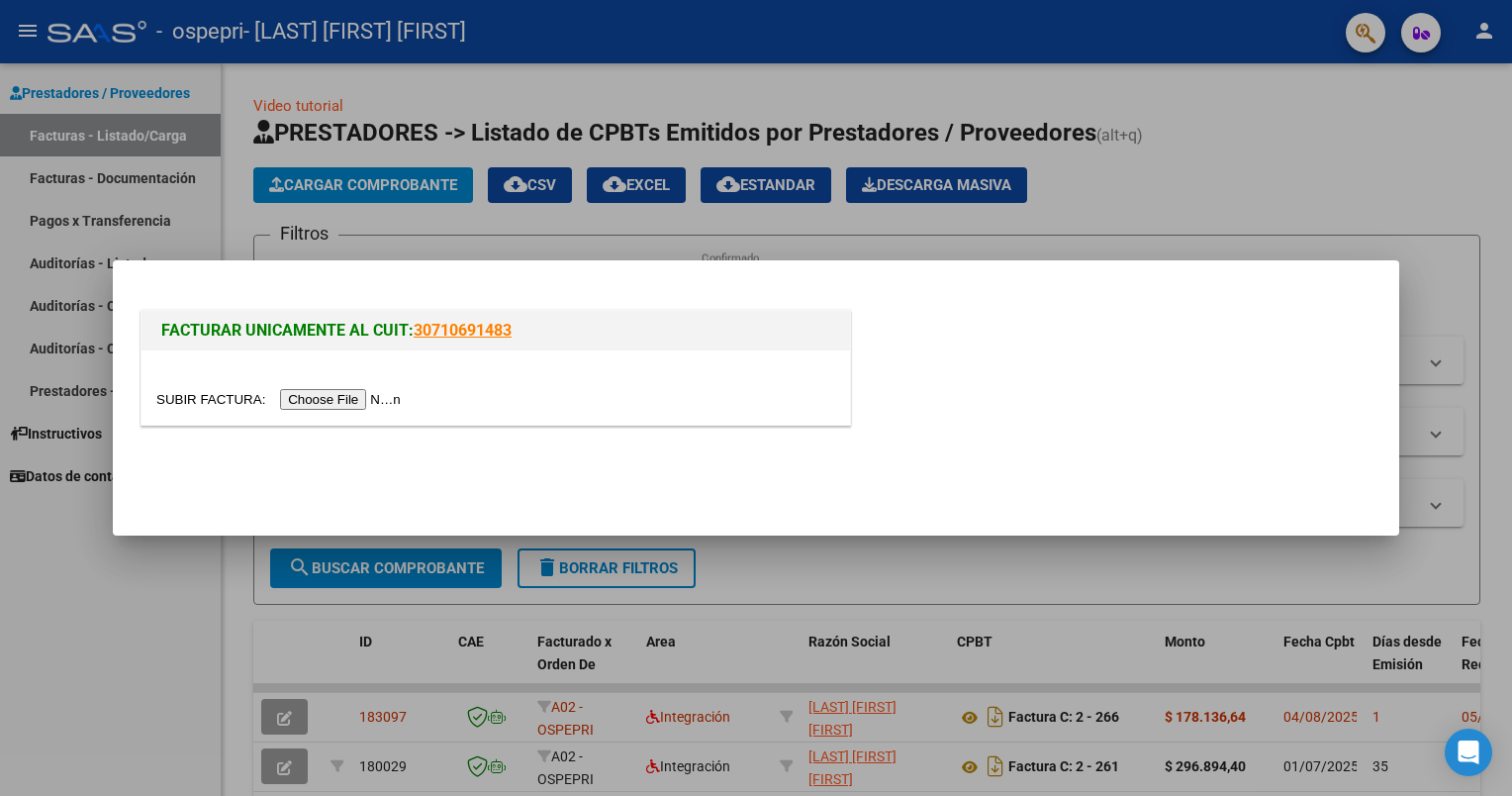 click at bounding box center (281, 399) 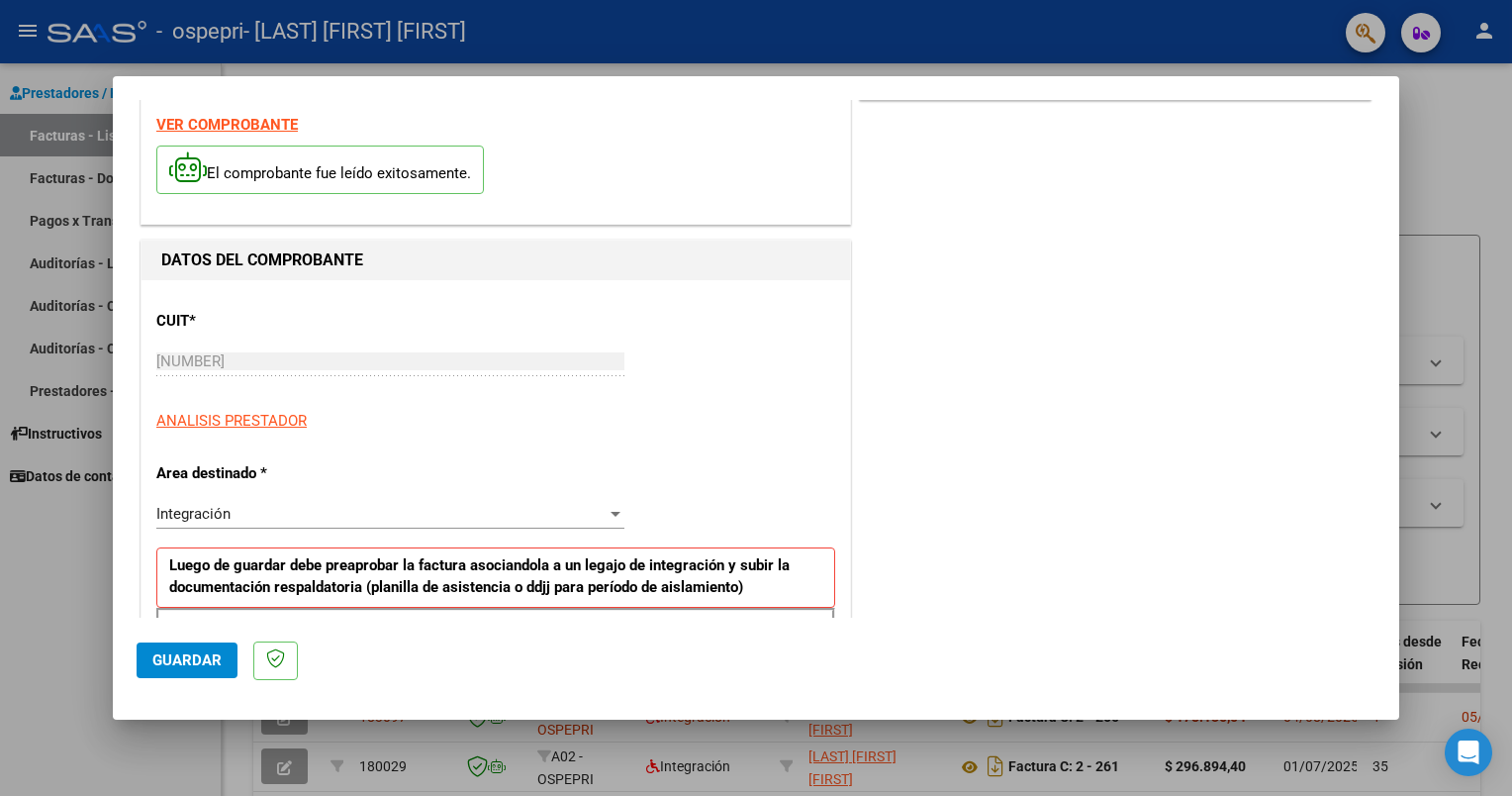 scroll, scrollTop: 198, scrollLeft: 0, axis: vertical 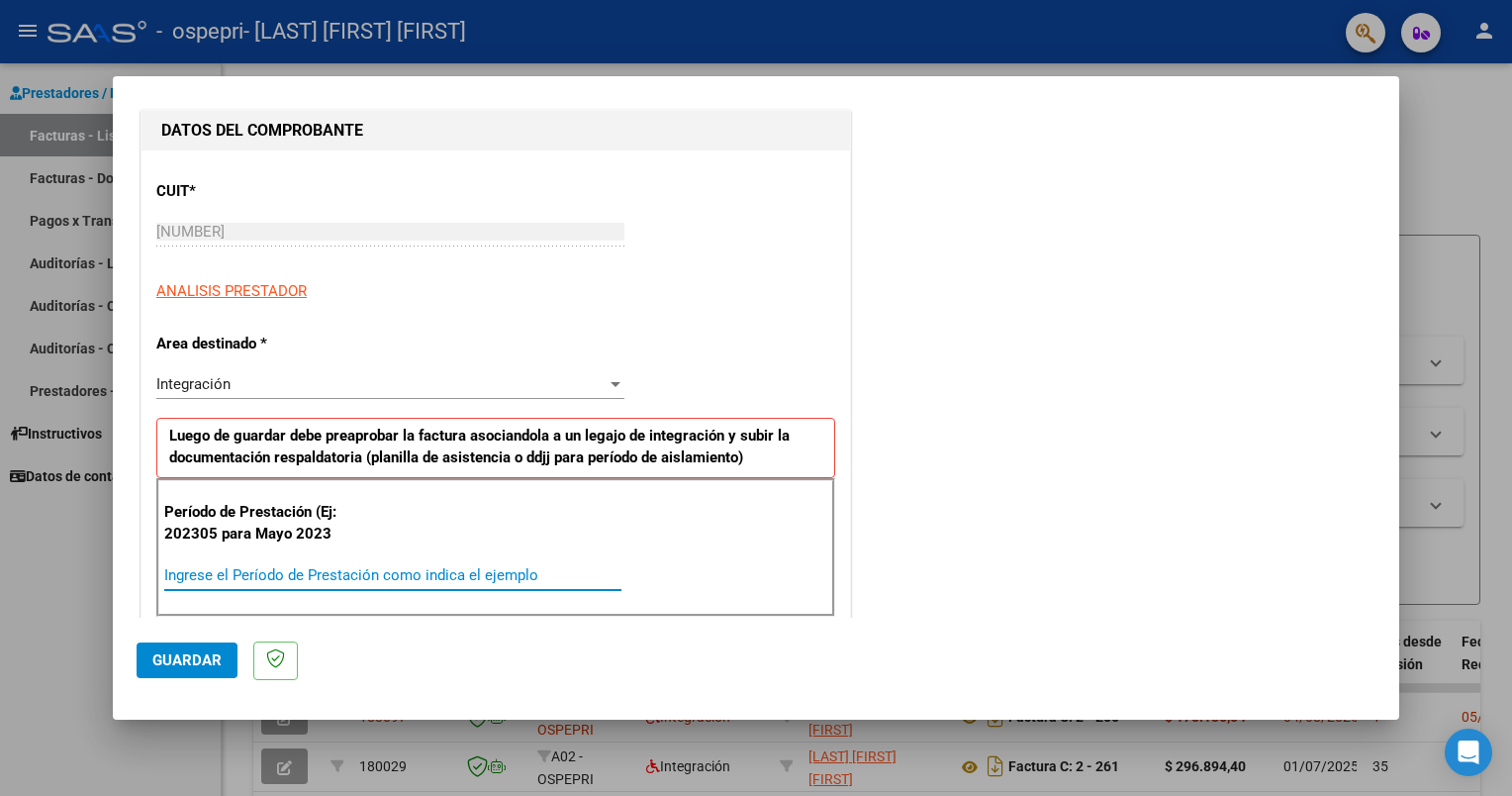 click on "Ingrese el Período de Prestación como indica el ejemplo" at bounding box center [393, 575] 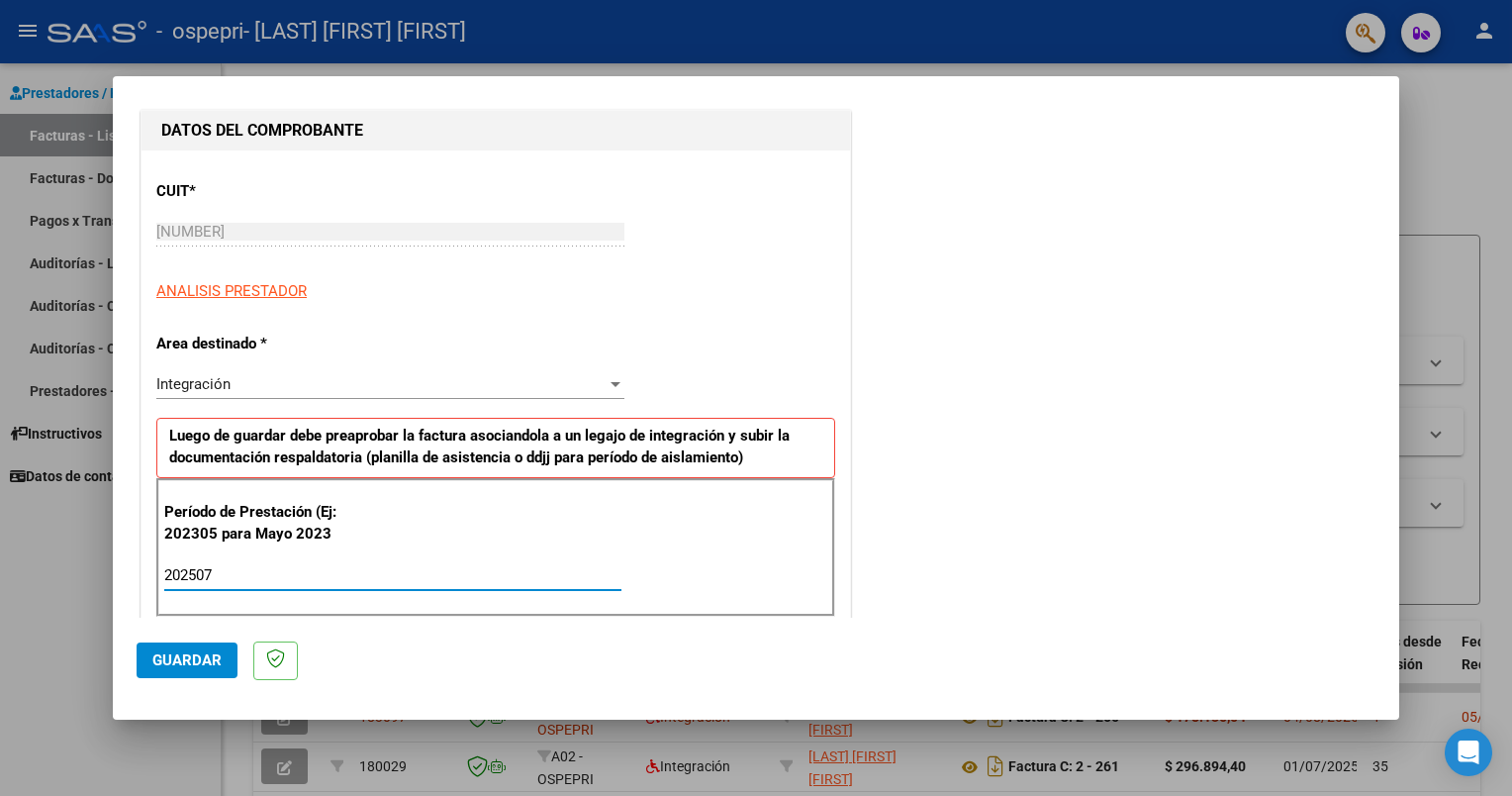 type on "202507" 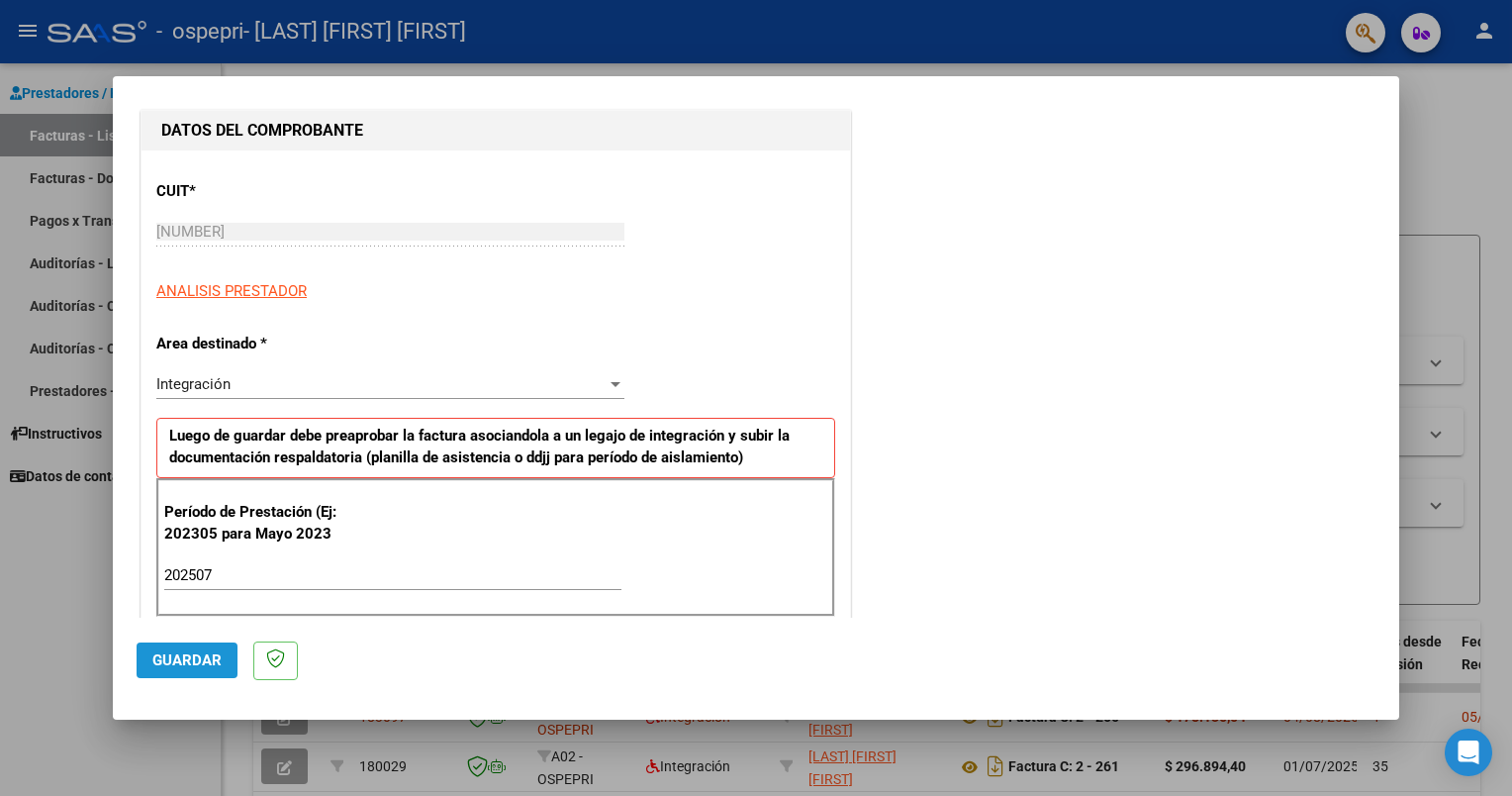 click on "Guardar" 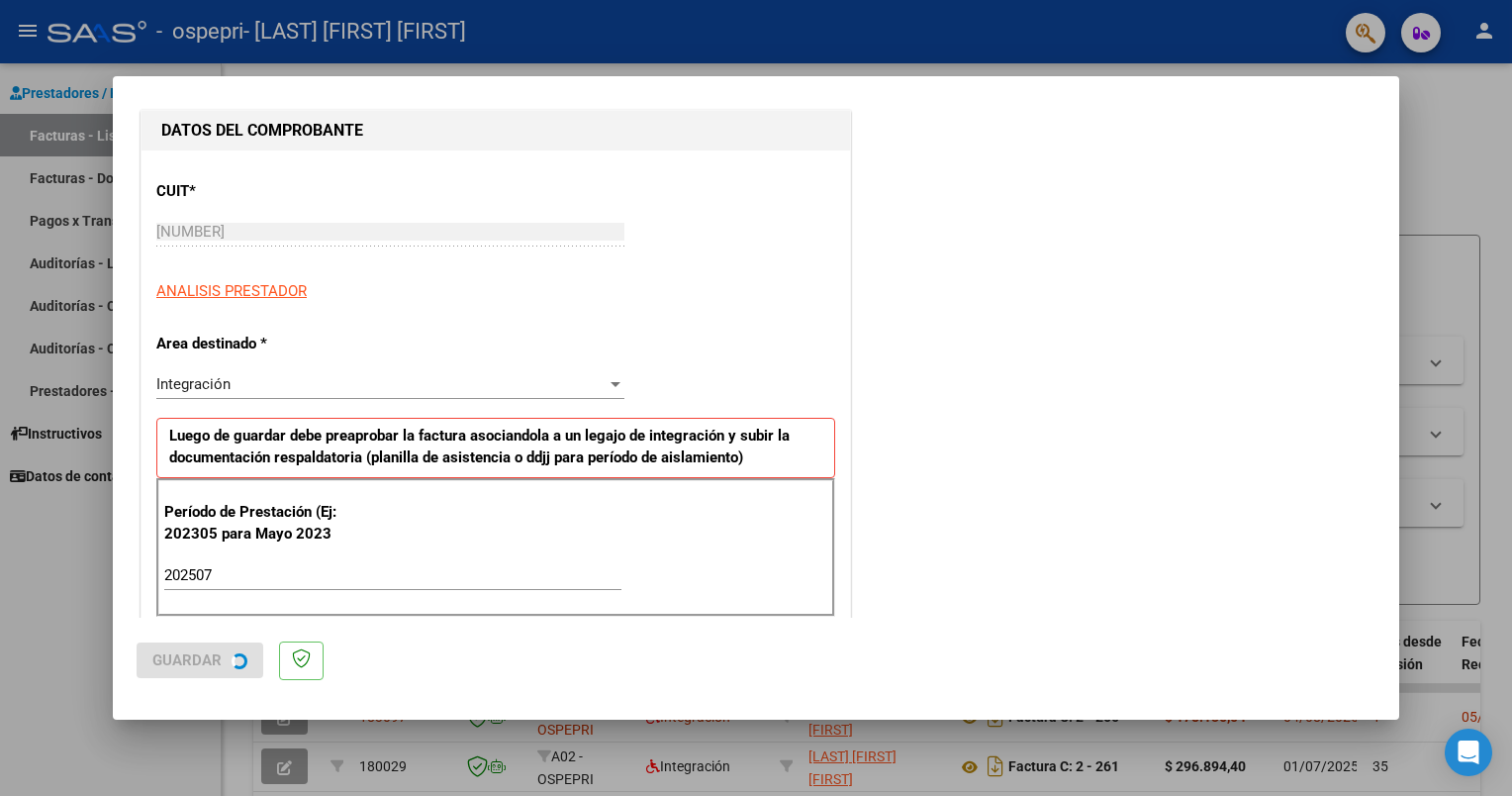 scroll, scrollTop: 0, scrollLeft: 0, axis: both 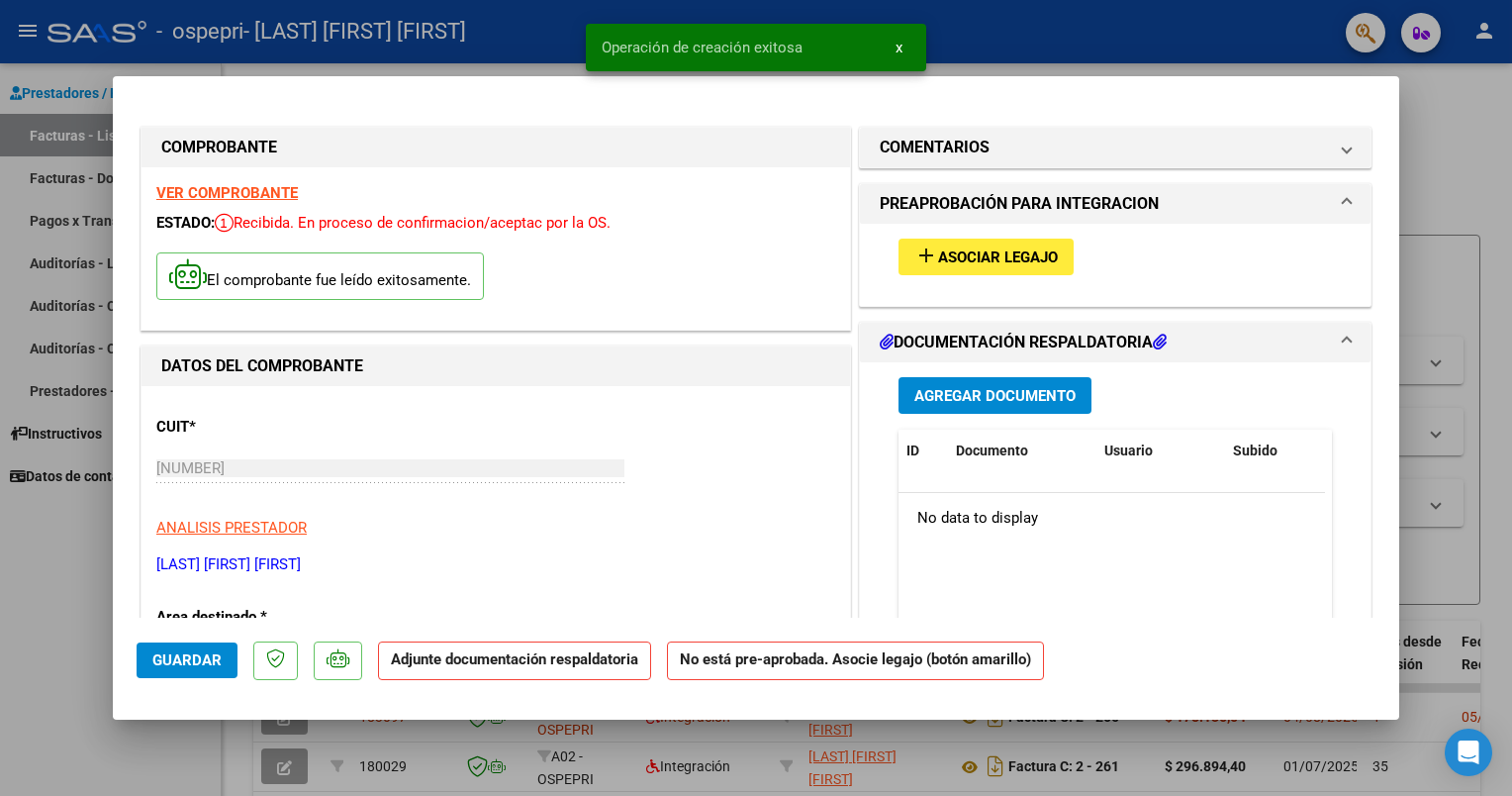 click at bounding box center (756, 398) 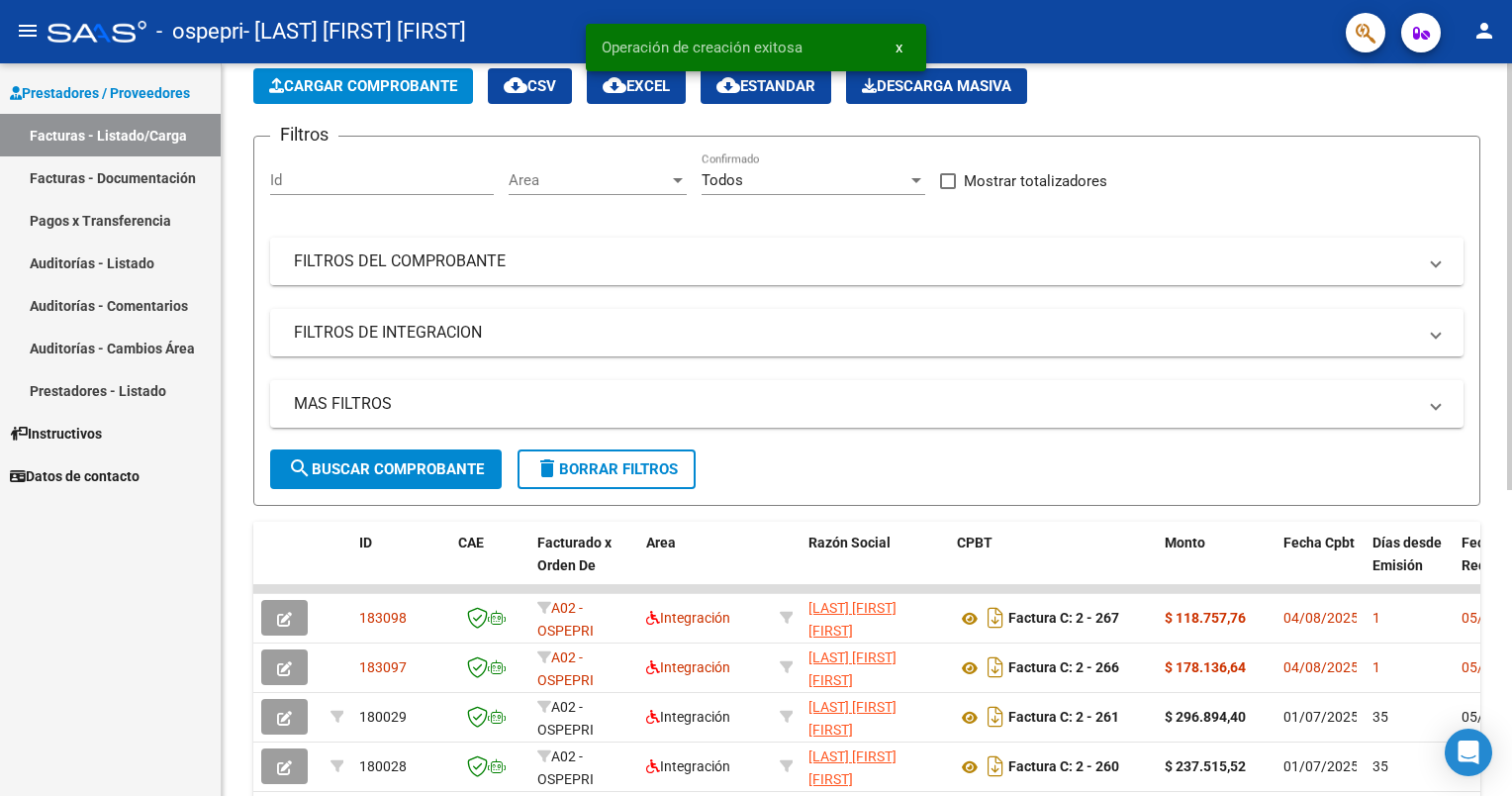 scroll, scrollTop: 0, scrollLeft: 0, axis: both 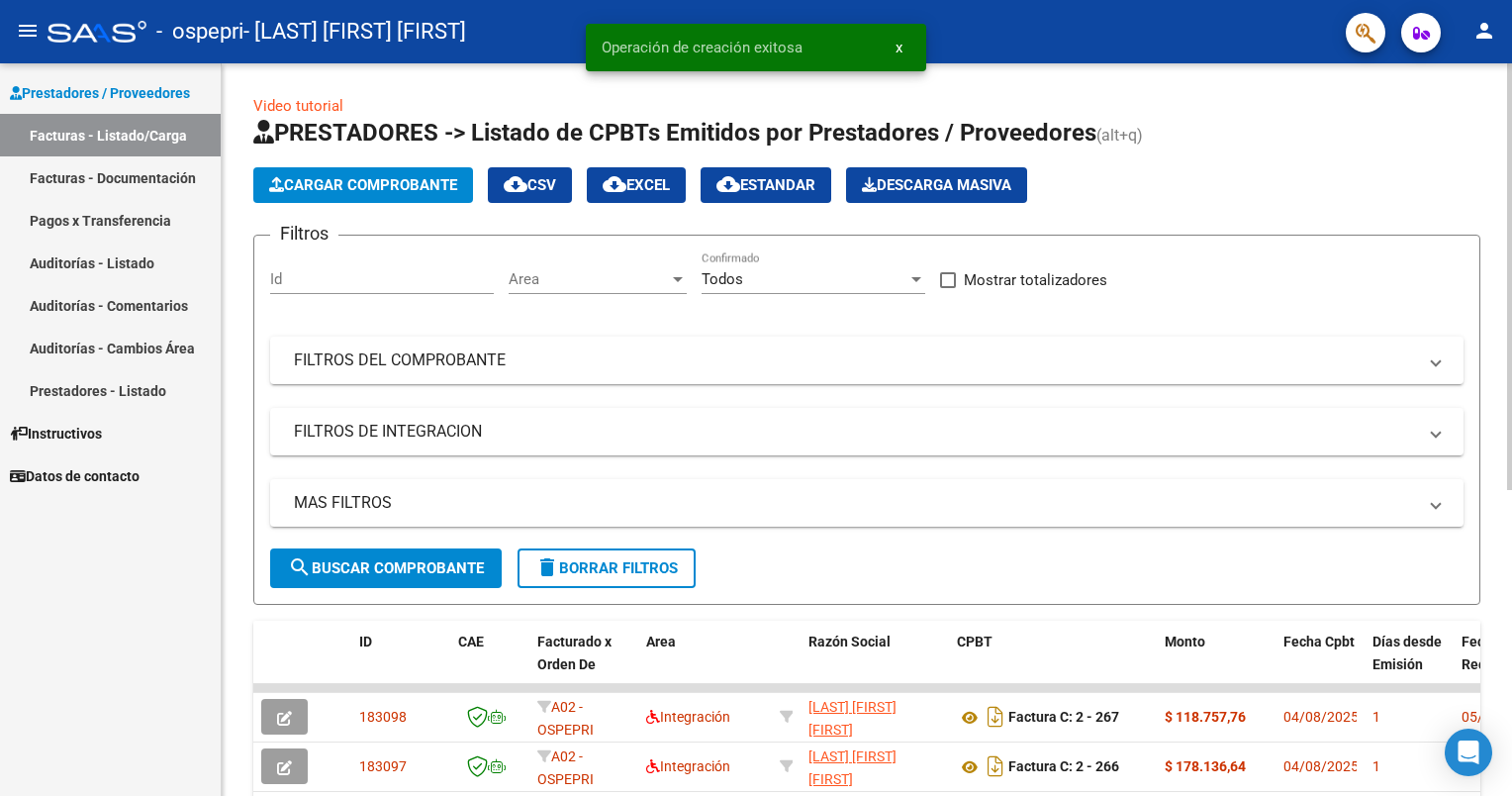 click on "Cargar Comprobante" 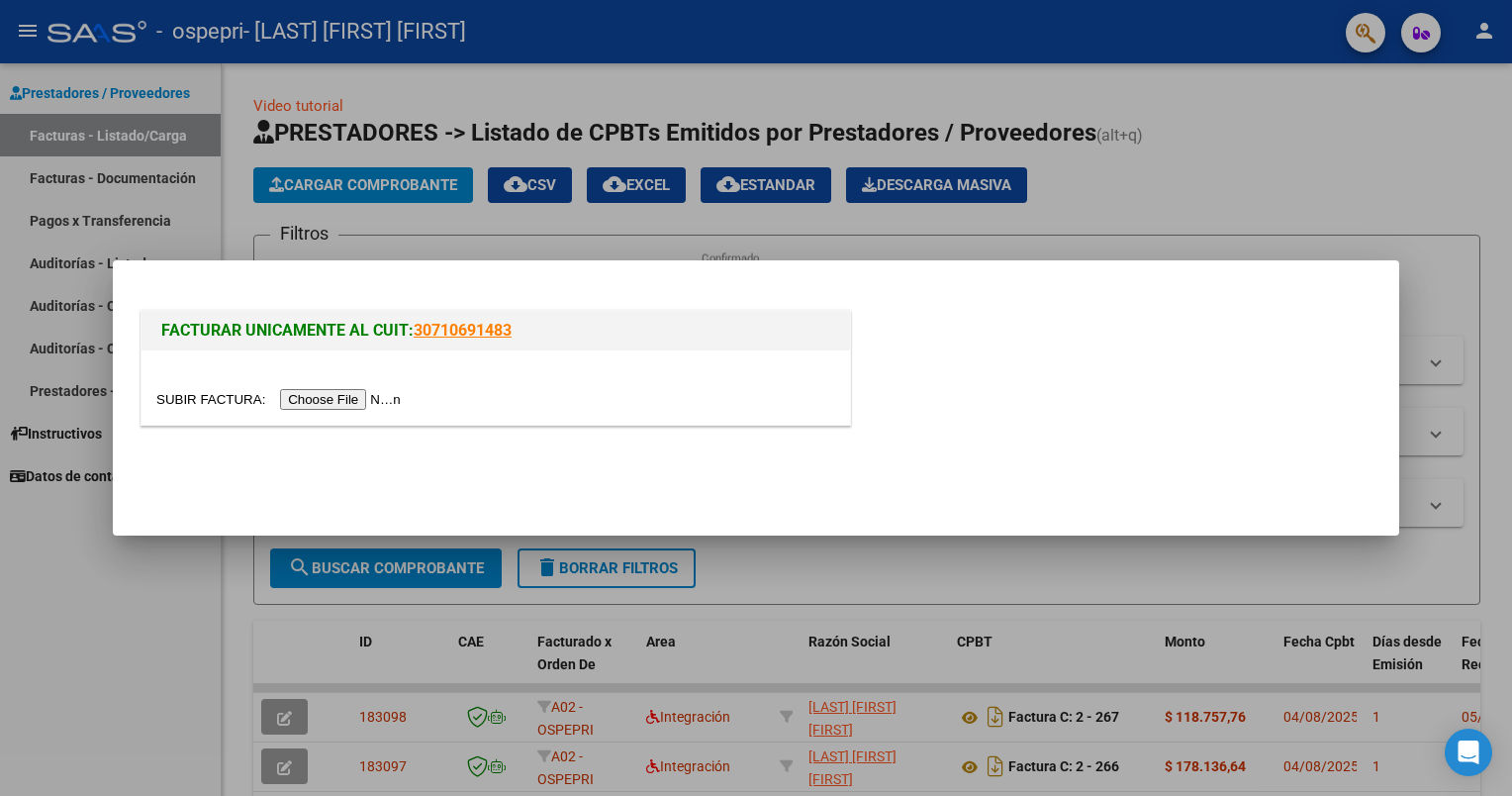 click at bounding box center [281, 399] 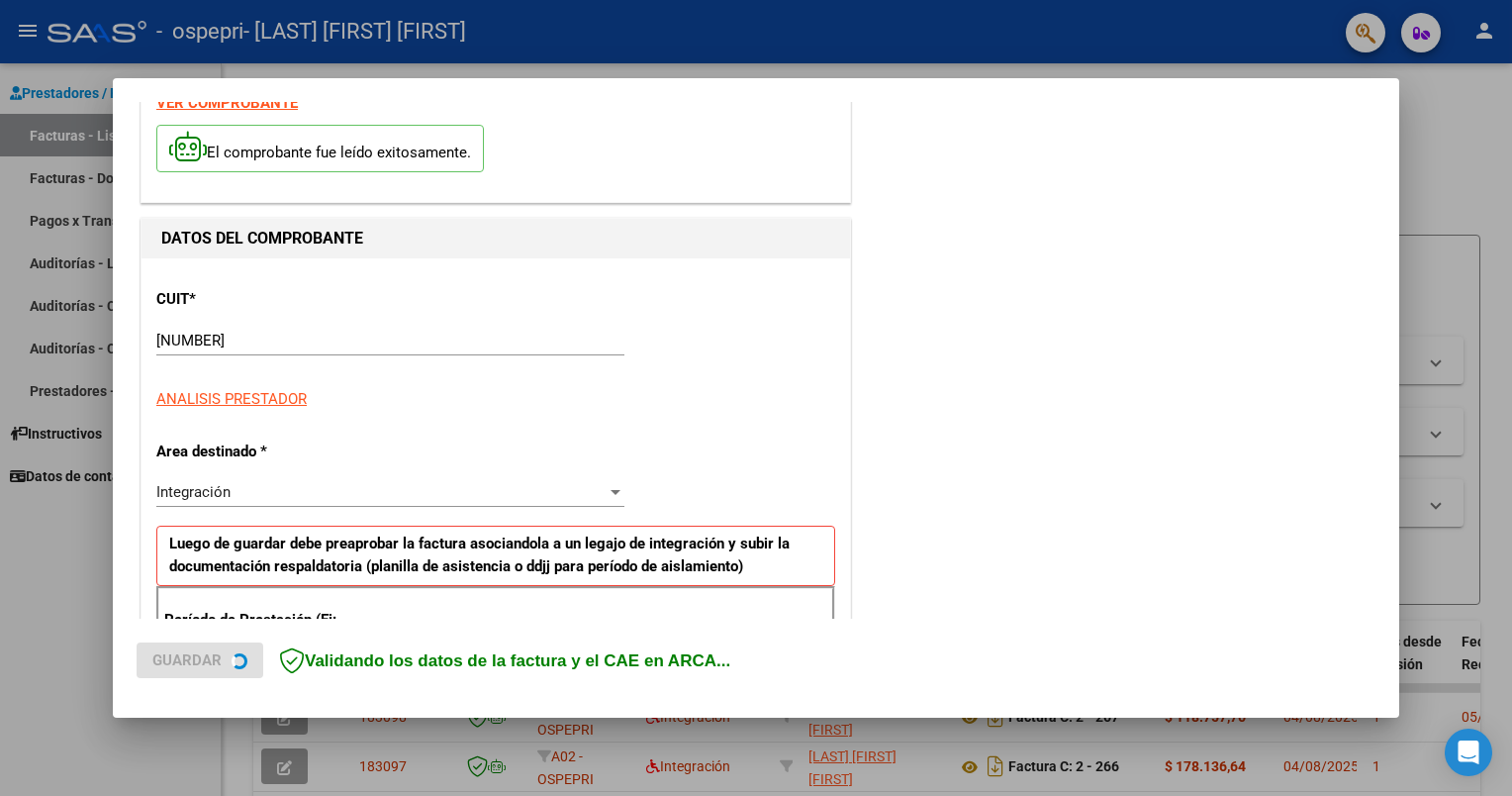 scroll, scrollTop: 198, scrollLeft: 0, axis: vertical 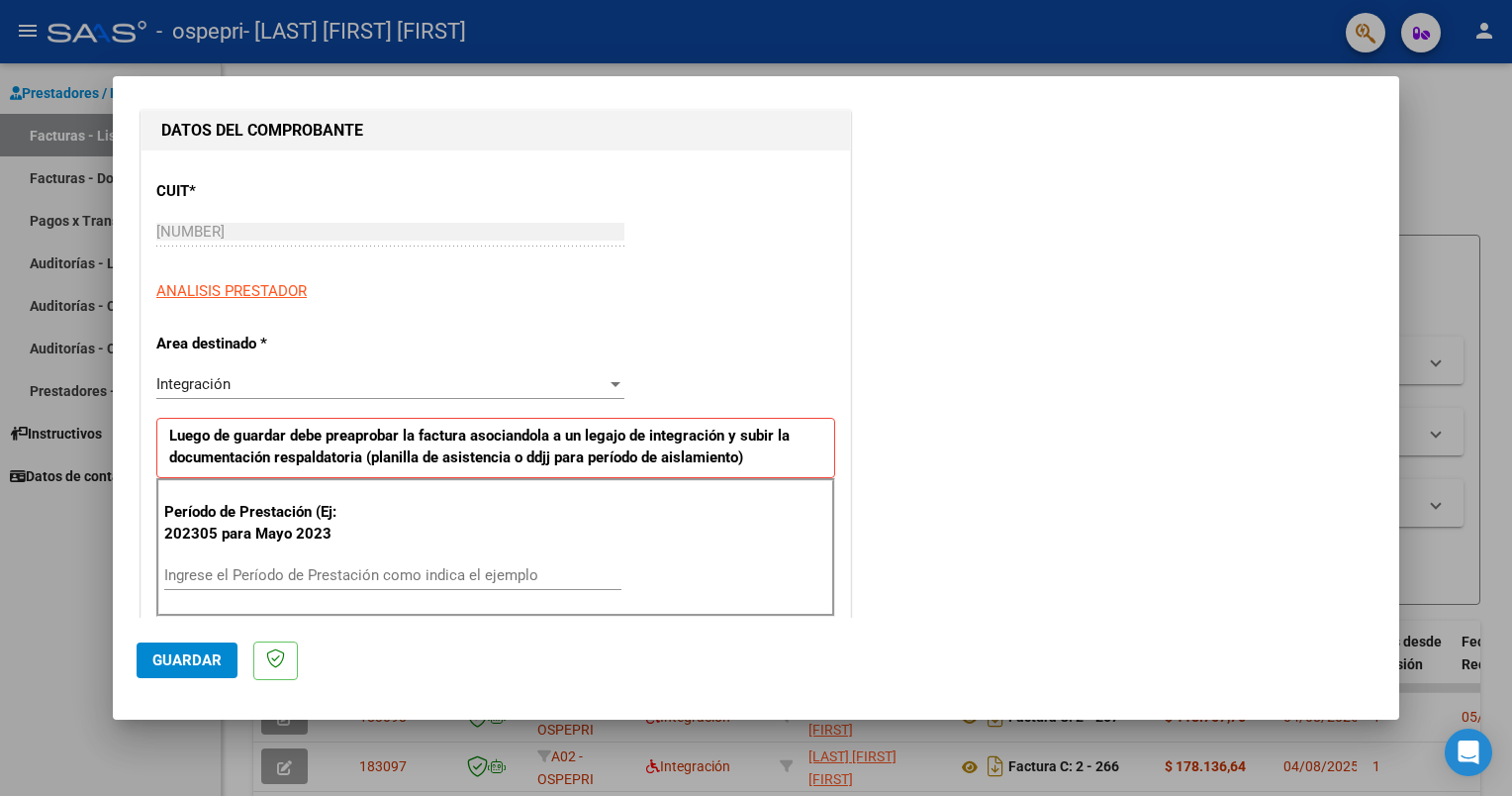 click on "Ingrese el Período de Prestación como indica el ejemplo" at bounding box center [393, 575] 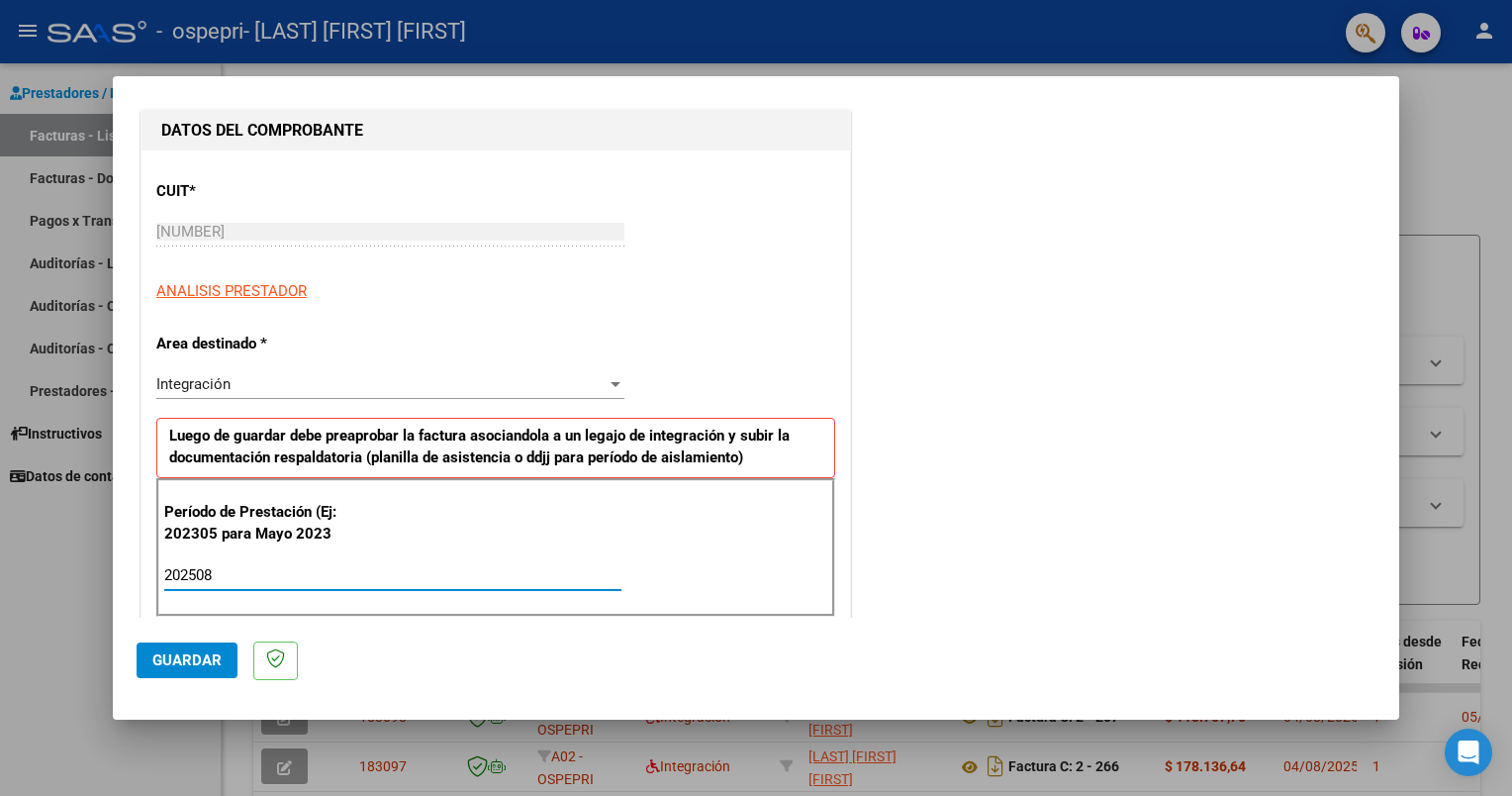 type on "202508" 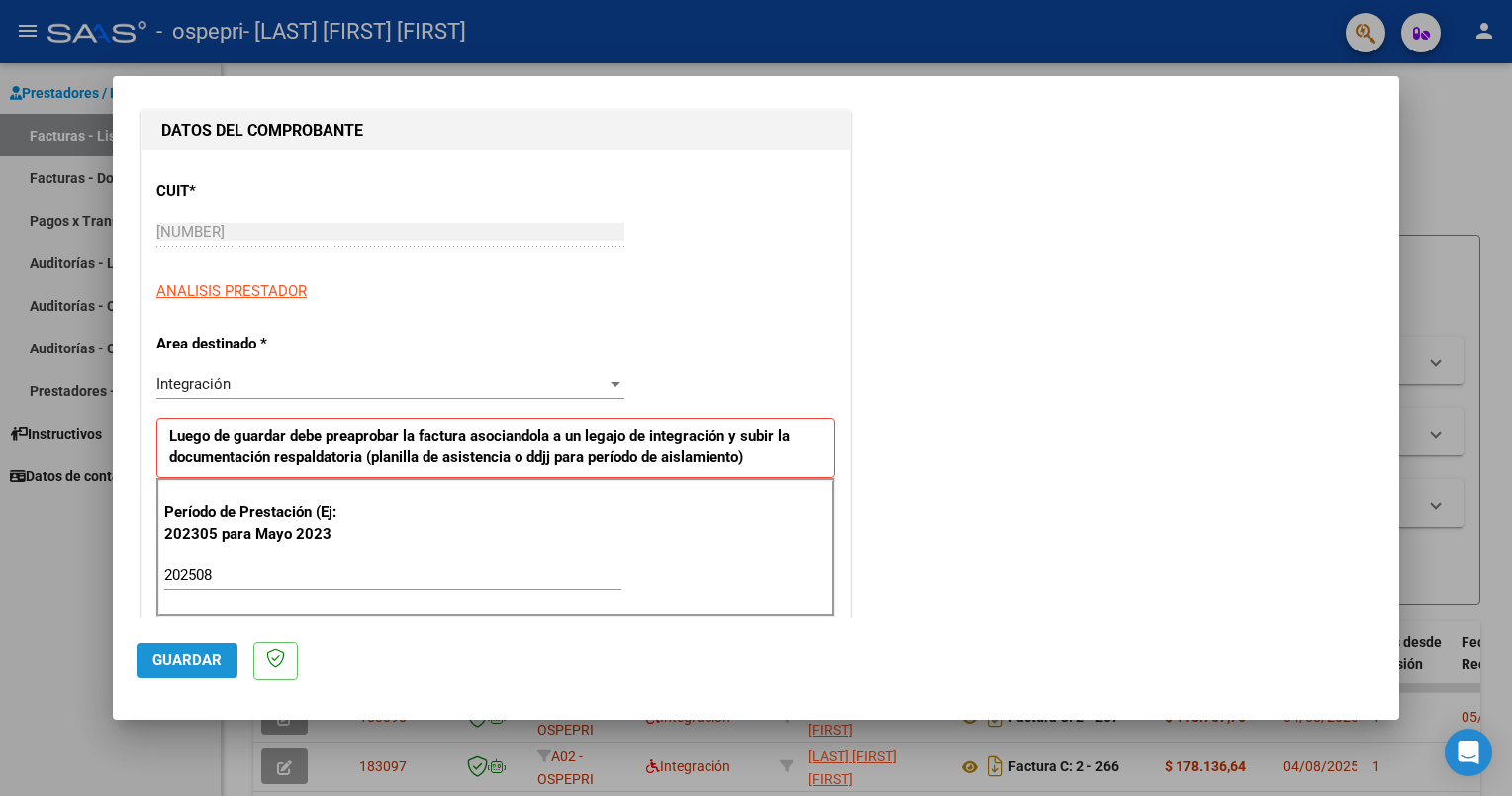 click on "Guardar" 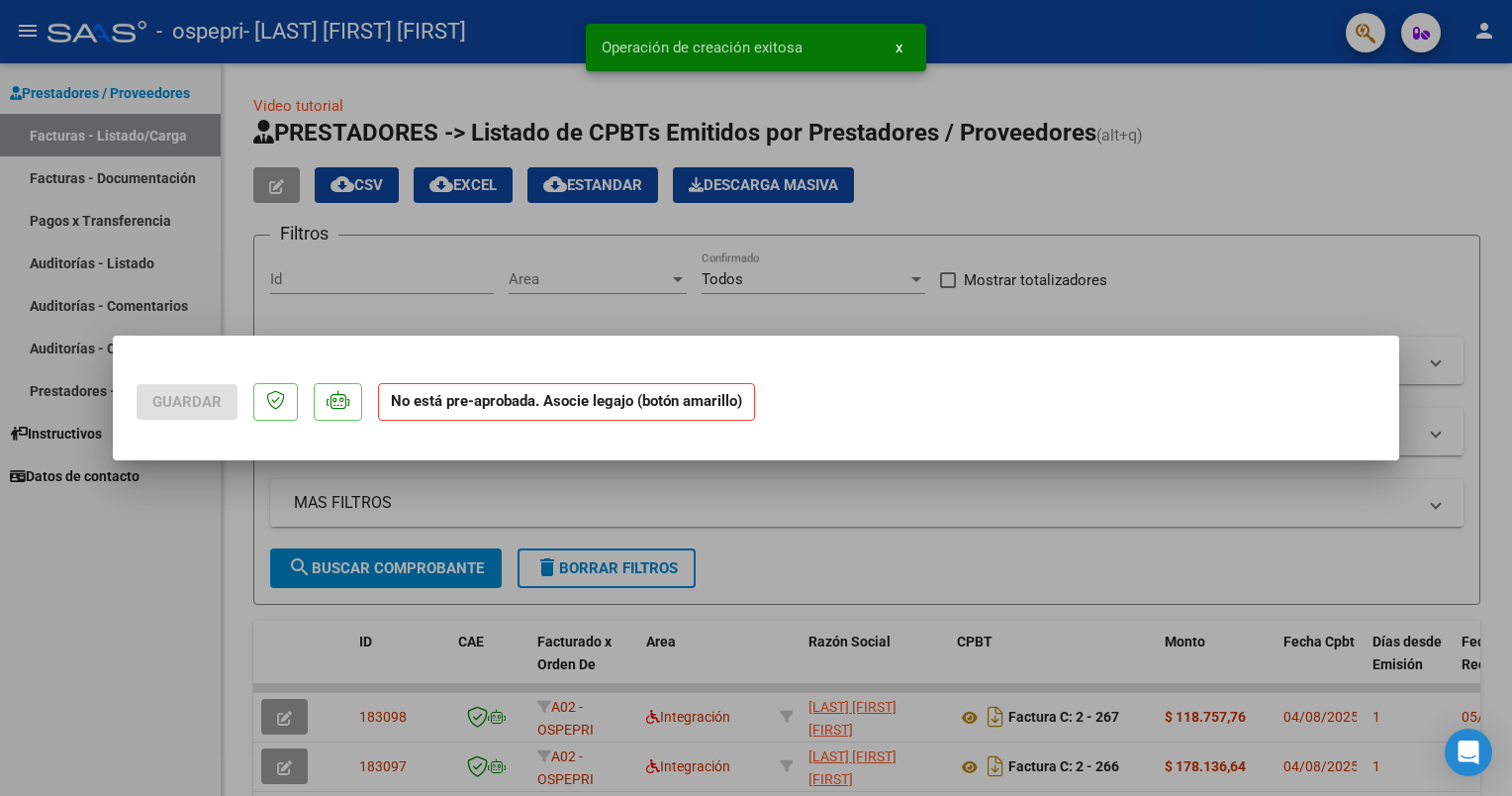 scroll, scrollTop: 0, scrollLeft: 0, axis: both 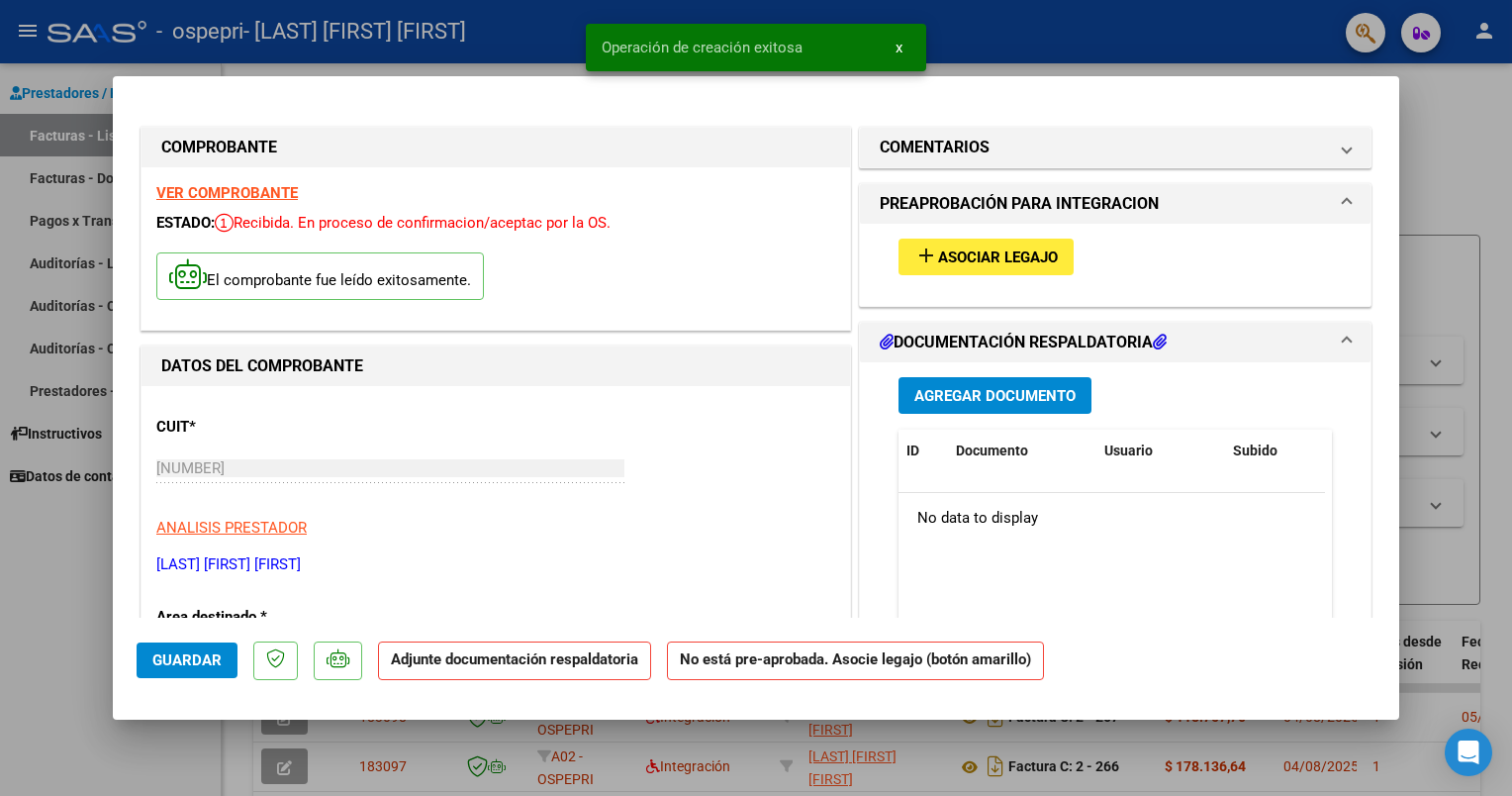 click at bounding box center (756, 398) 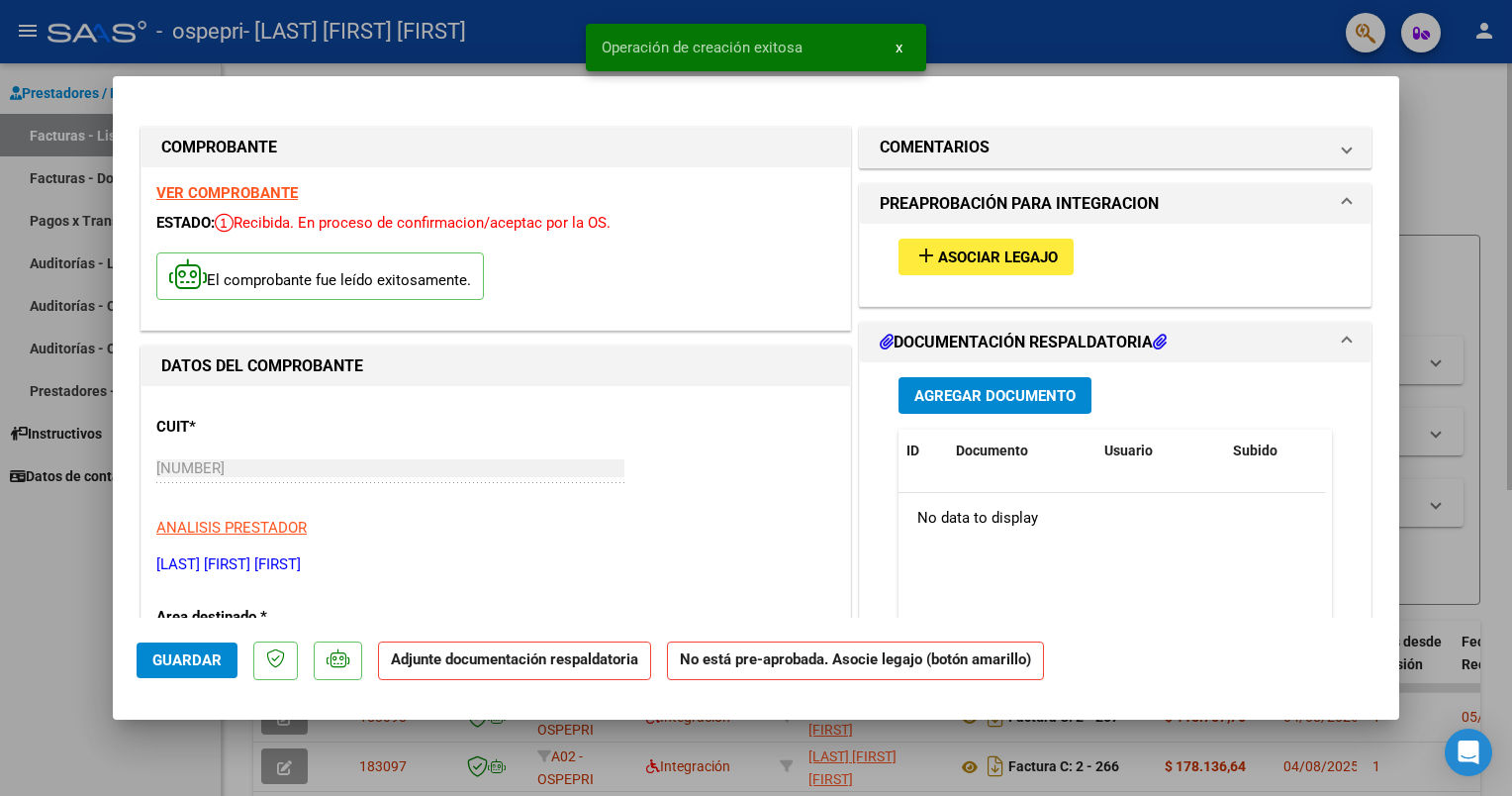 type 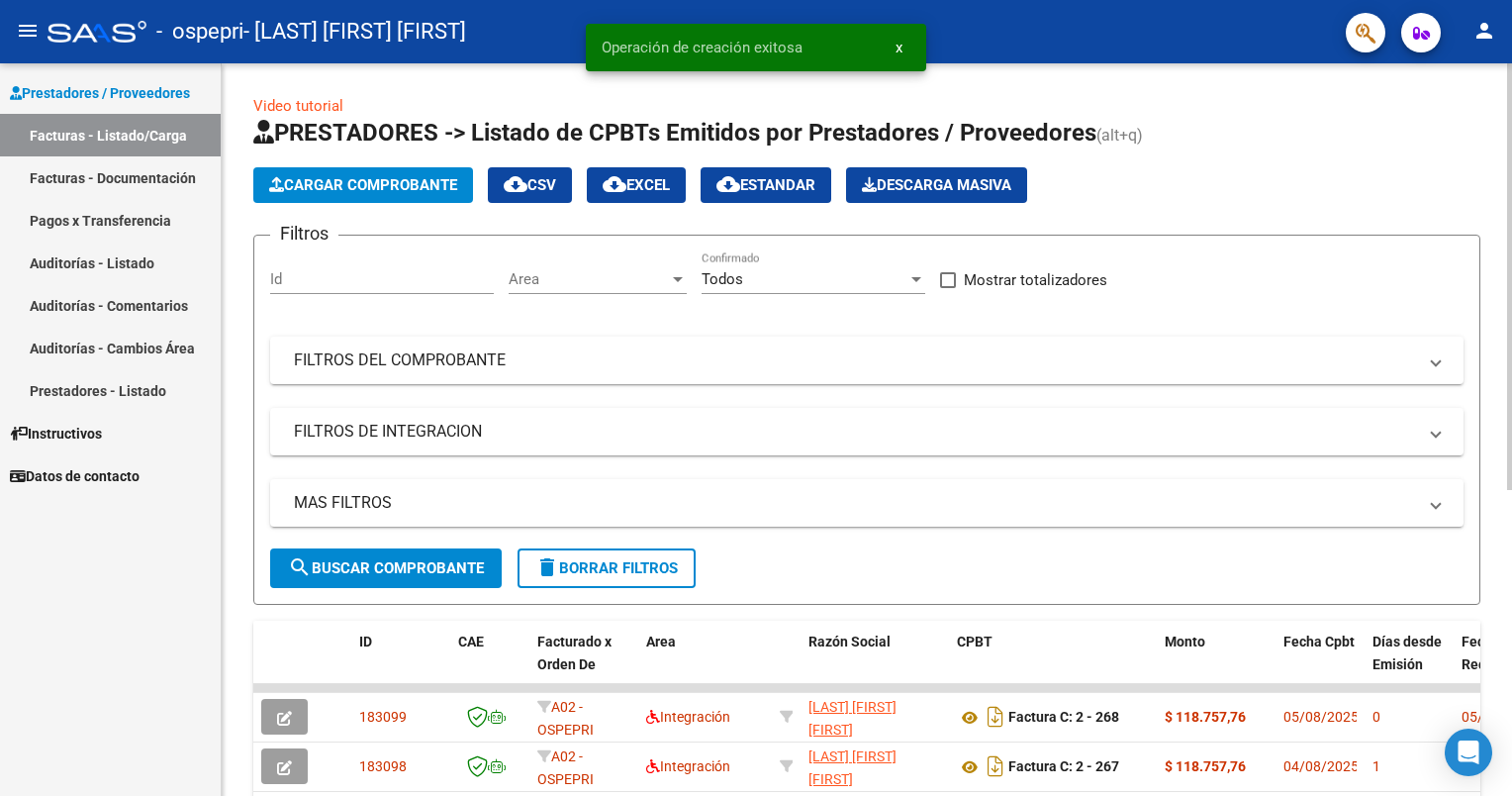 click on "Cargar Comprobante" 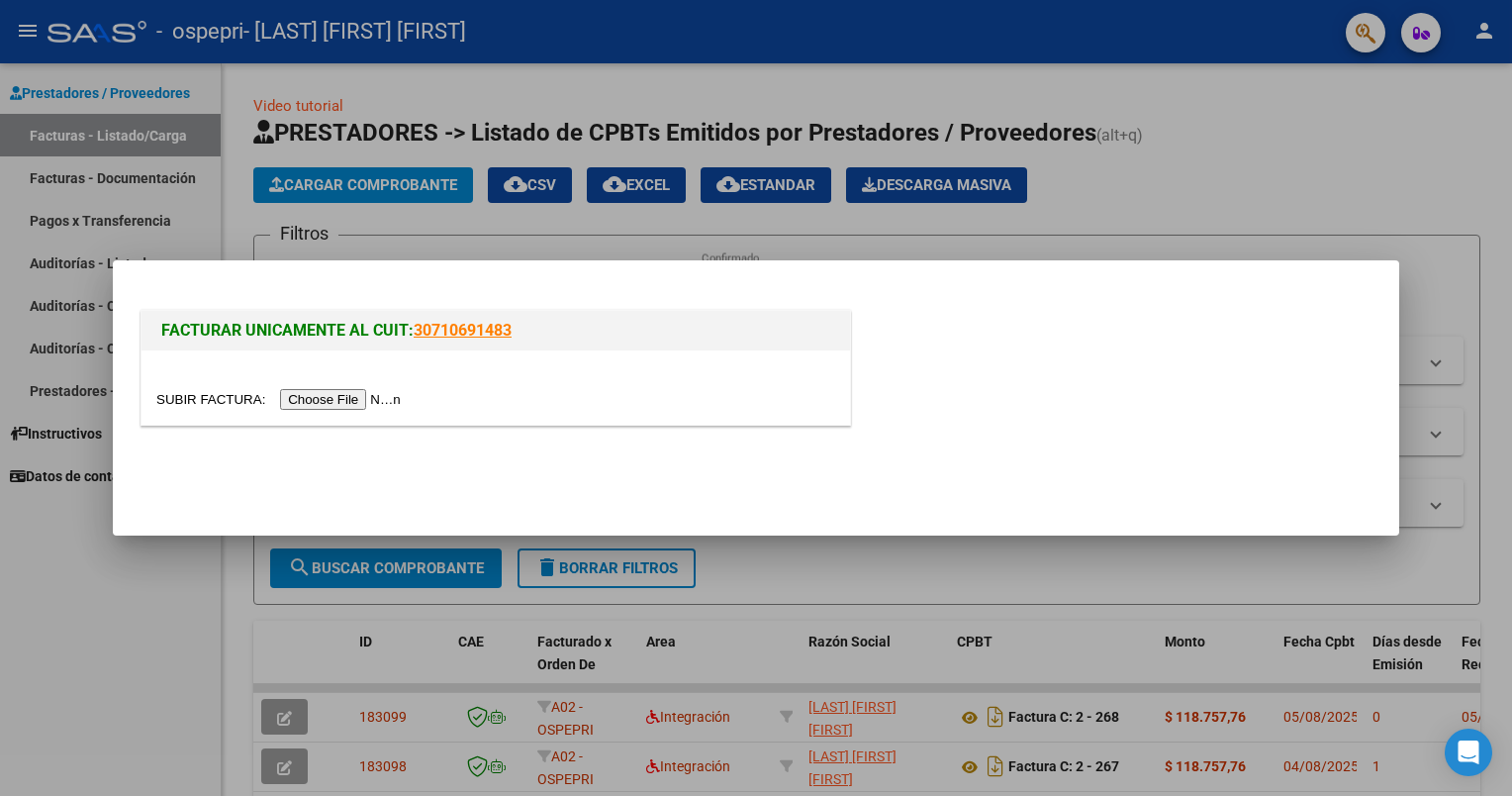 click at bounding box center [281, 399] 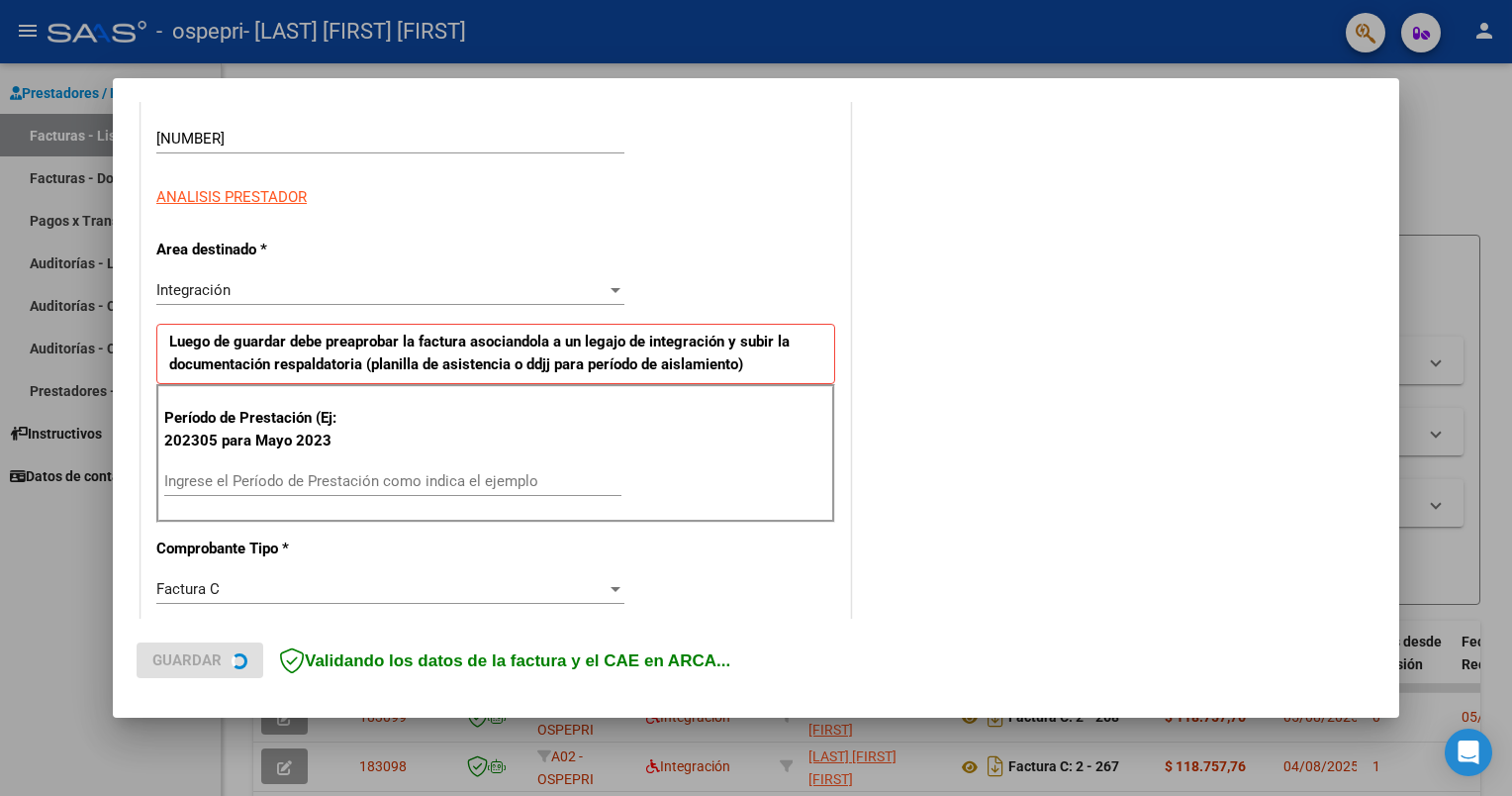 scroll, scrollTop: 297, scrollLeft: 0, axis: vertical 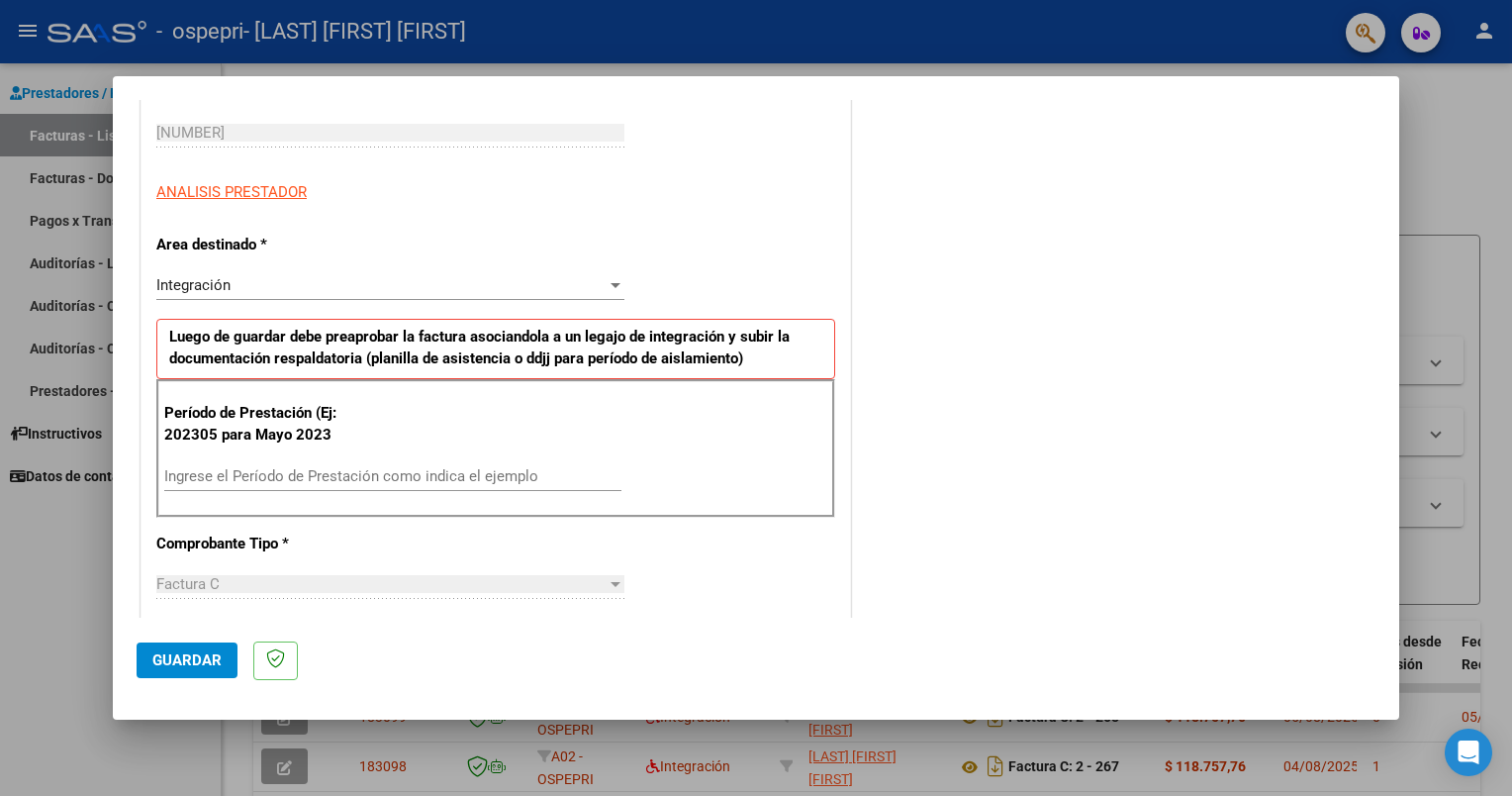 click on "Ingrese el Período de Prestación como indica el ejemplo" at bounding box center [393, 476] 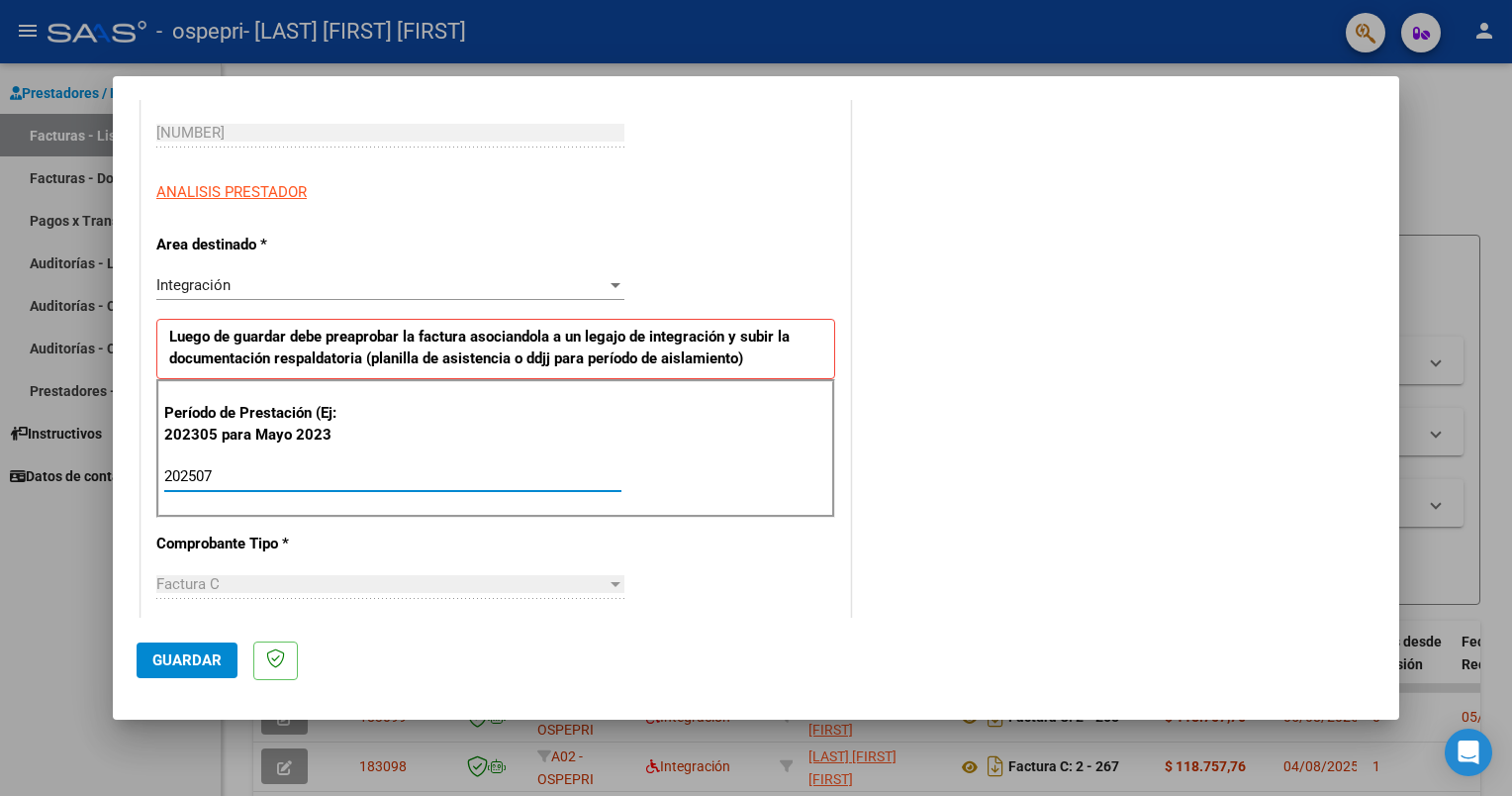type on "202507" 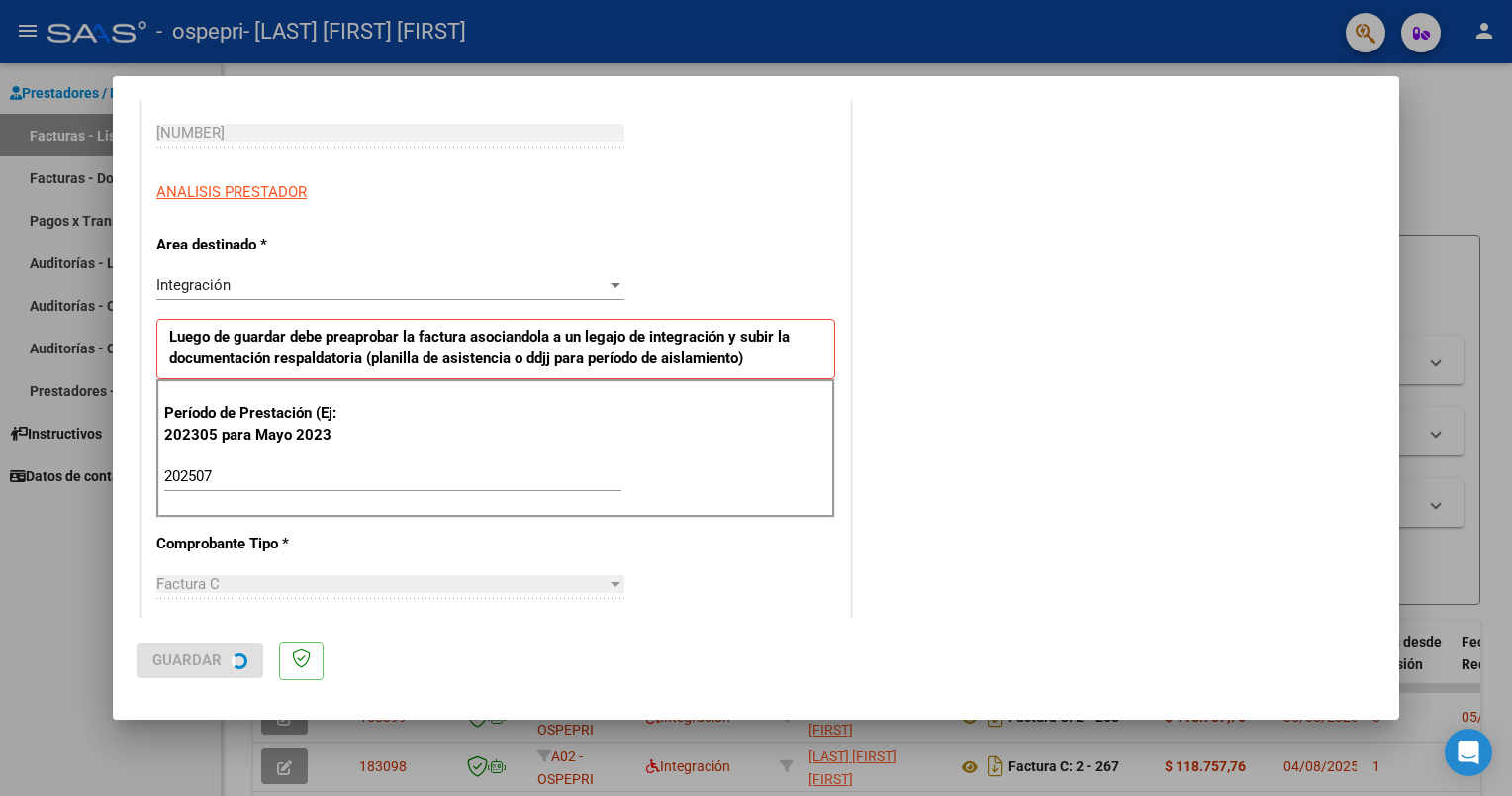 scroll, scrollTop: 0, scrollLeft: 0, axis: both 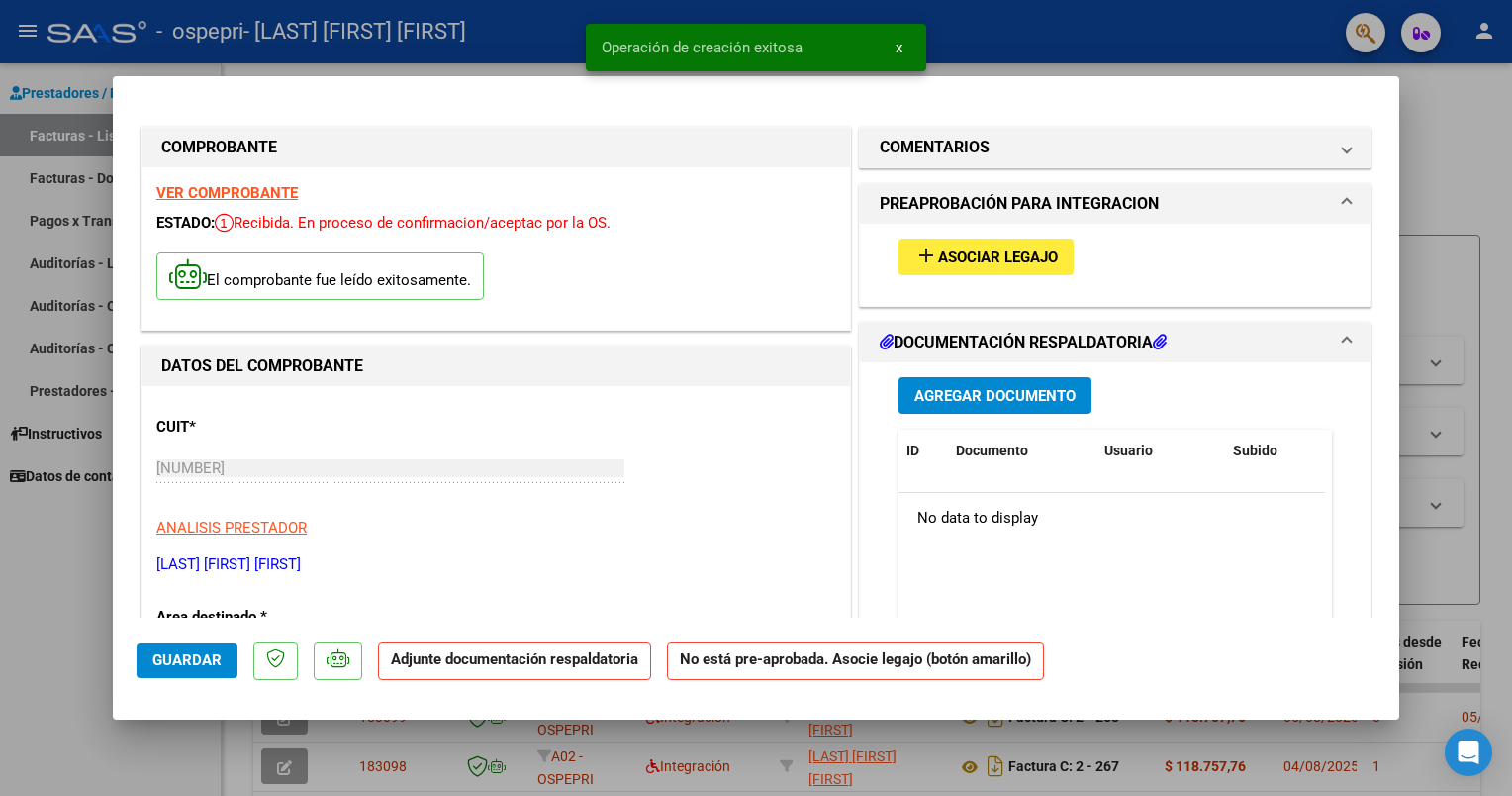 drag, startPoint x: 1417, startPoint y: 197, endPoint x: 1340, endPoint y: 218, distance: 79.81228 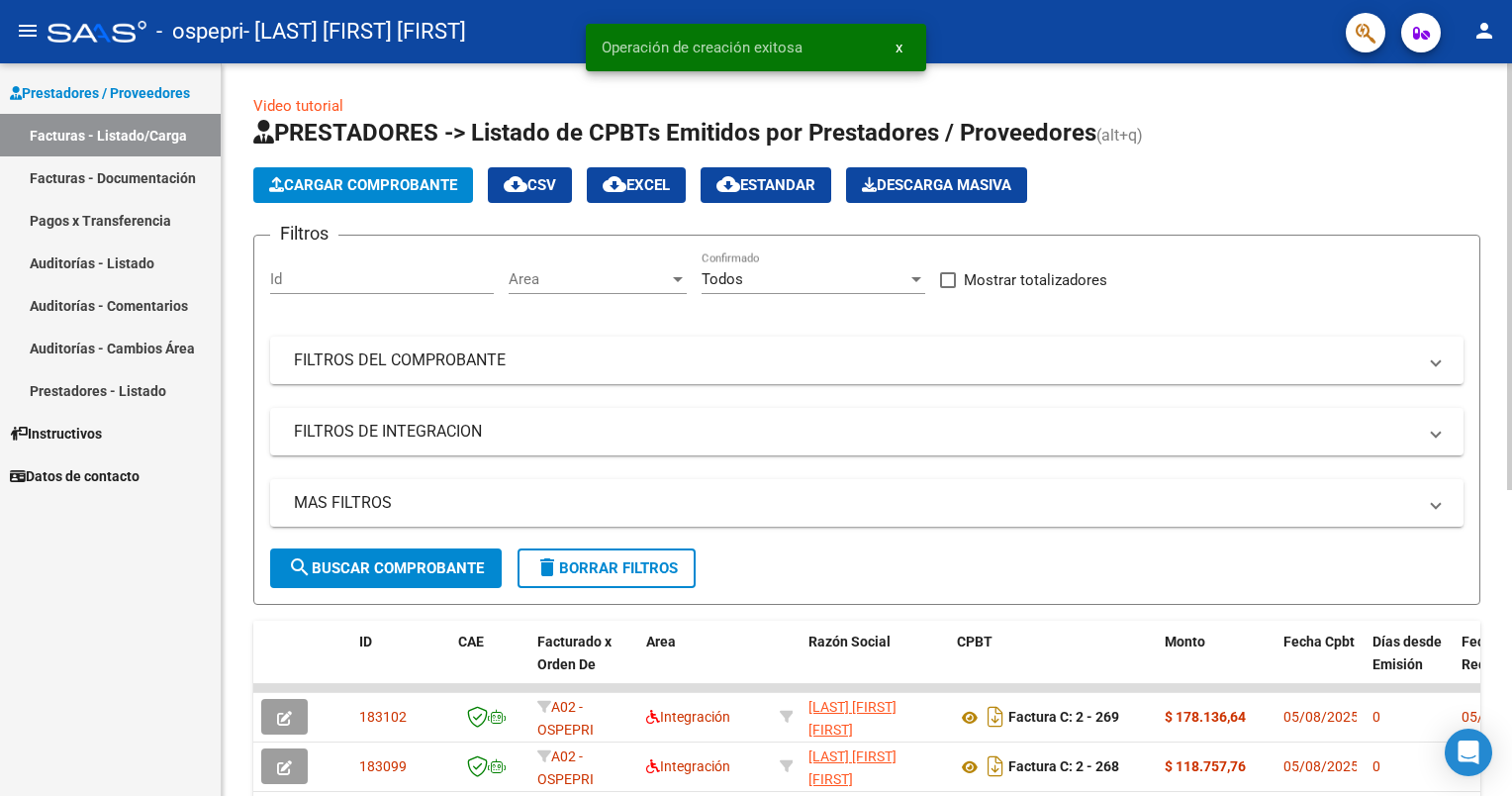 click on "Cargar Comprobante" 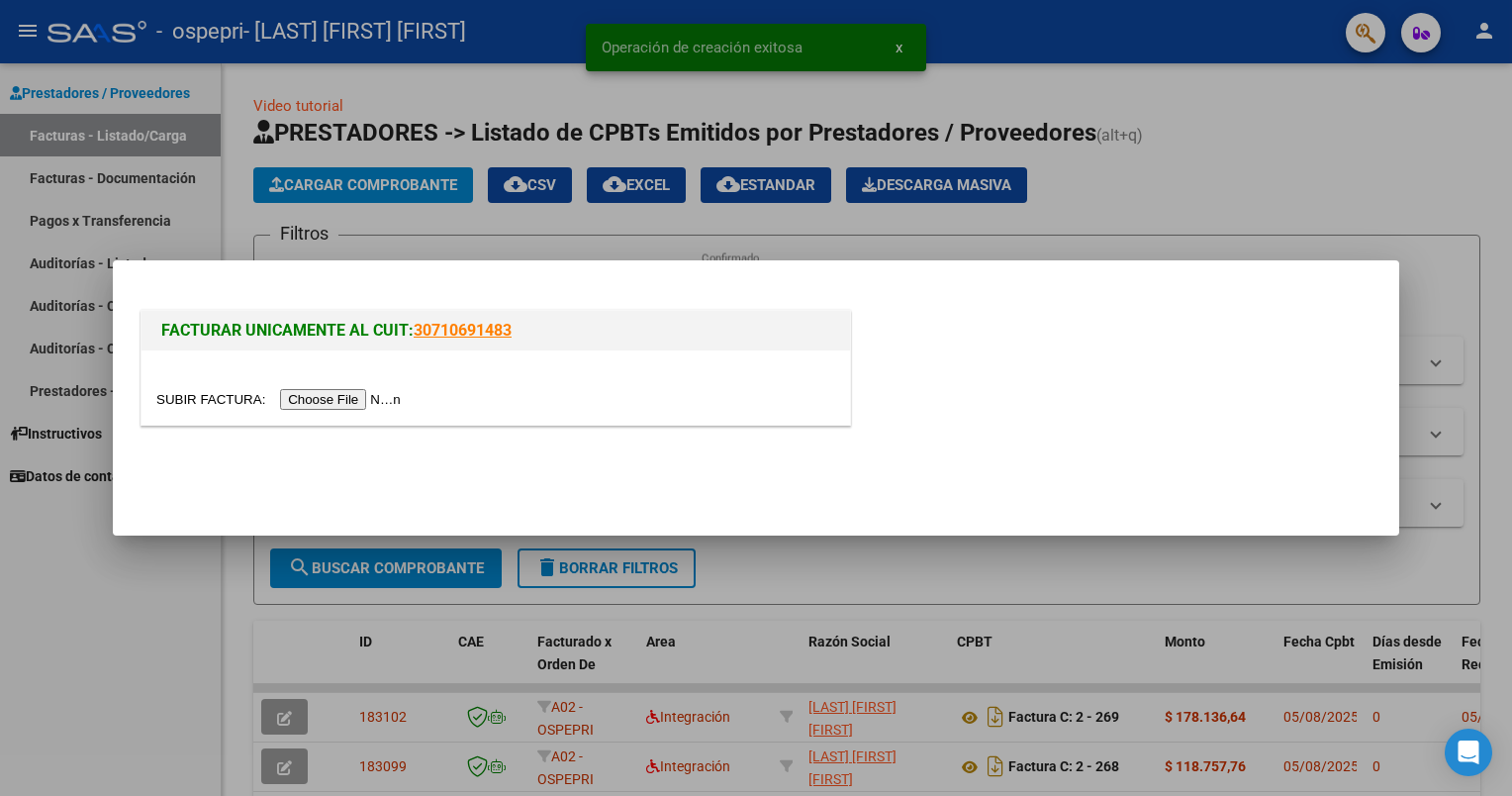 click at bounding box center (281, 399) 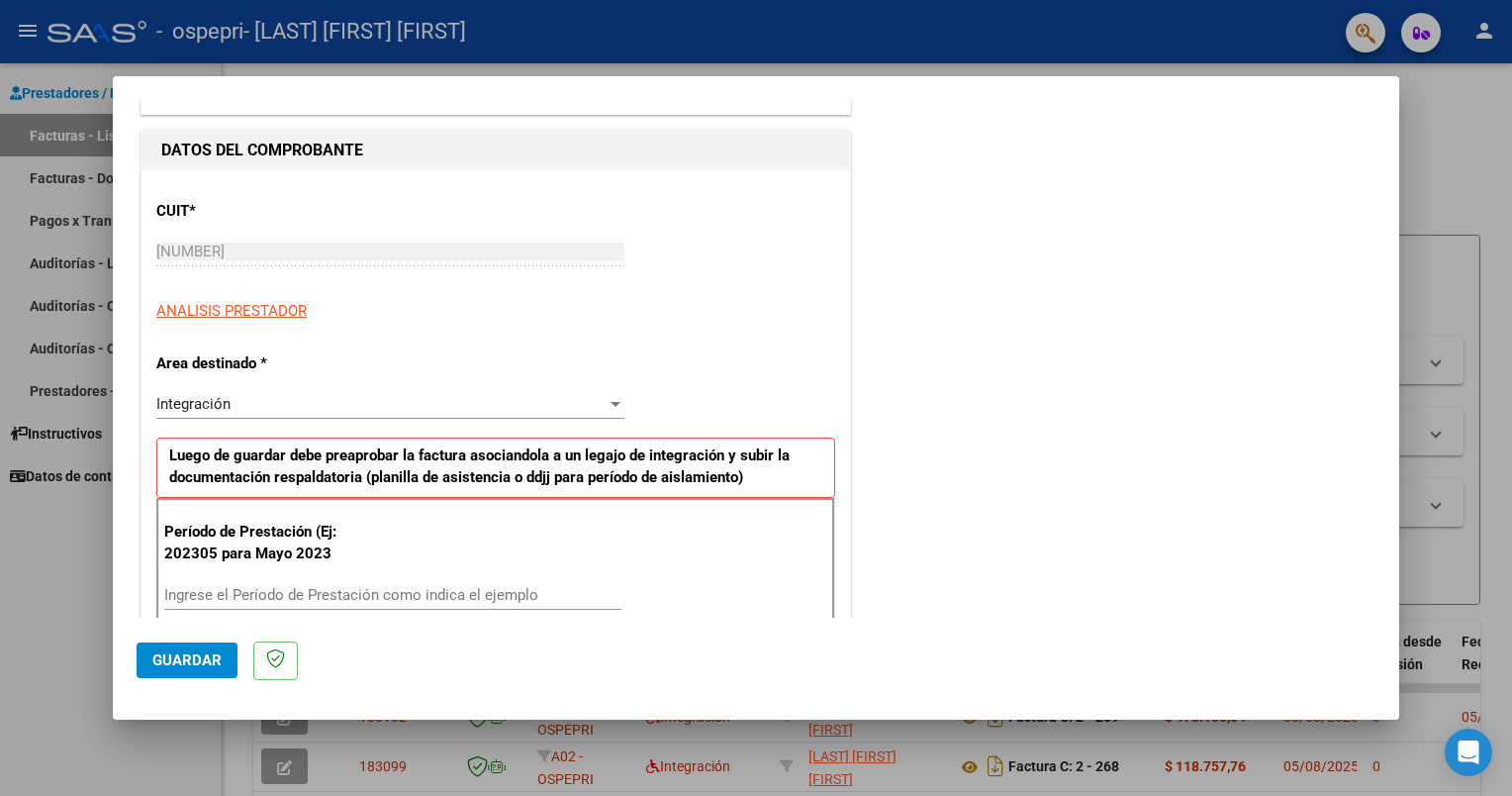 scroll, scrollTop: 198, scrollLeft: 0, axis: vertical 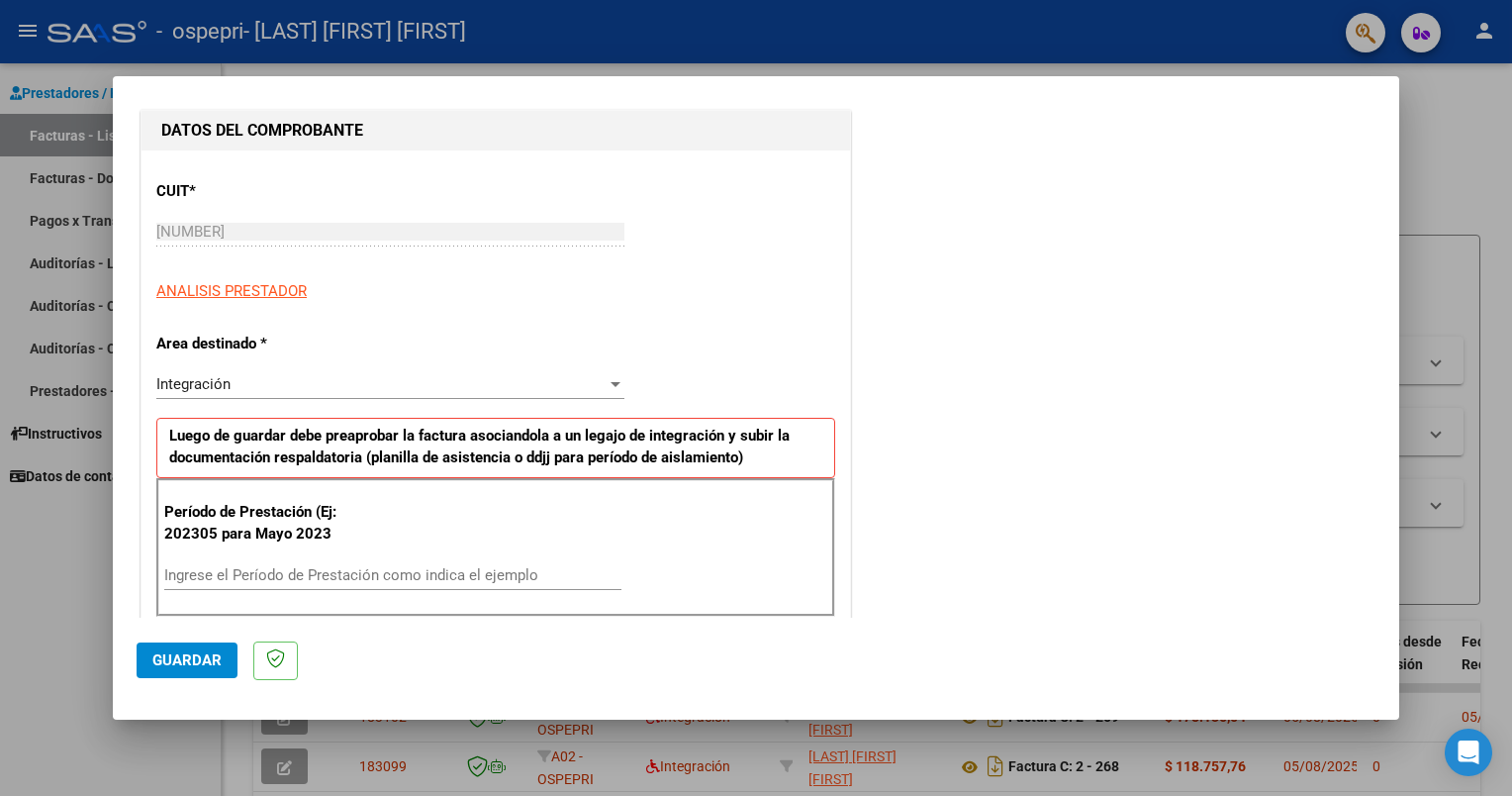 click on "Ingrese el Período de Prestación como indica el ejemplo" at bounding box center (393, 575) 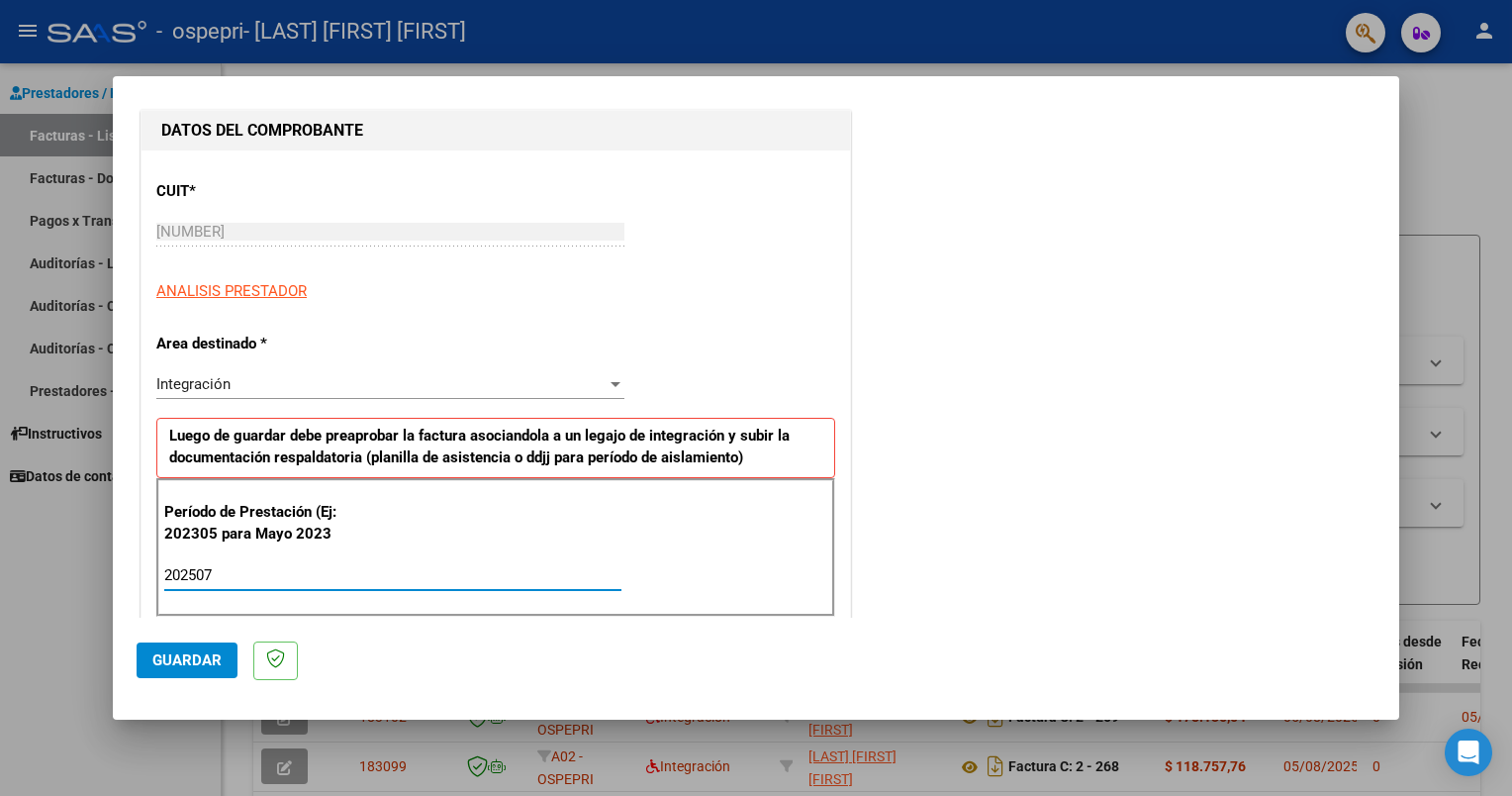 type on "202507" 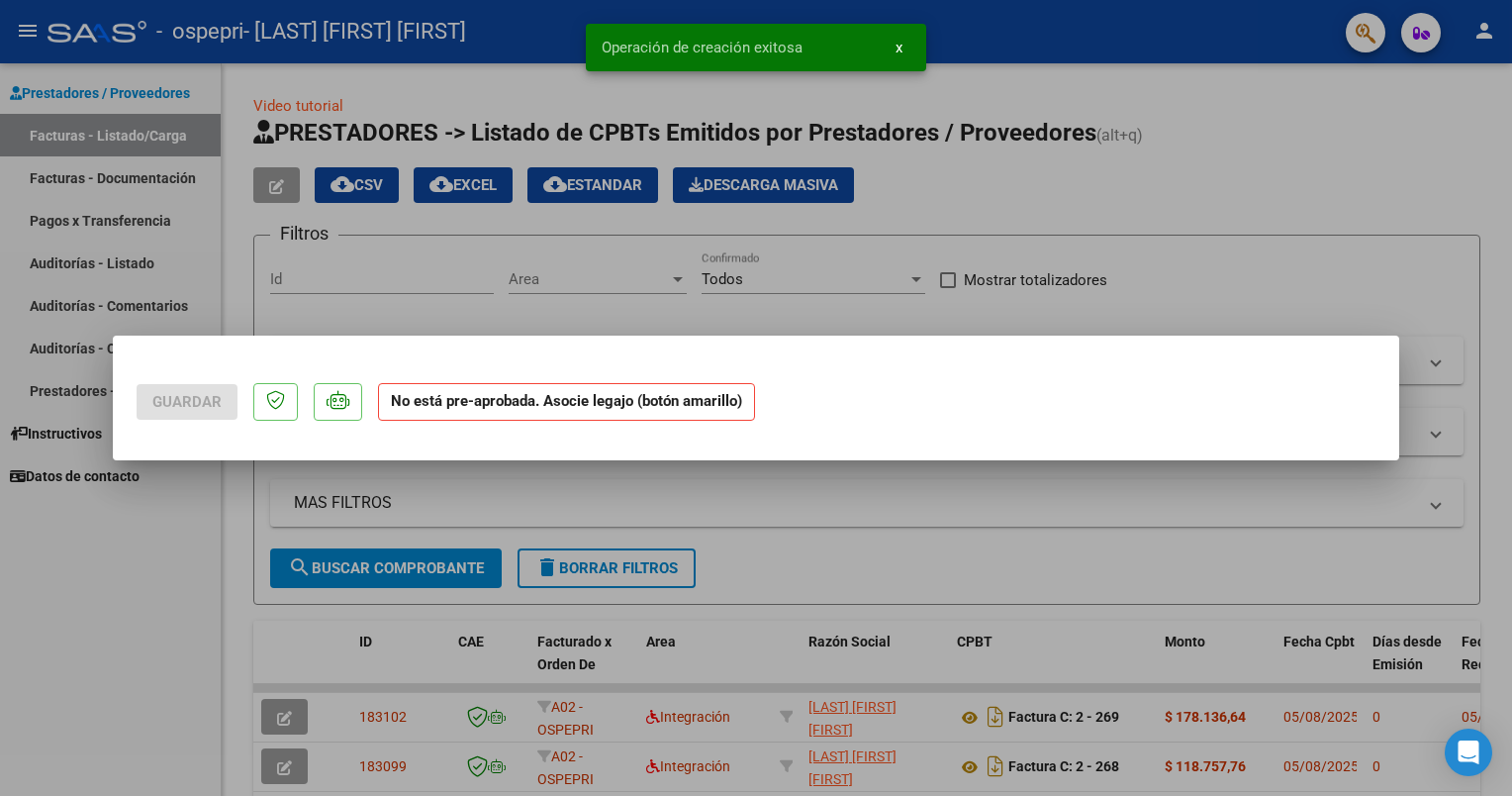 scroll, scrollTop: 0, scrollLeft: 0, axis: both 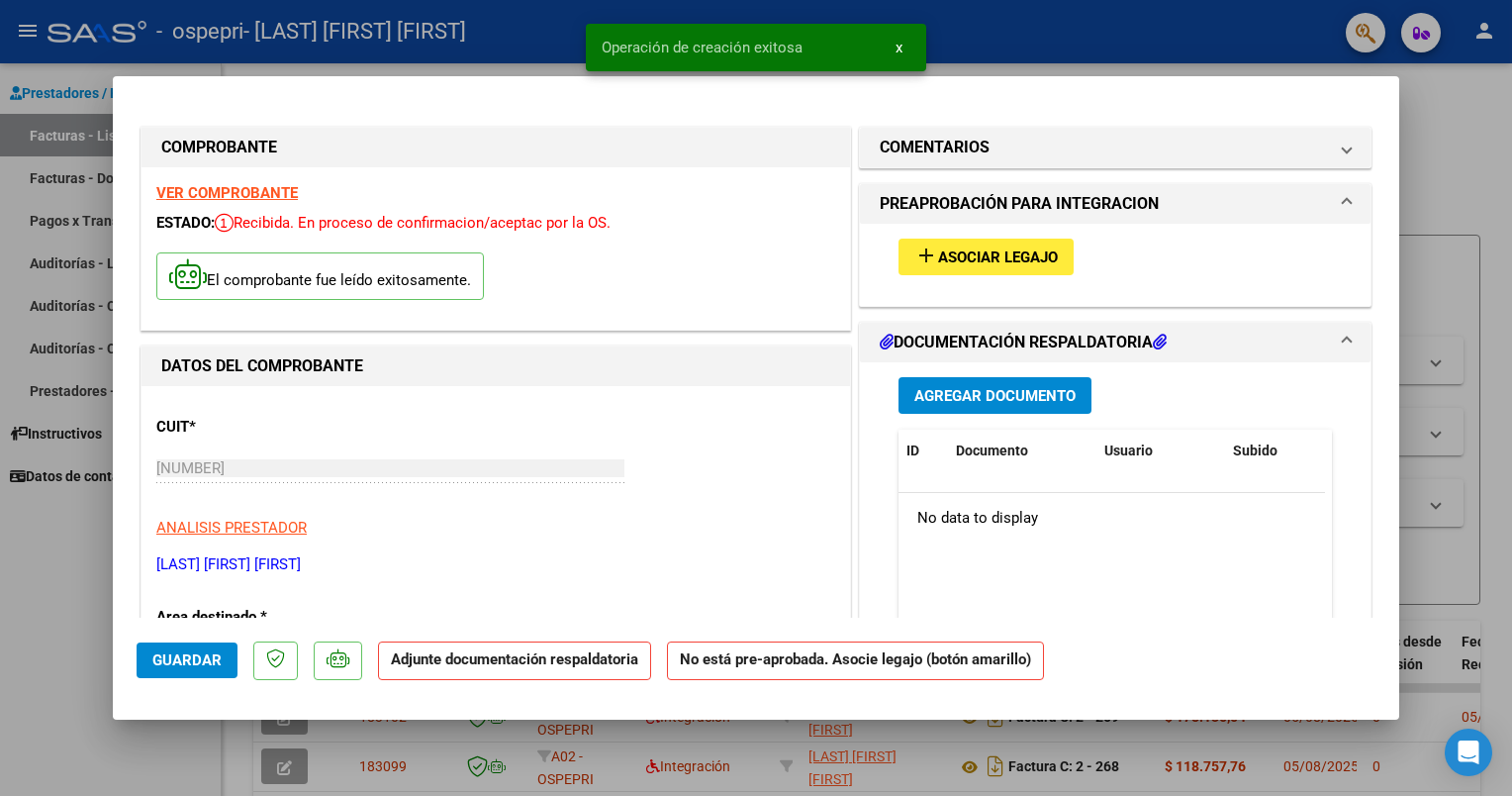 click at bounding box center (756, 398) 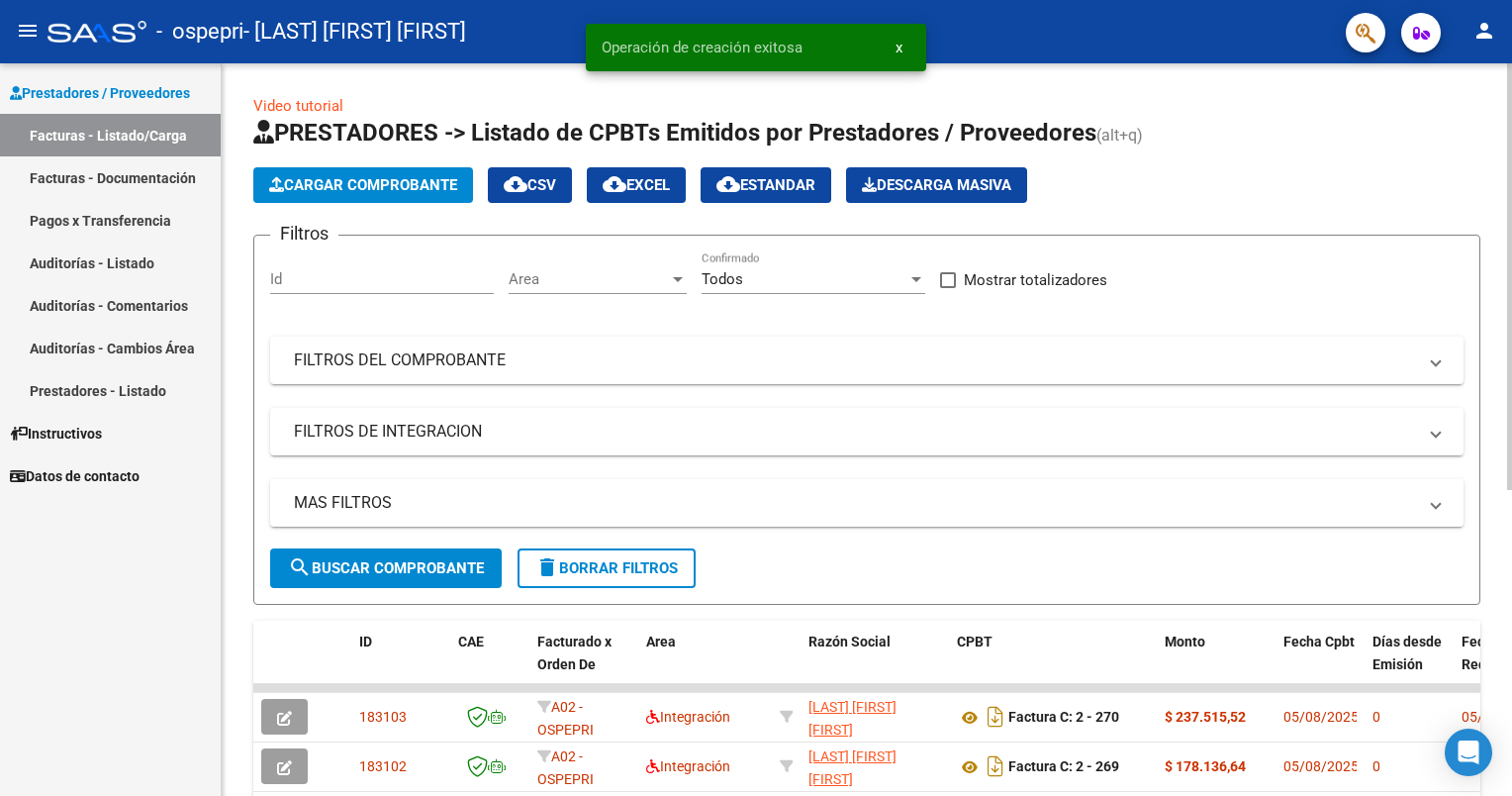 click on "Cargar Comprobante" 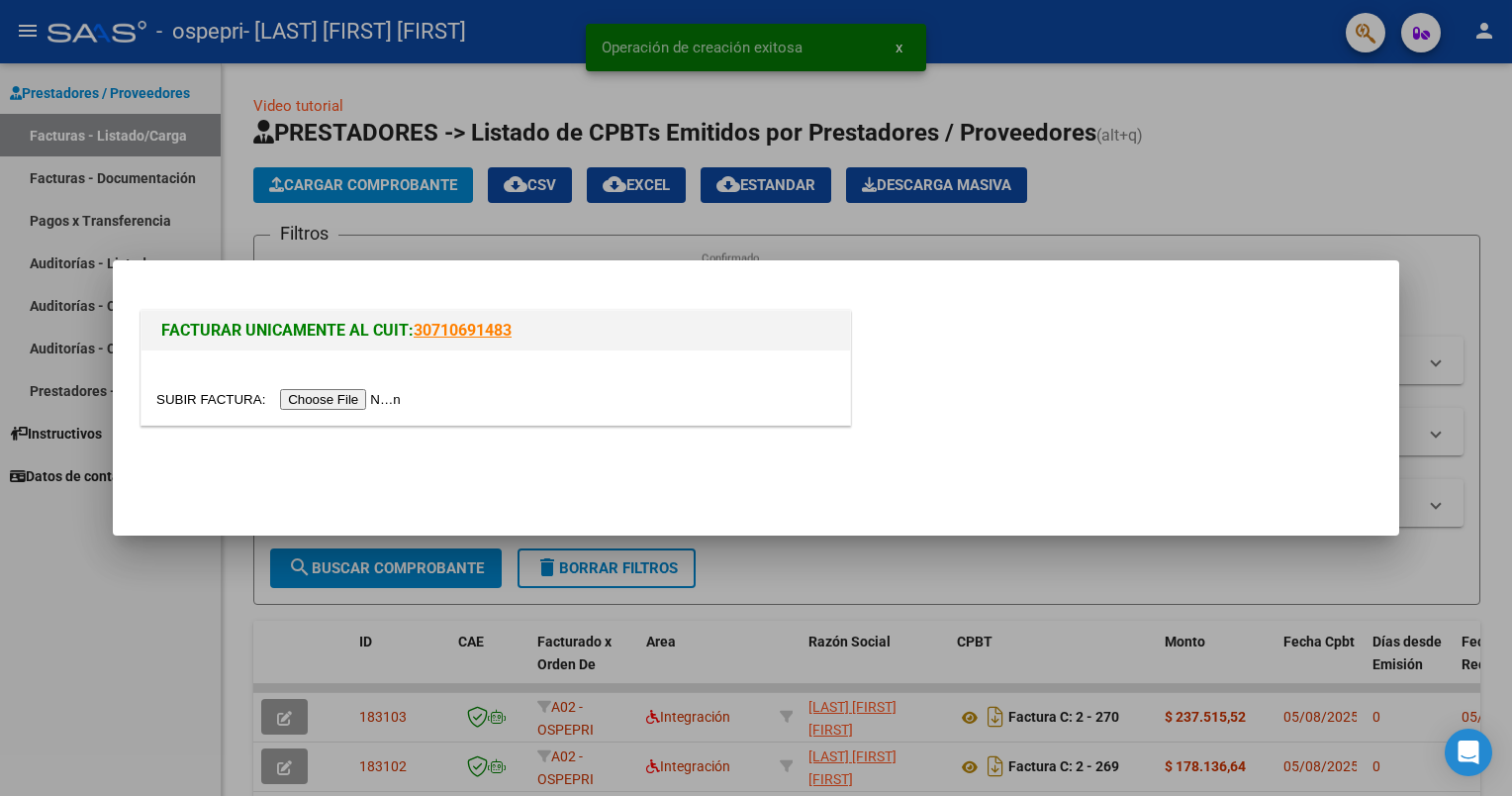 click at bounding box center (281, 399) 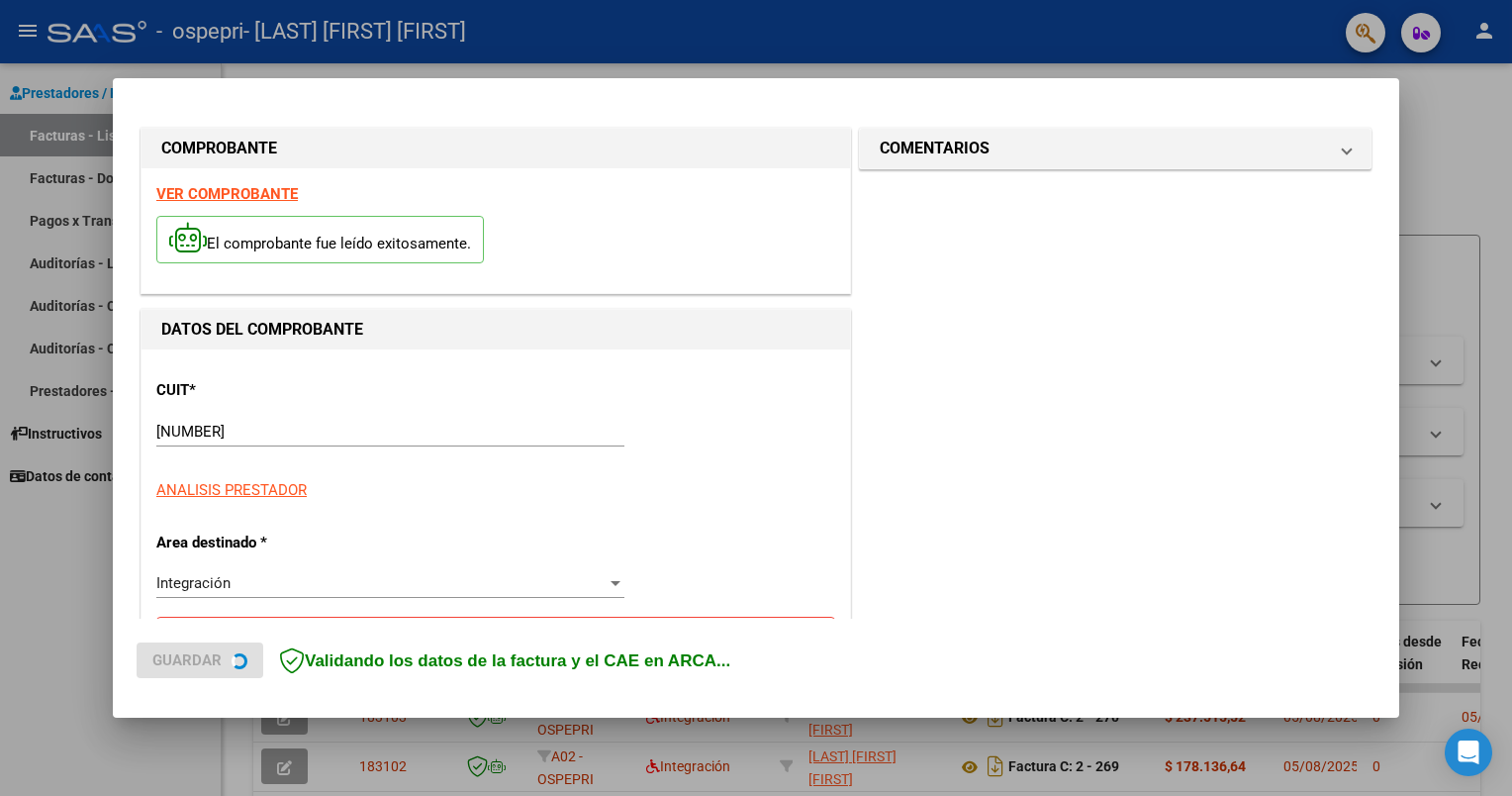 scroll, scrollTop: 198, scrollLeft: 0, axis: vertical 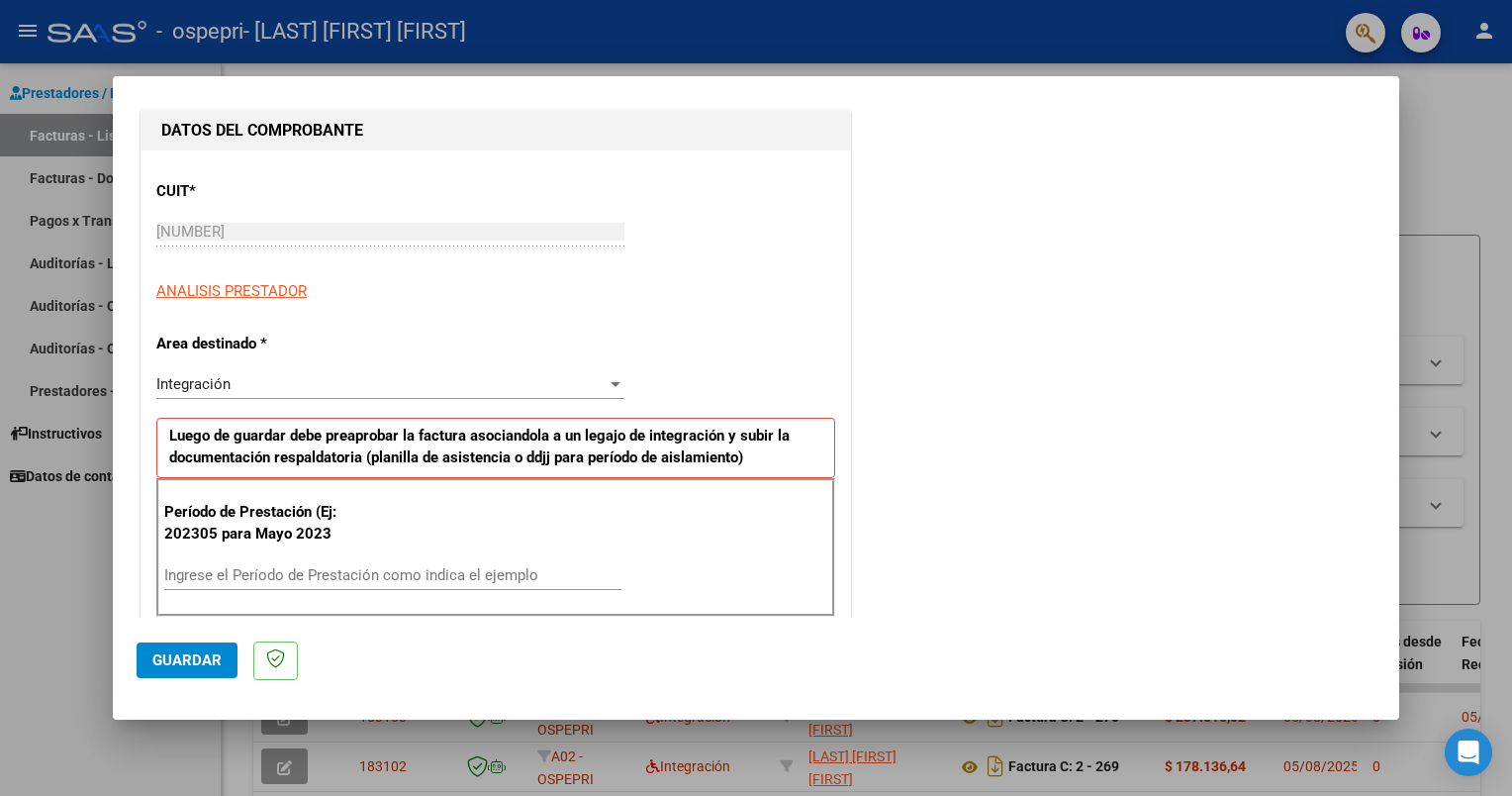 click on "Ingrese el Período de Prestación como indica el ejemplo" at bounding box center [393, 575] 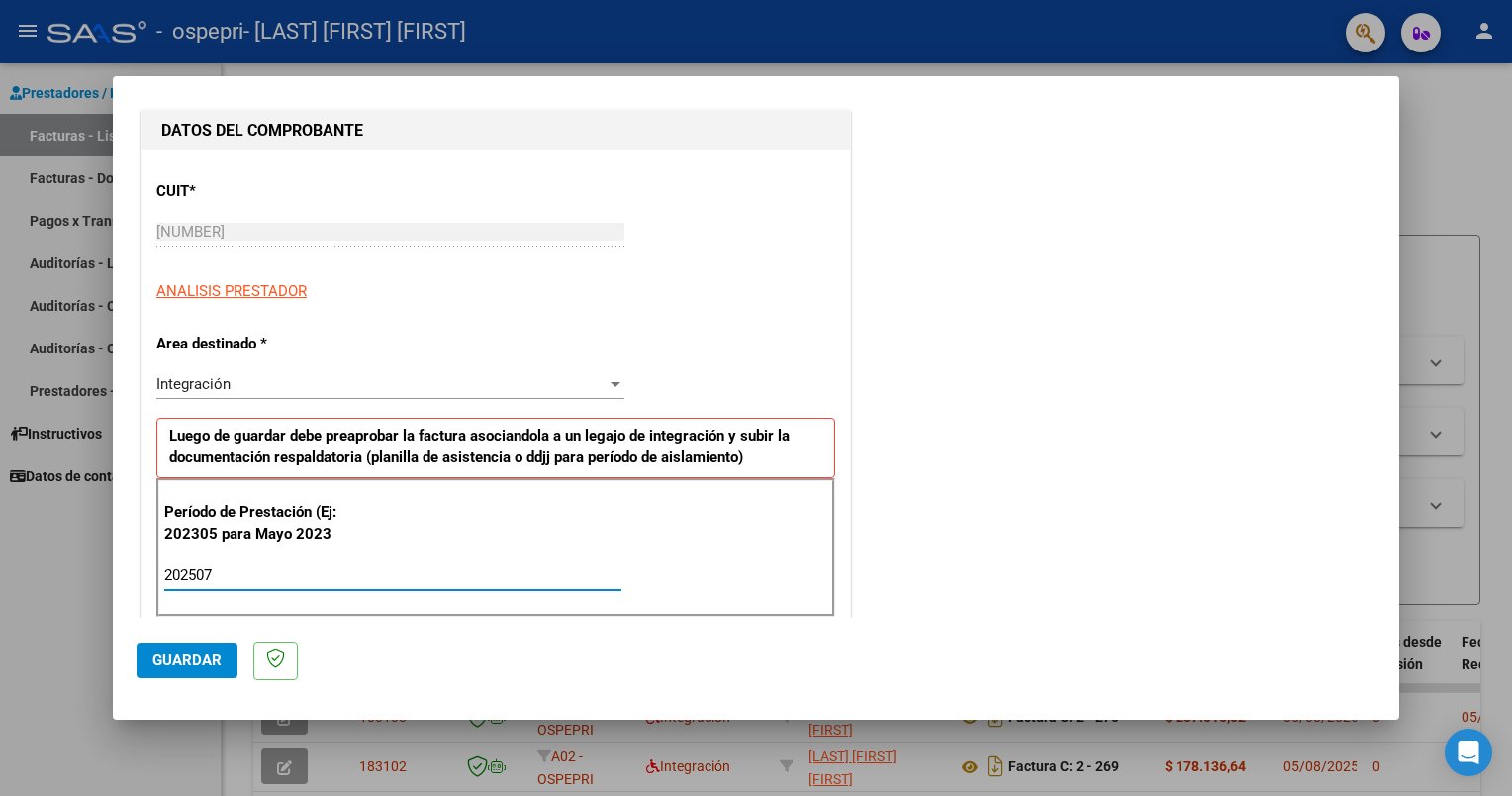 type on "202507" 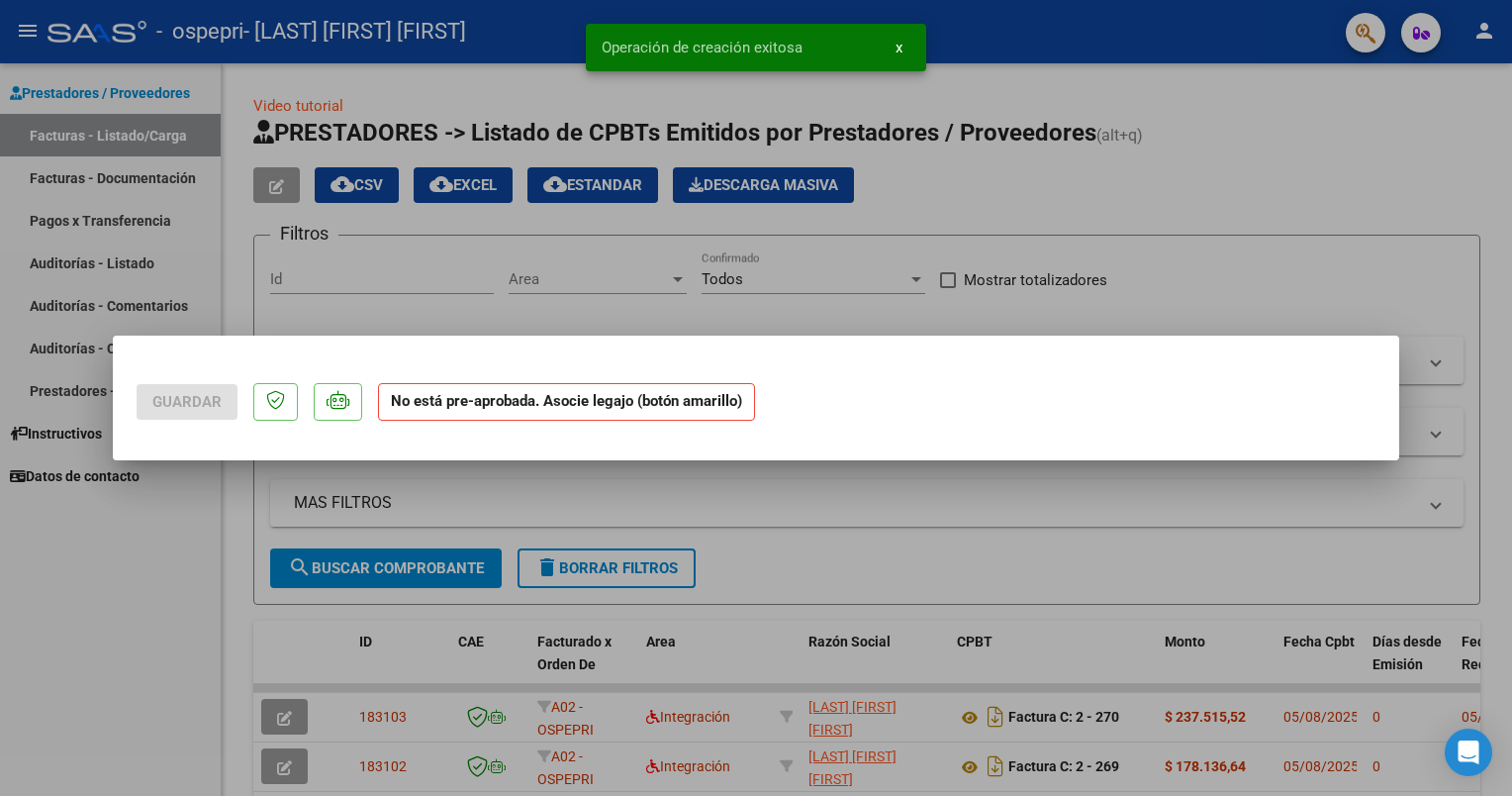 scroll, scrollTop: 0, scrollLeft: 0, axis: both 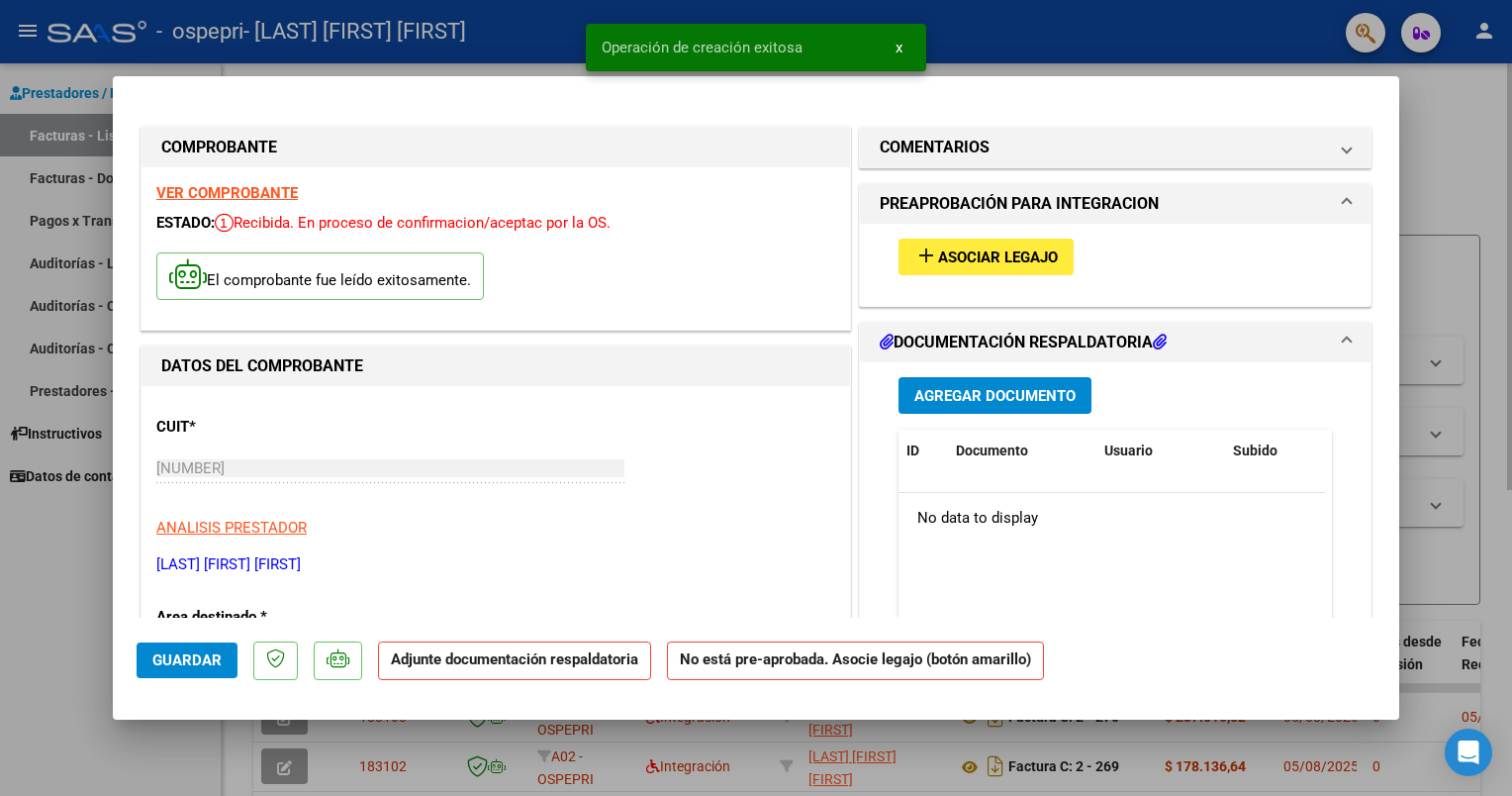 click at bounding box center [756, 398] 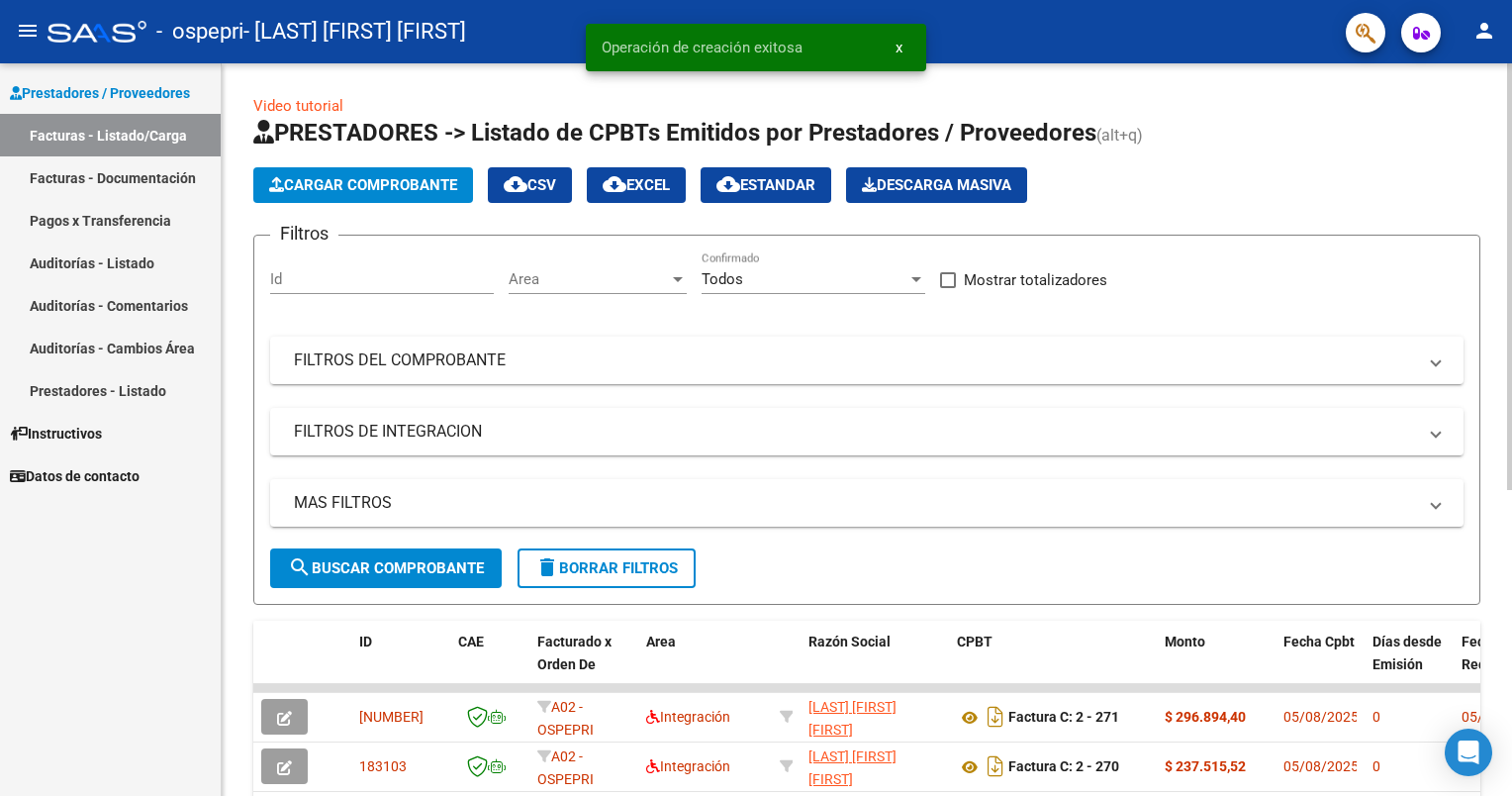 click on "Cargar Comprobante" 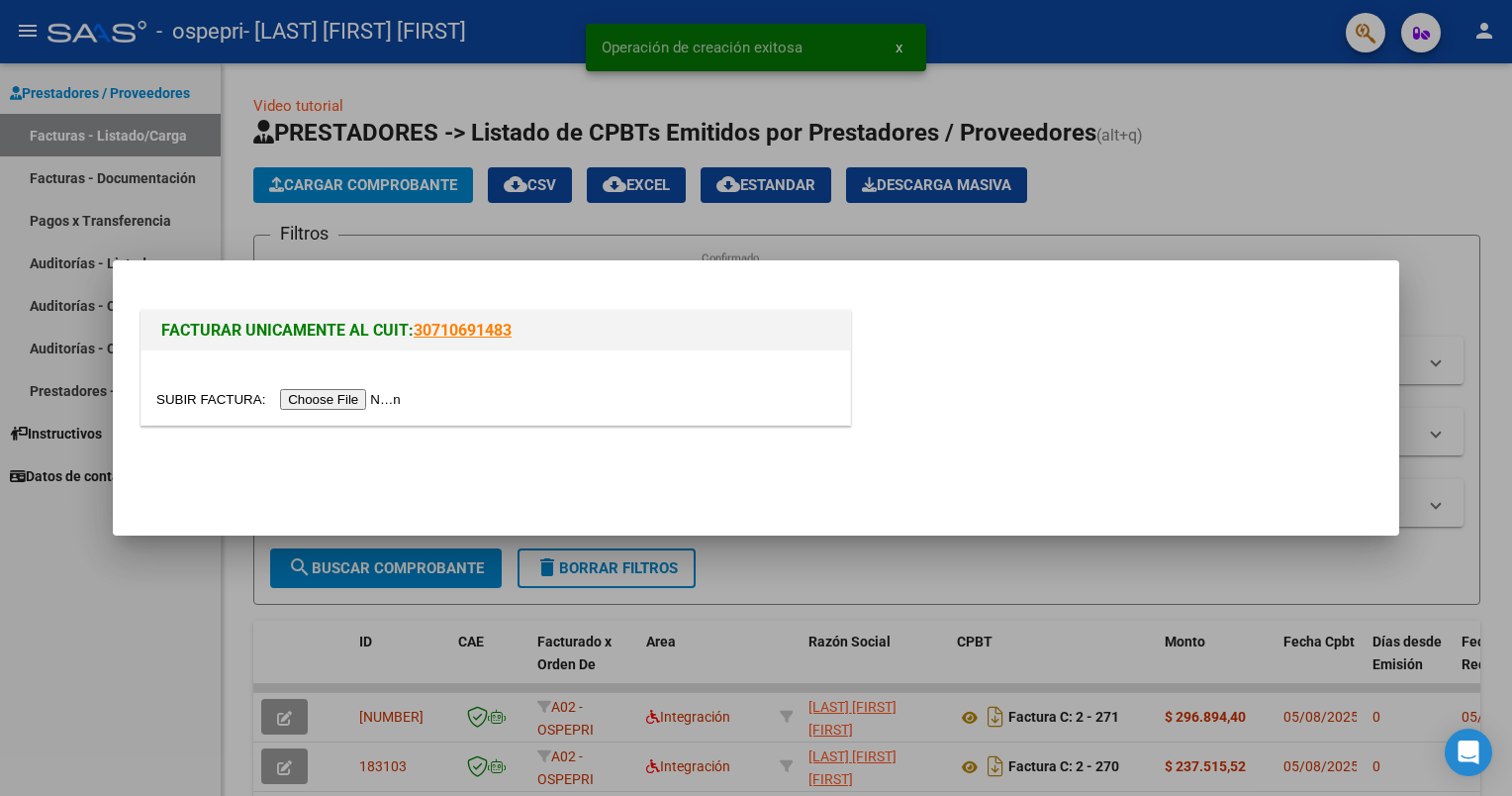 click at bounding box center (281, 399) 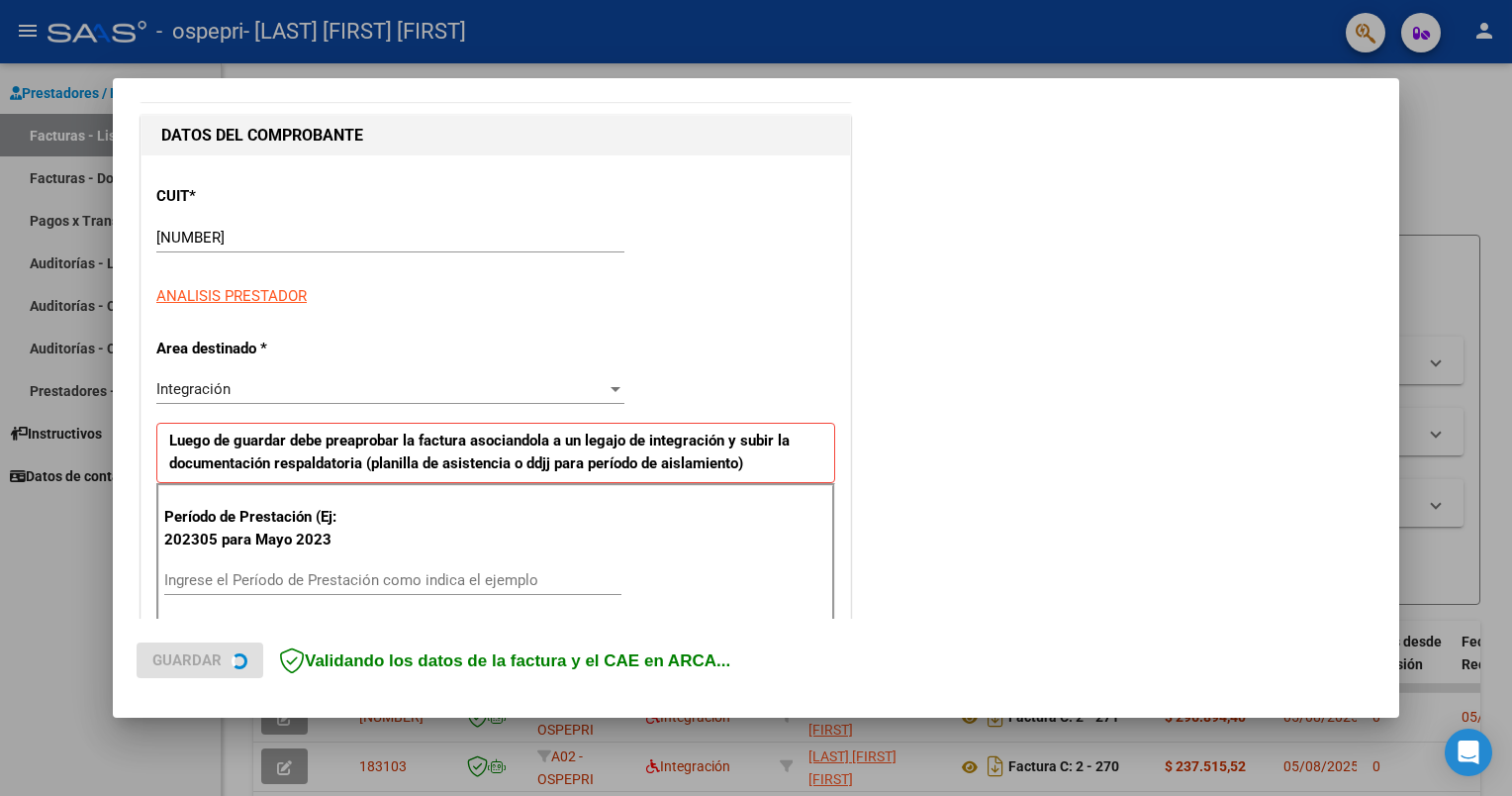 scroll, scrollTop: 198, scrollLeft: 0, axis: vertical 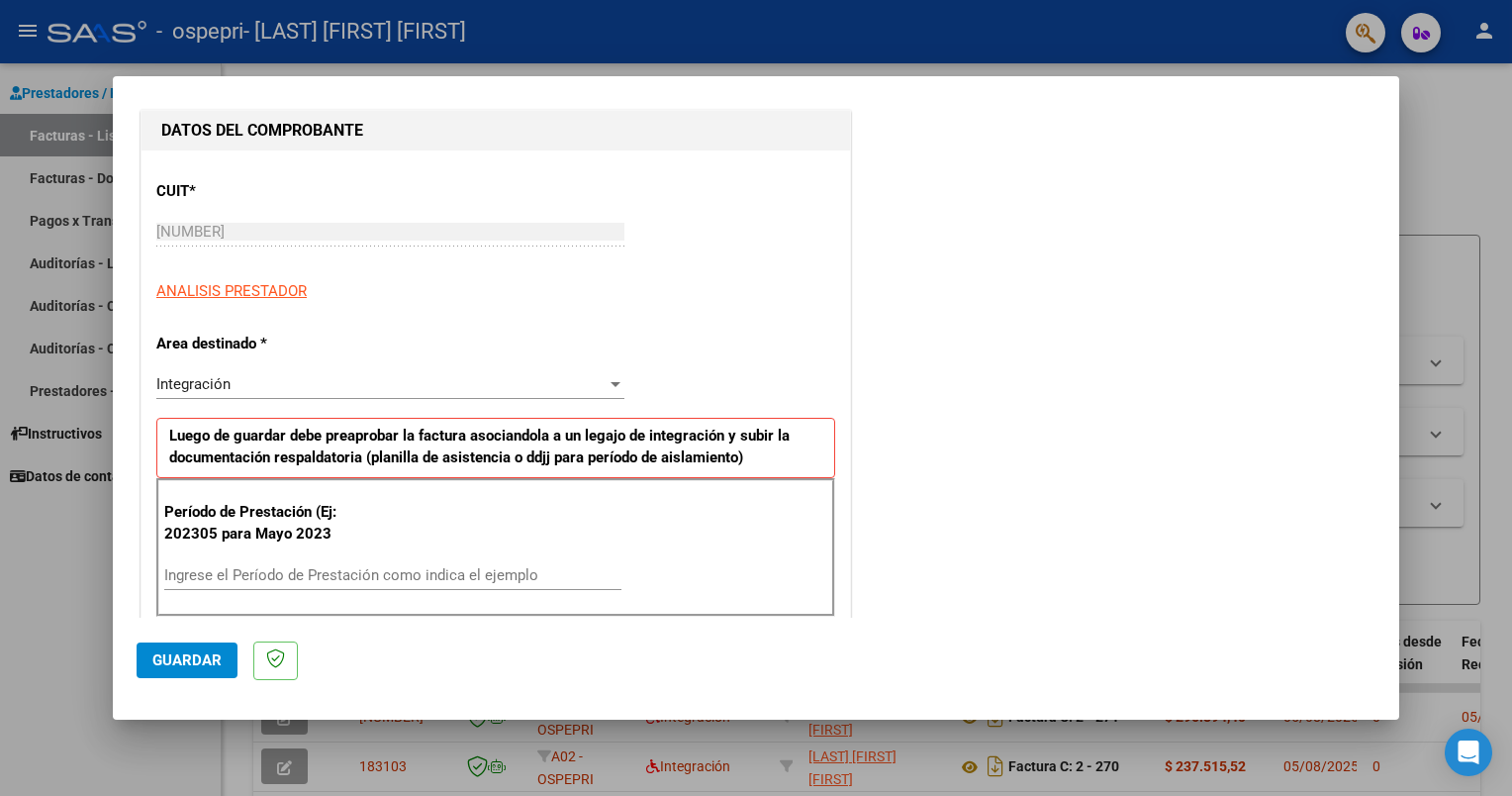 click on "Ingrese el Período de Prestación como indica el ejemplo" at bounding box center (393, 575) 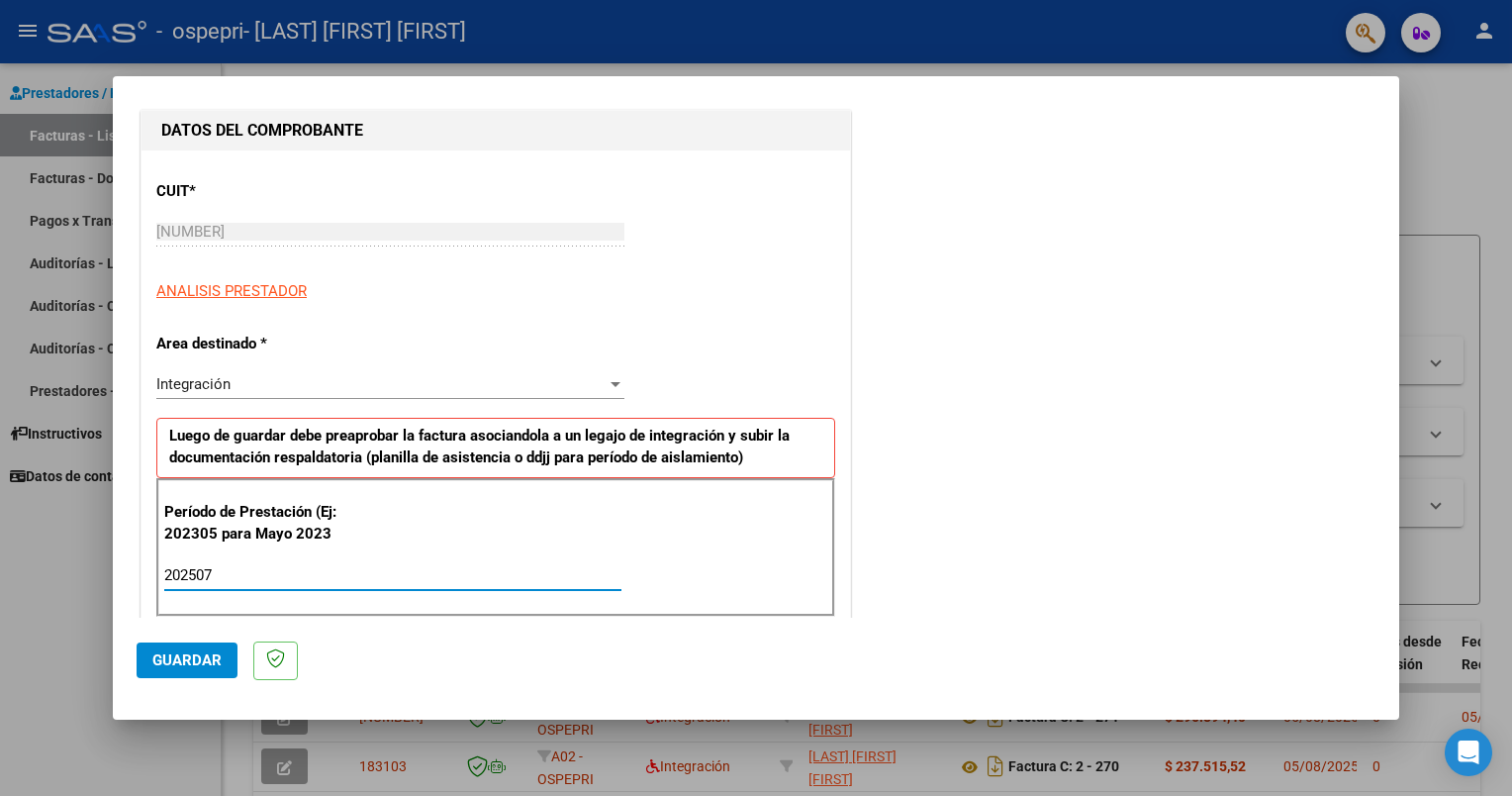 type on "202507" 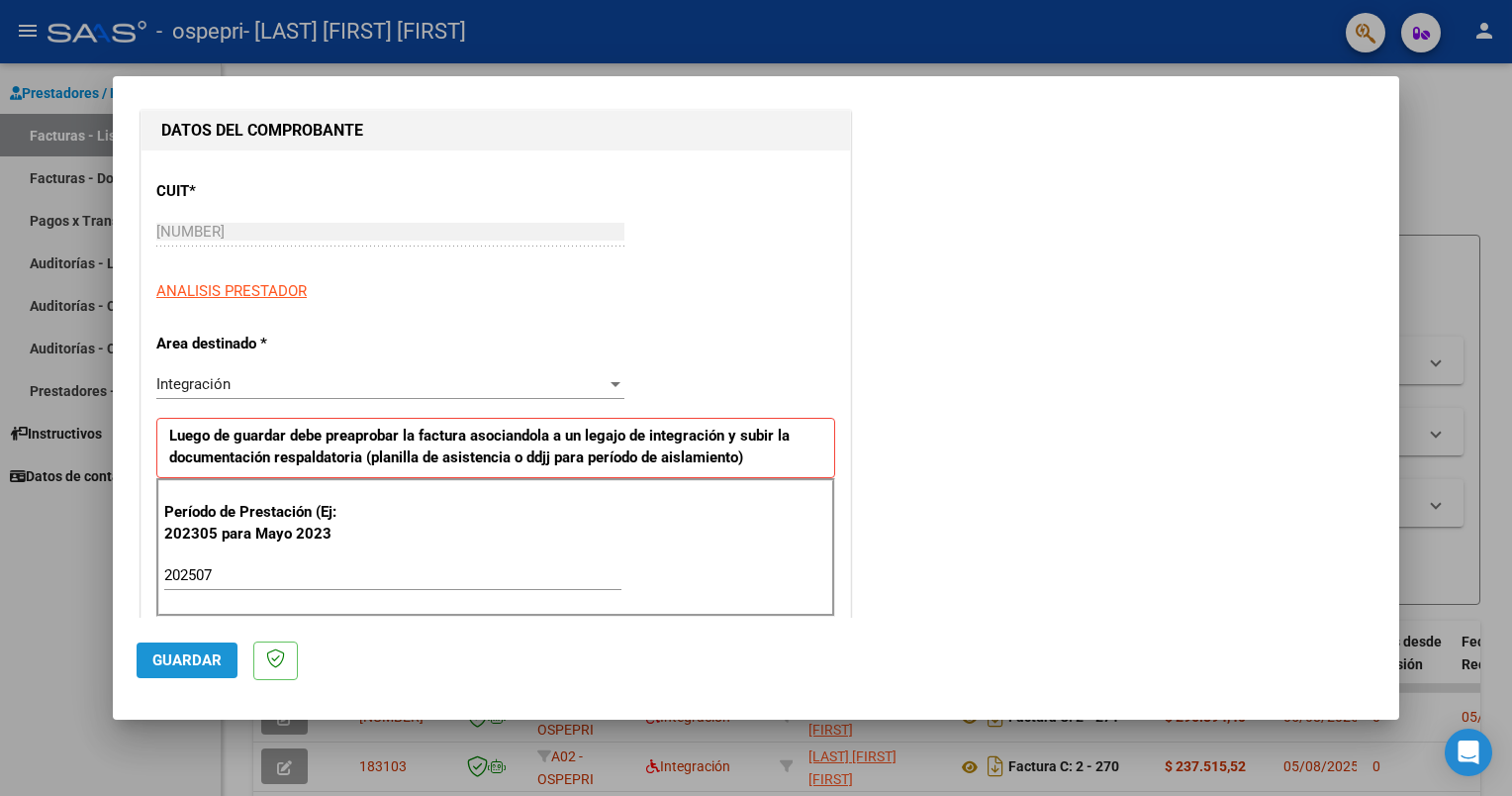 click on "Guardar" 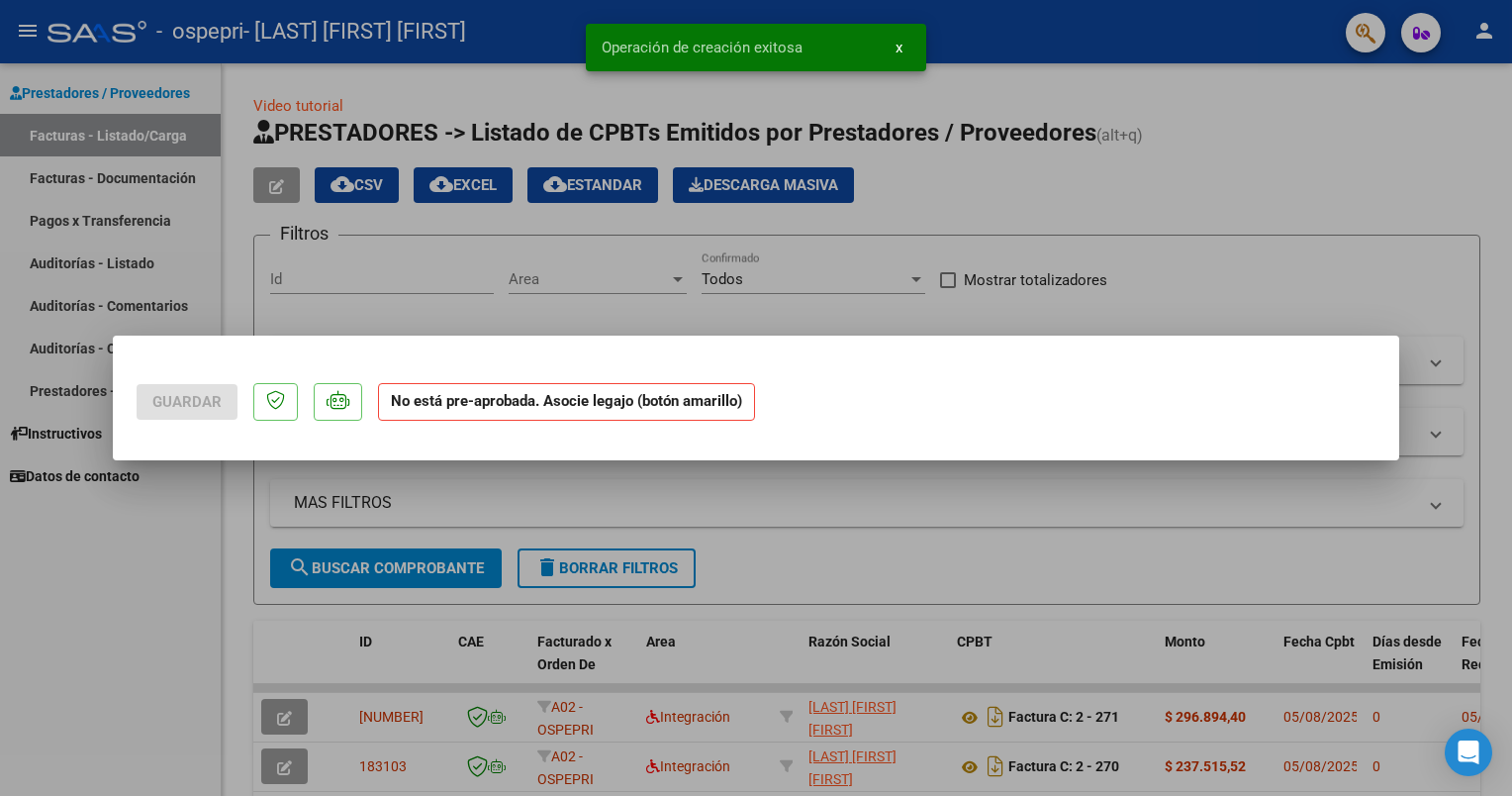 scroll, scrollTop: 0, scrollLeft: 0, axis: both 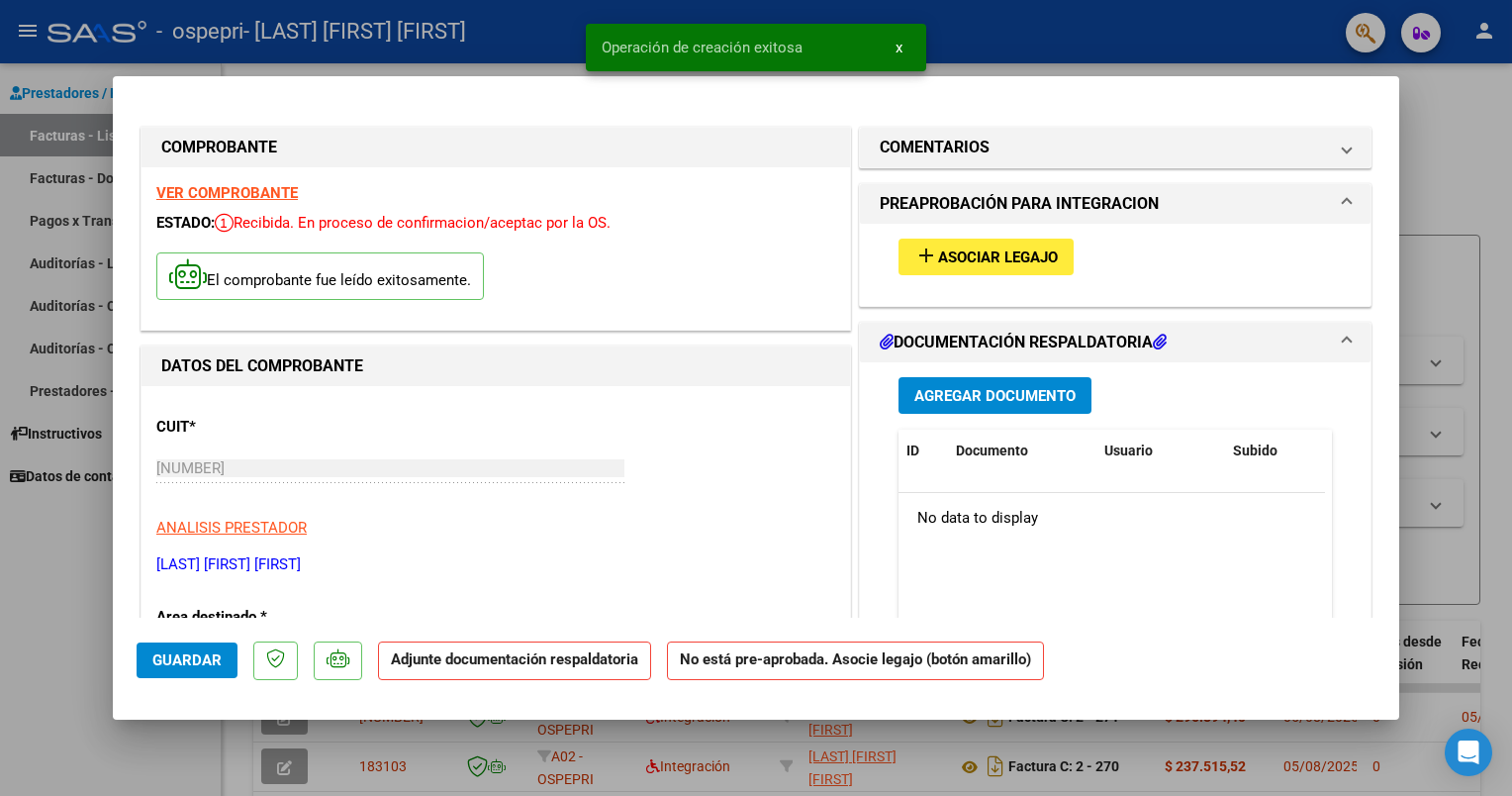 click at bounding box center (756, 398) 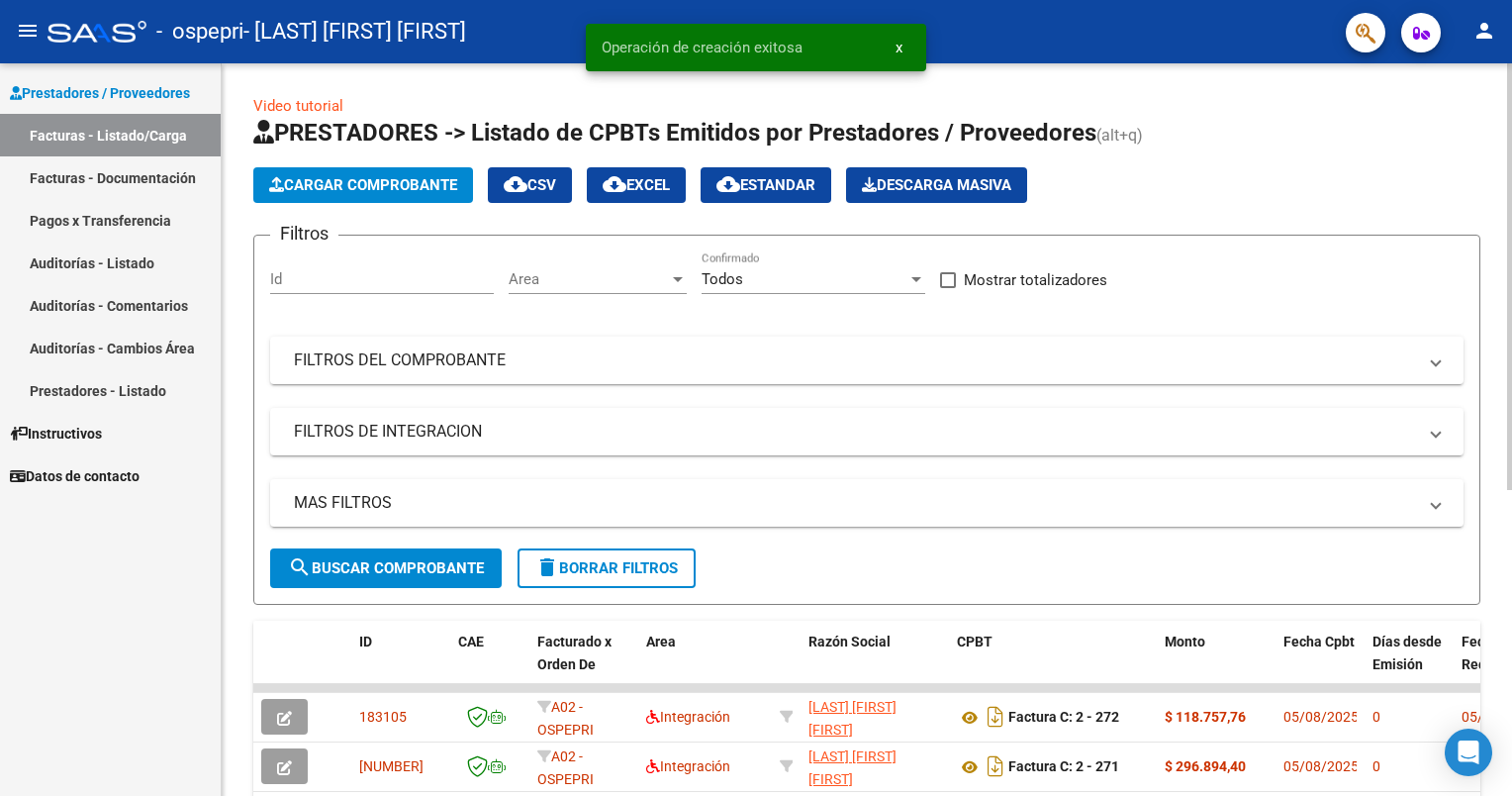 click on "Cargar Comprobante" 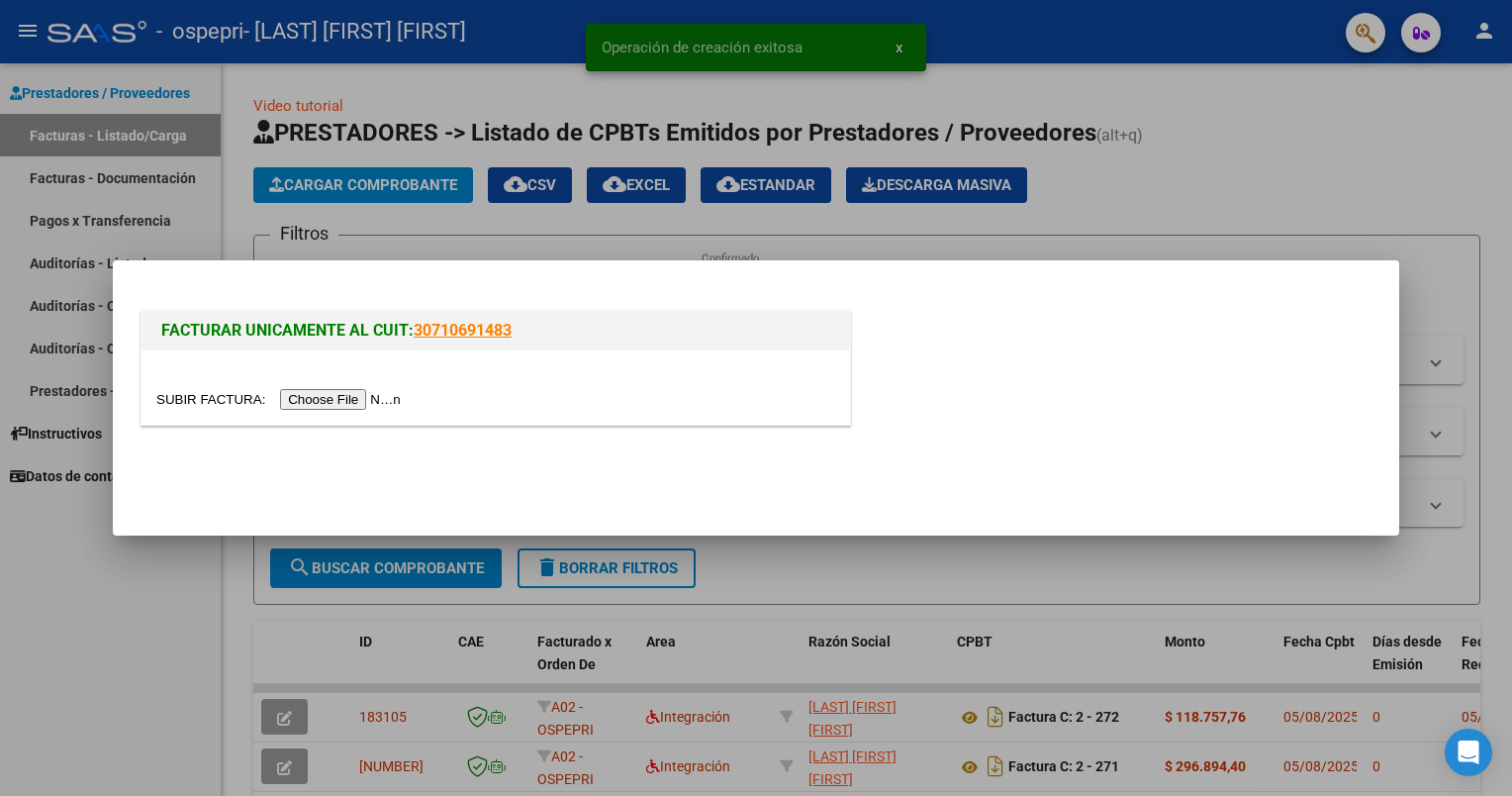 click at bounding box center (281, 399) 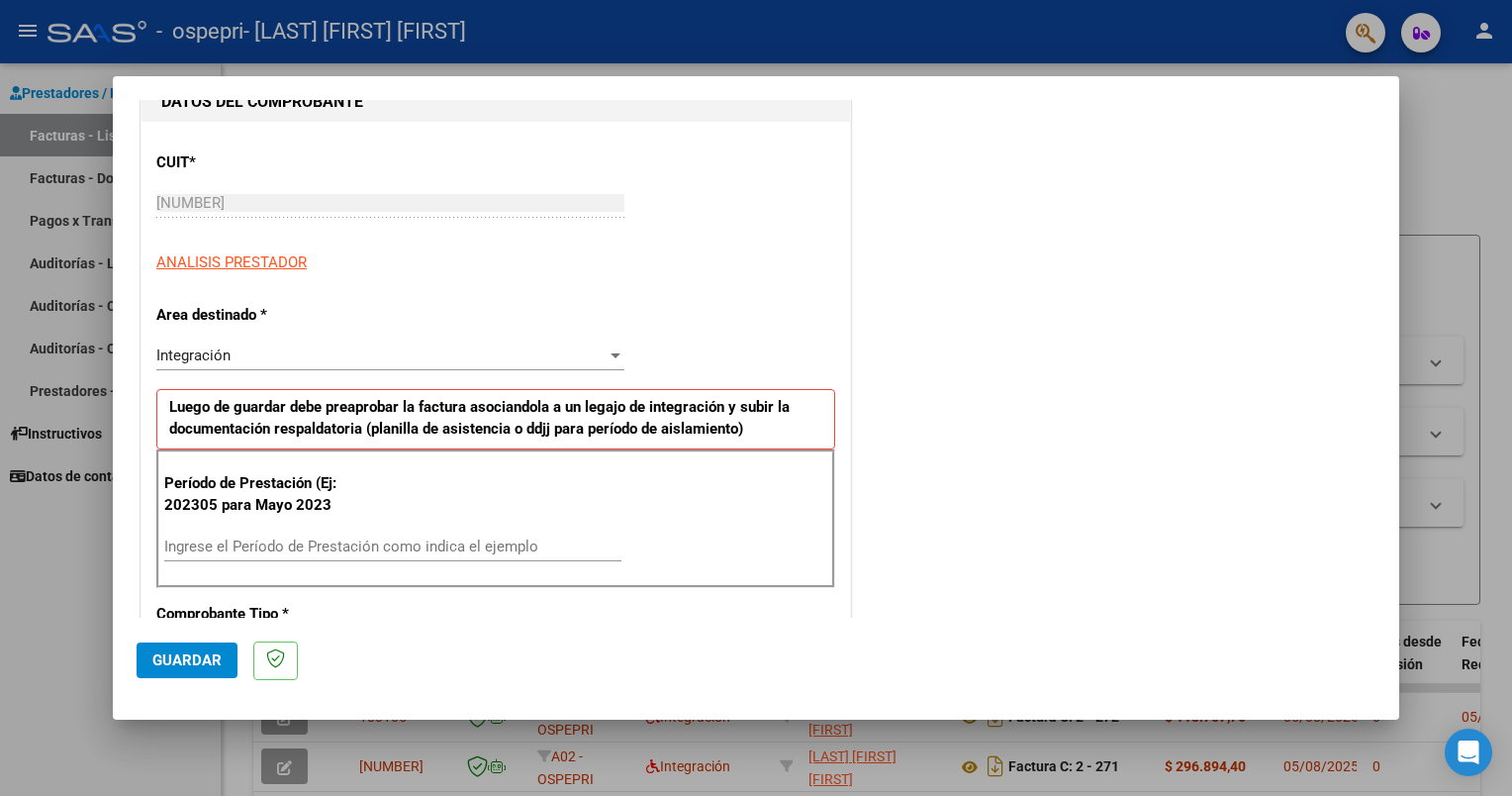 scroll, scrollTop: 297, scrollLeft: 0, axis: vertical 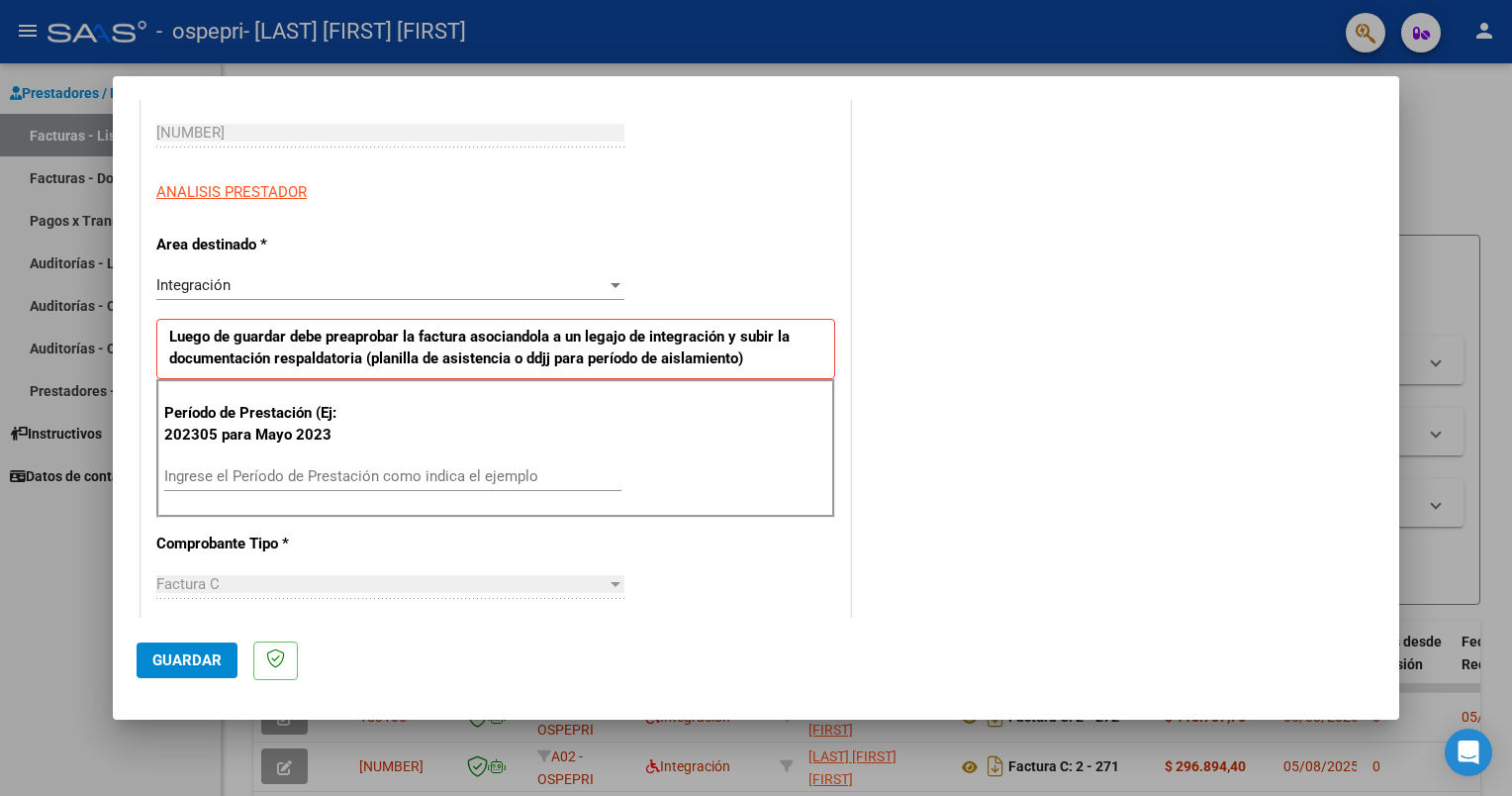 drag, startPoint x: 289, startPoint y: 493, endPoint x: 300, endPoint y: 482, distance: 15.556349 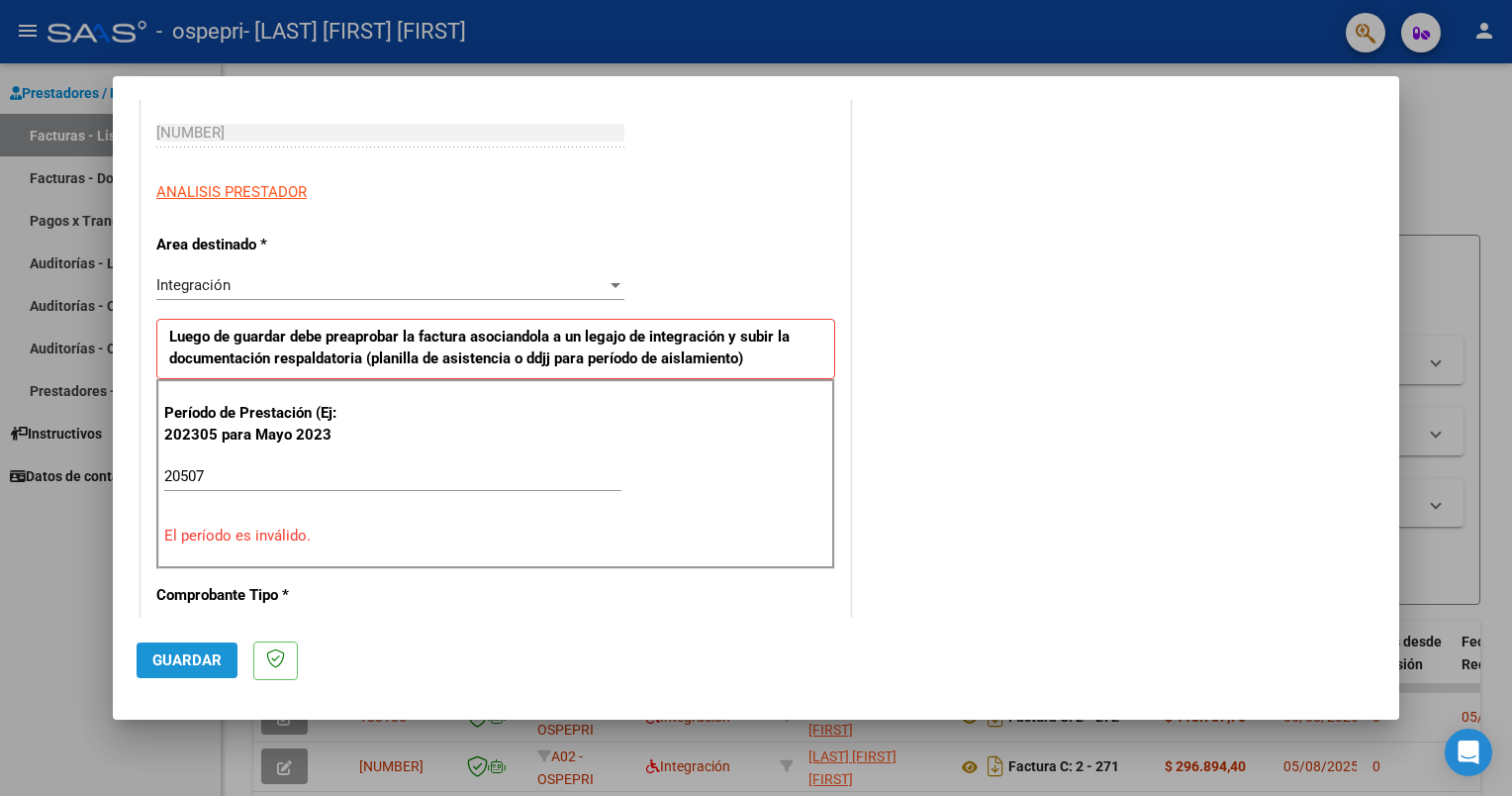 click on "Guardar" 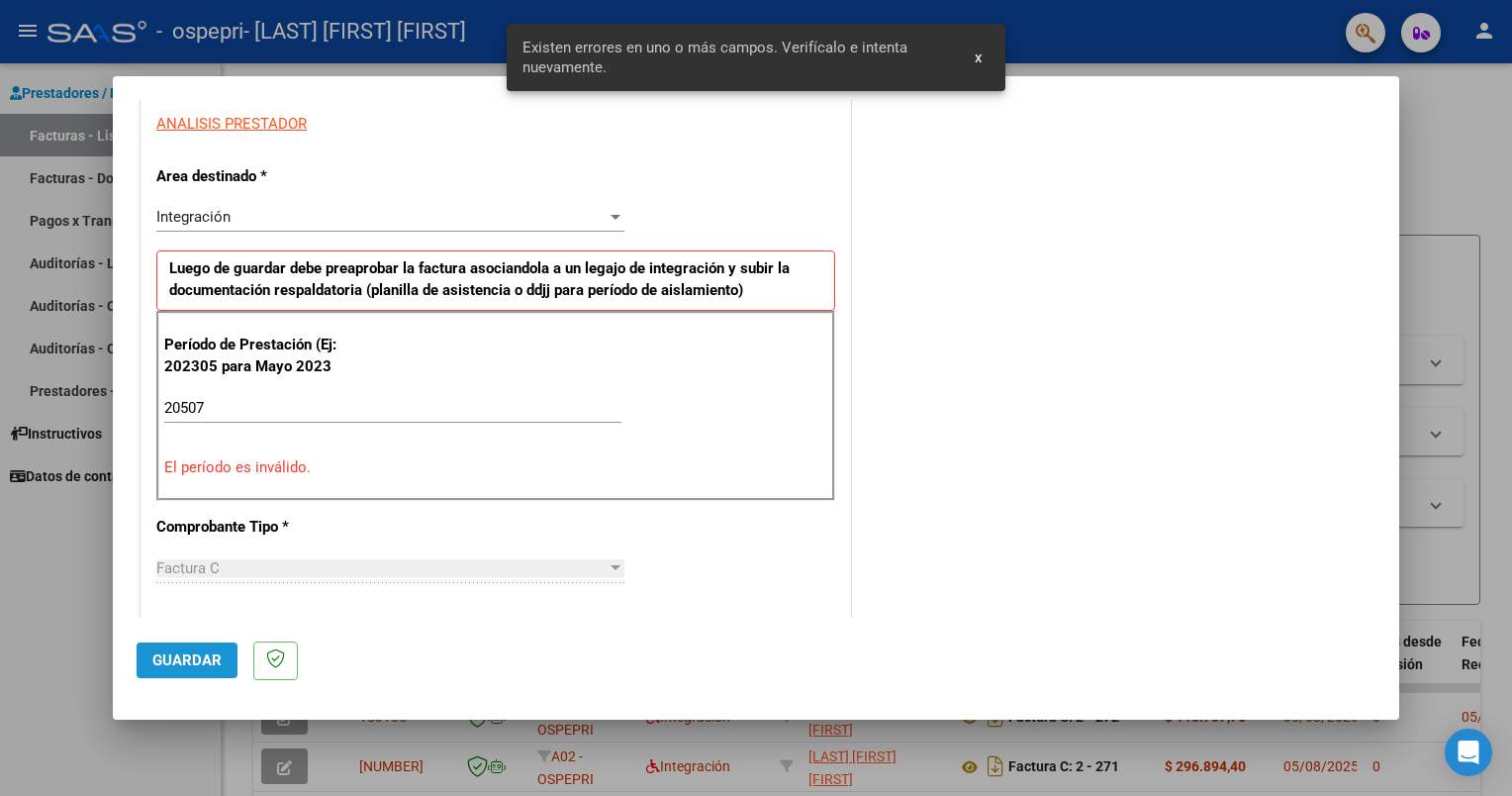 scroll, scrollTop: 392, scrollLeft: 0, axis: vertical 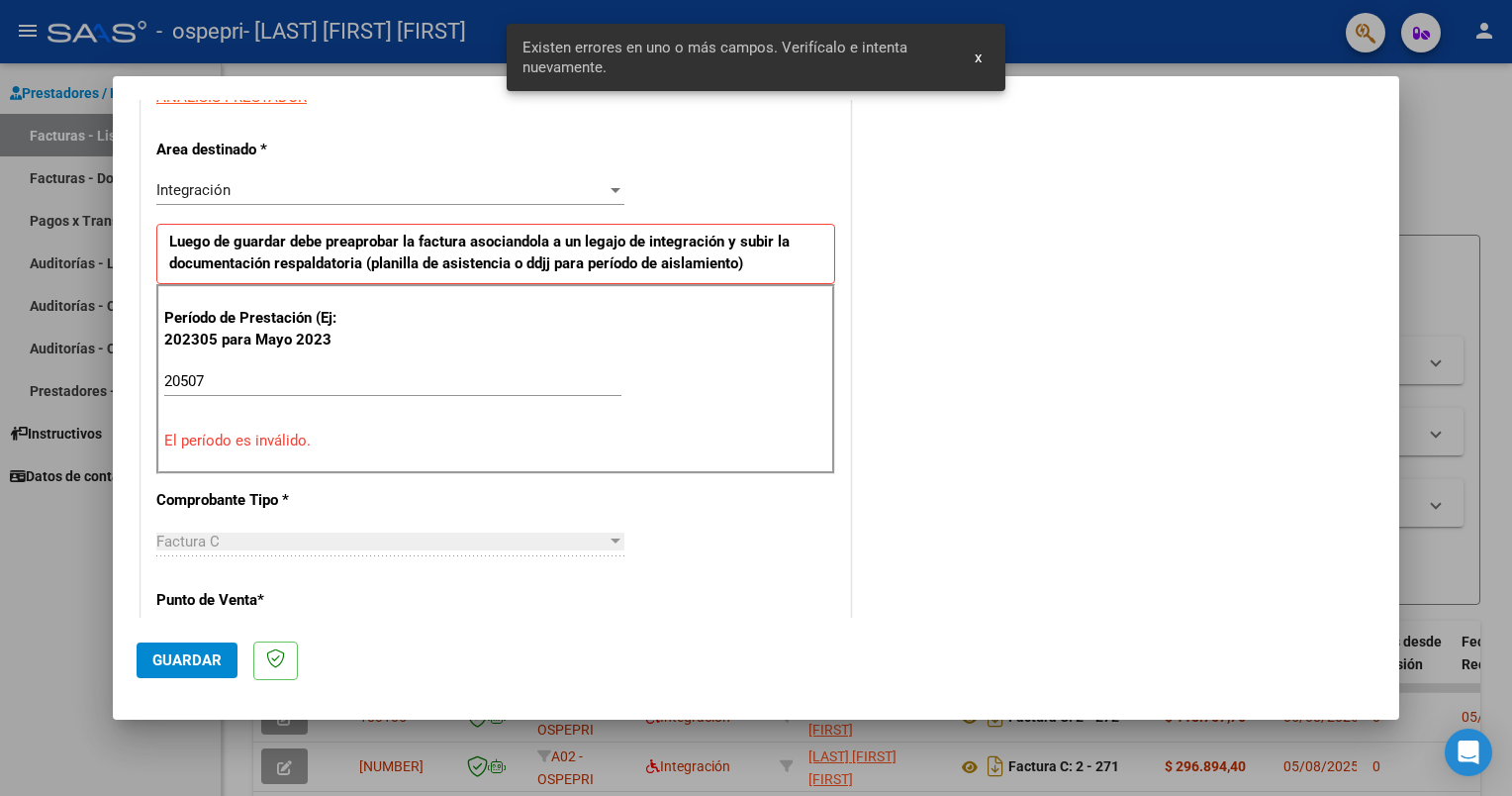 click on "20507" at bounding box center (393, 381) 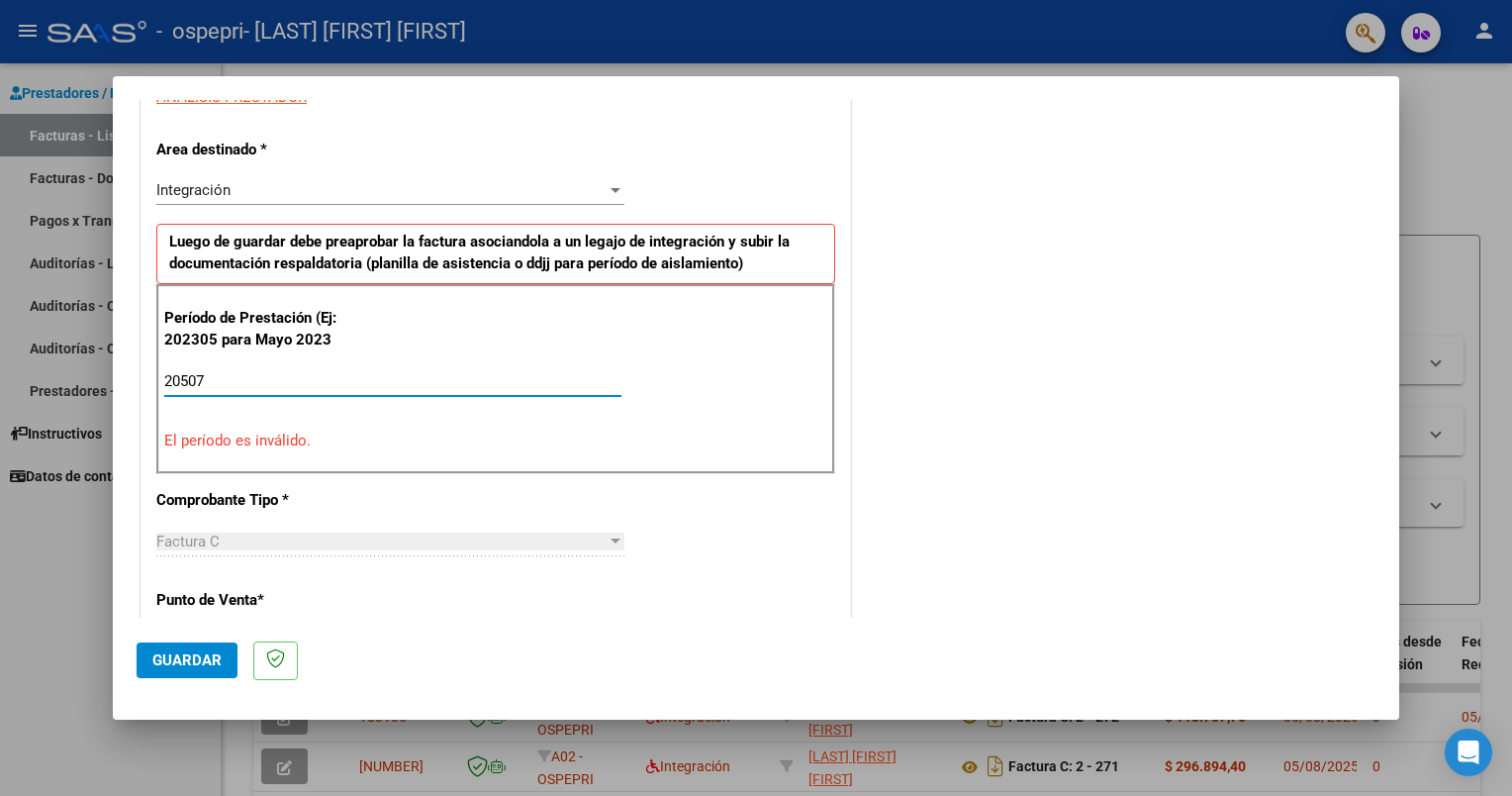 drag, startPoint x: 240, startPoint y: 371, endPoint x: 128, endPoint y: 390, distance: 113.60018 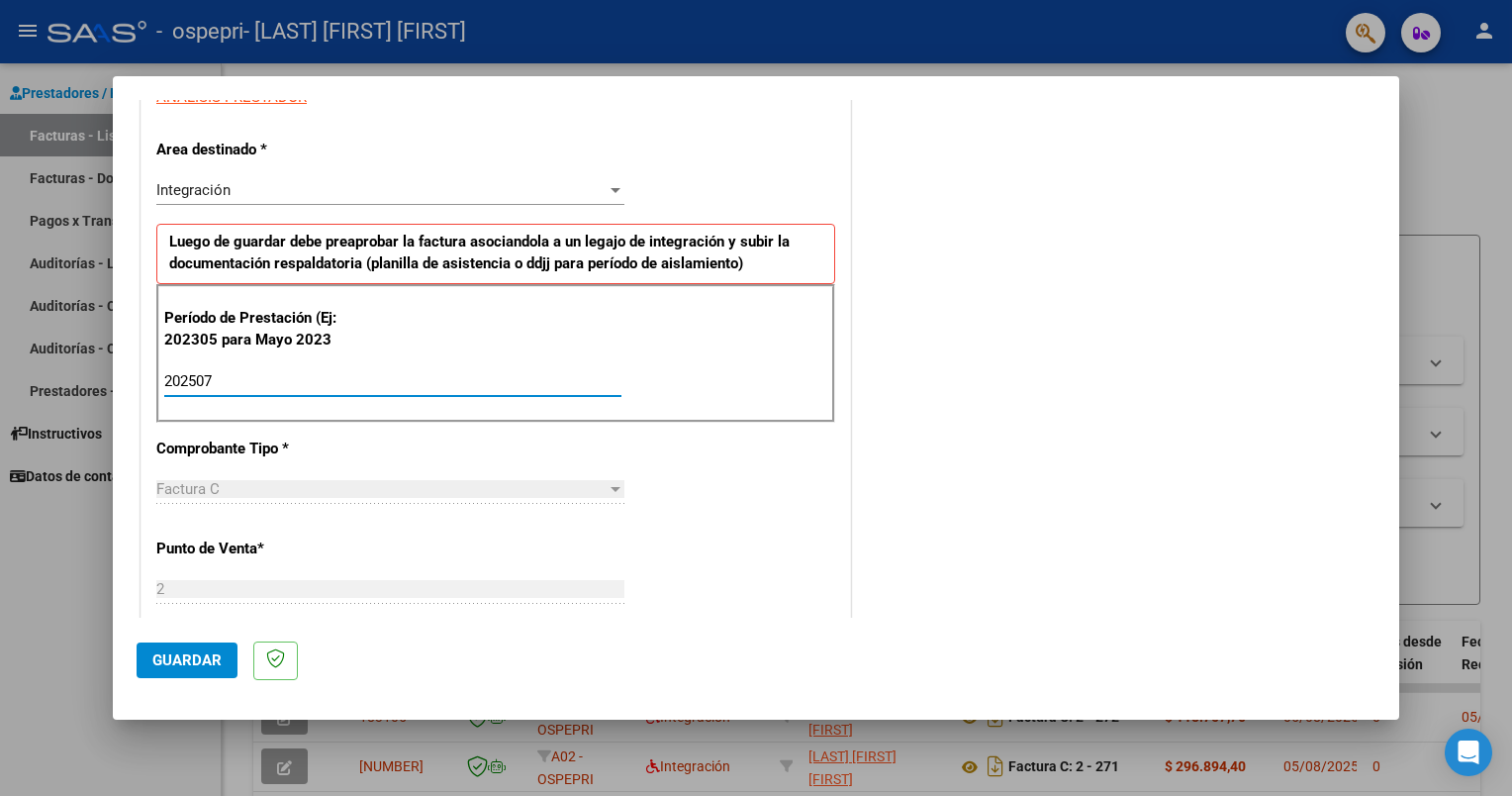 type on "202507" 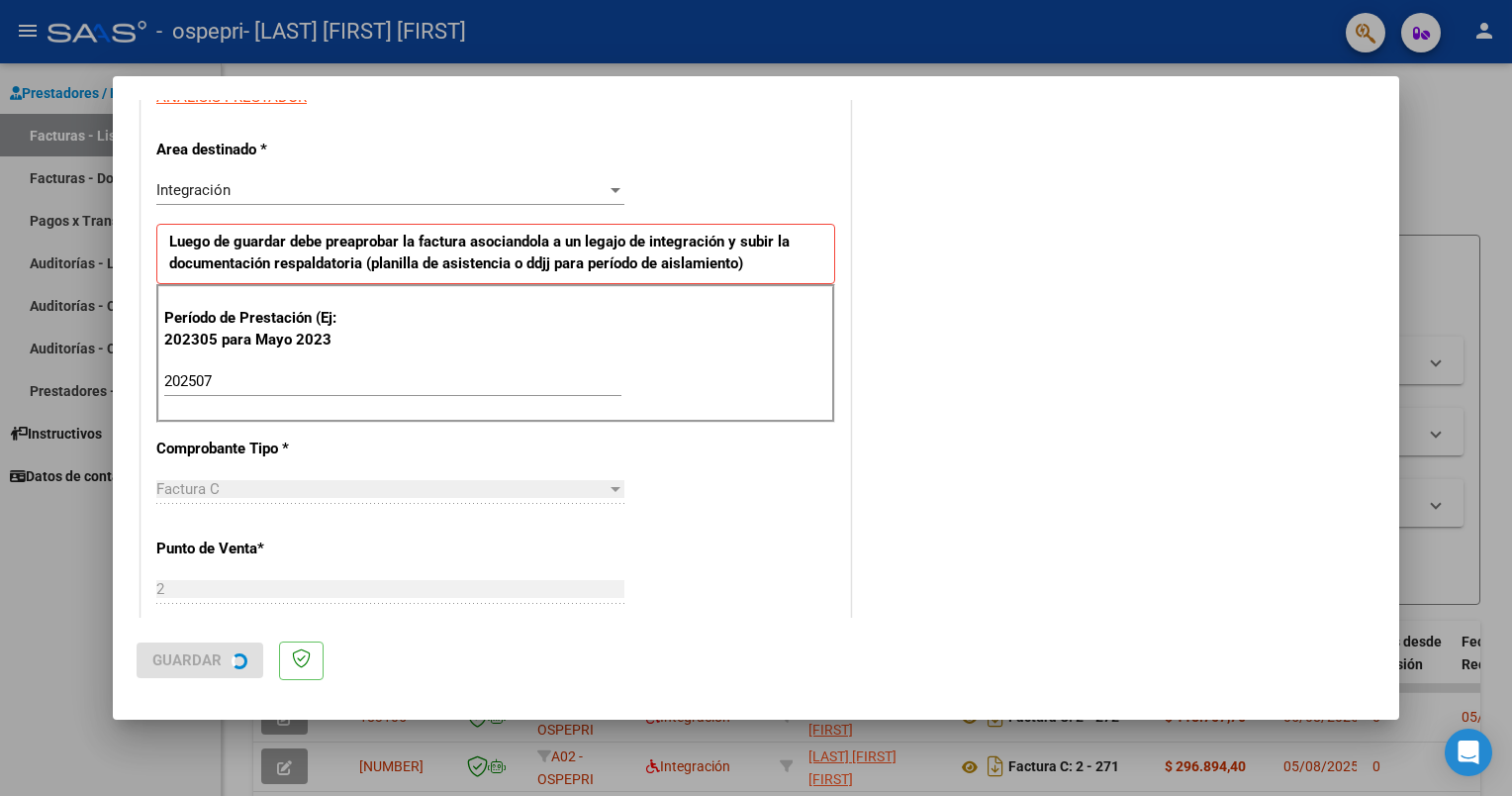 scroll, scrollTop: 0, scrollLeft: 0, axis: both 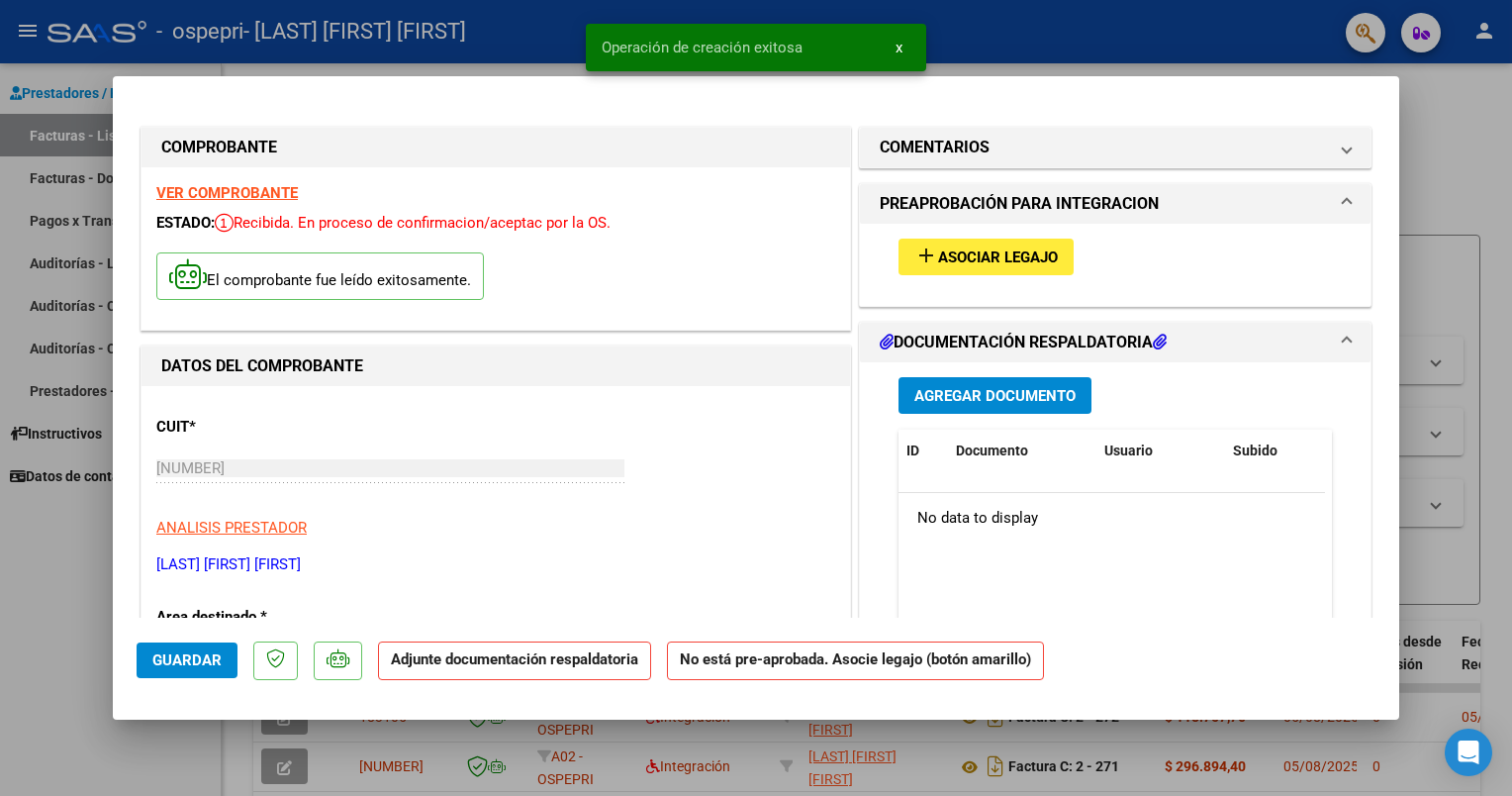click at bounding box center [756, 398] 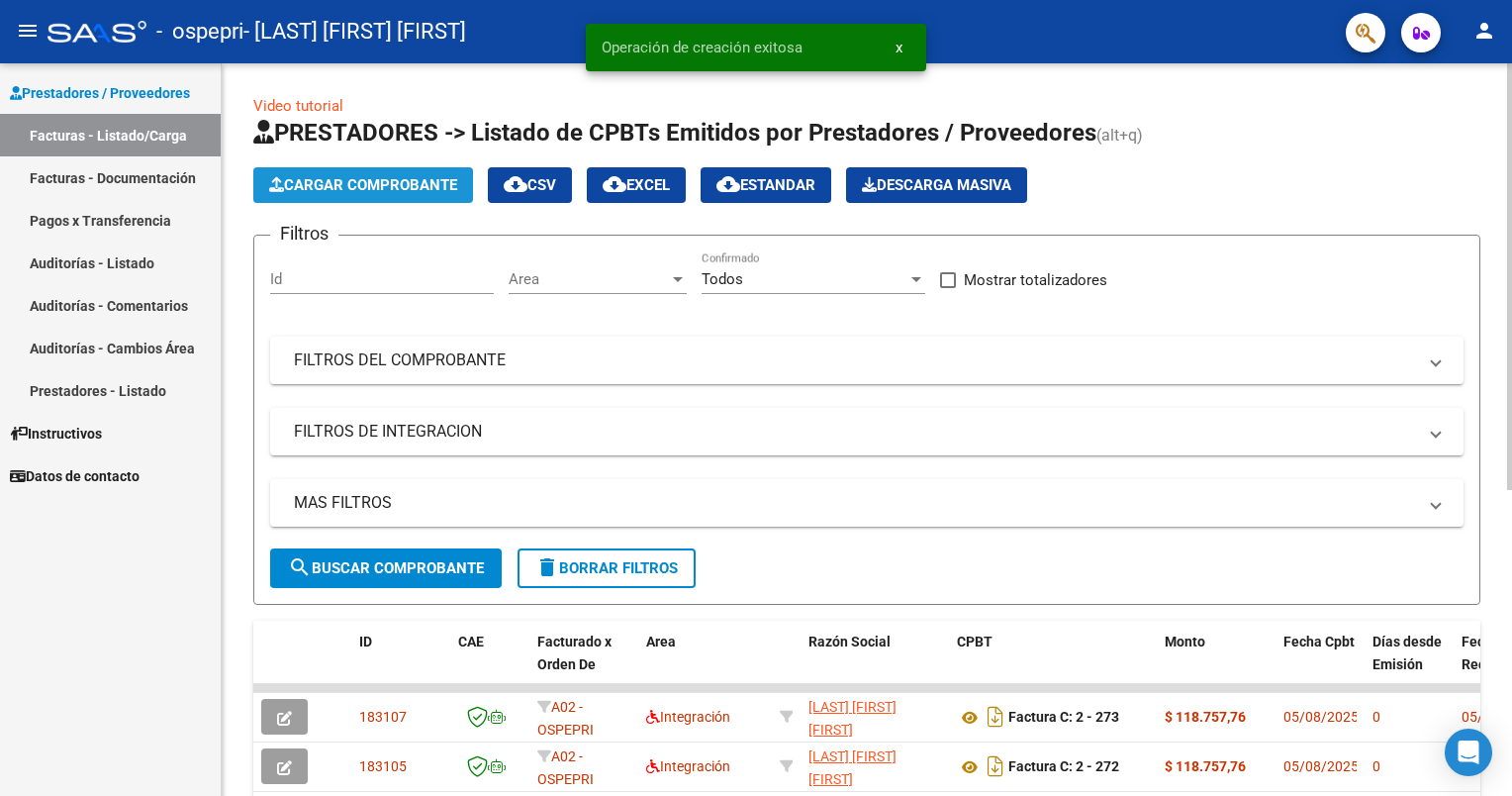 click on "Cargar Comprobante" 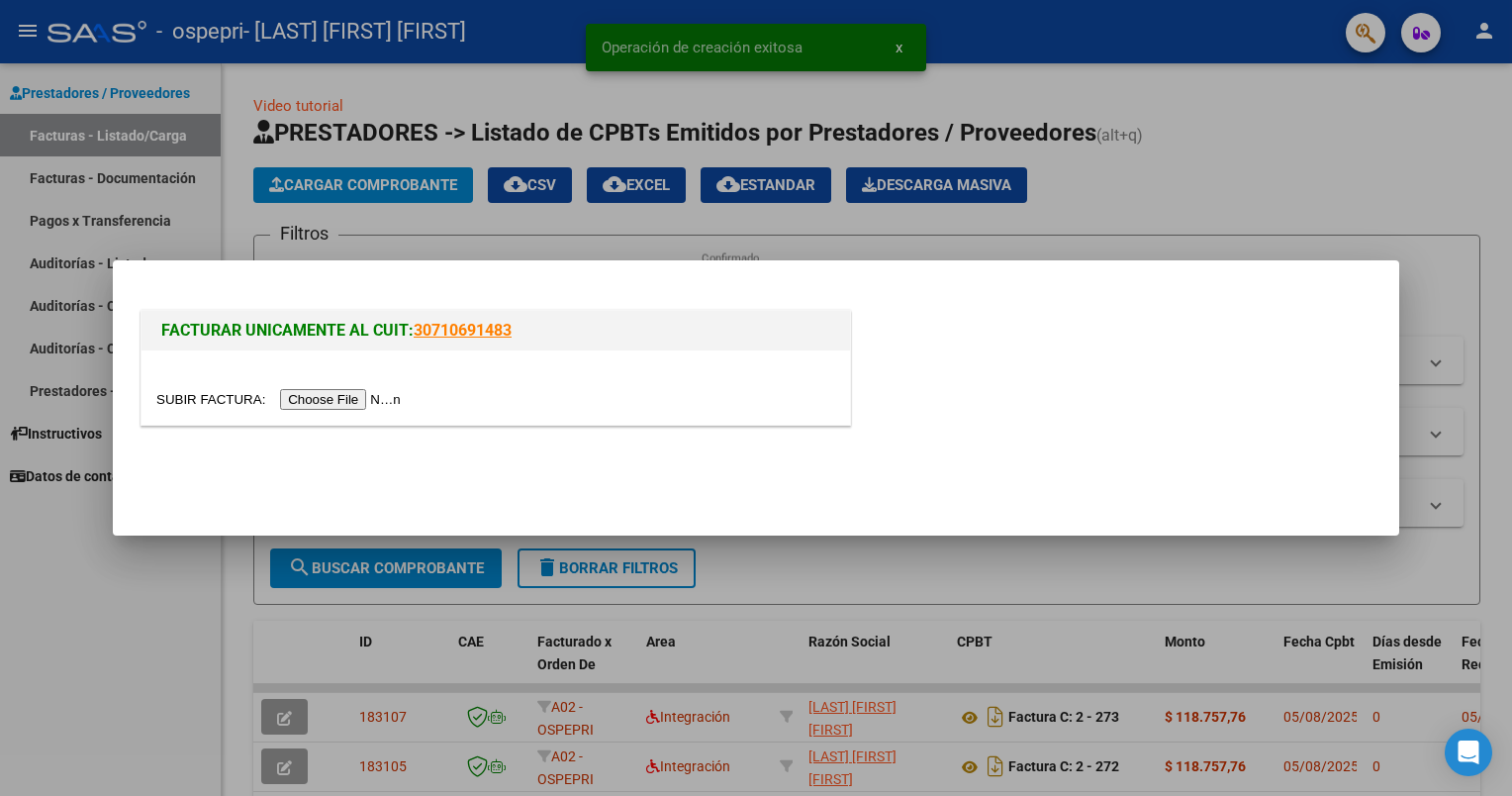 click at bounding box center (281, 399) 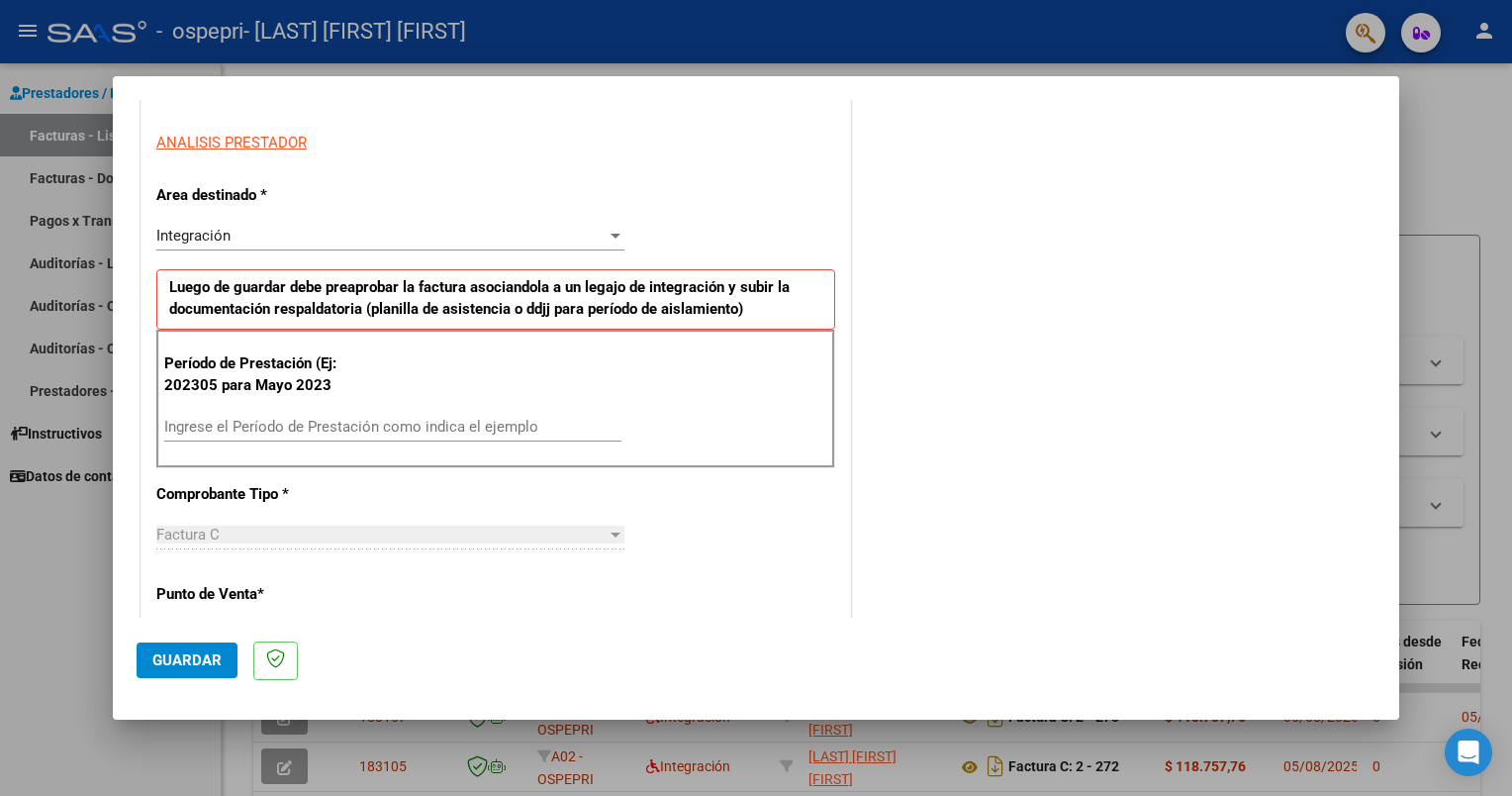 scroll, scrollTop: 396, scrollLeft: 0, axis: vertical 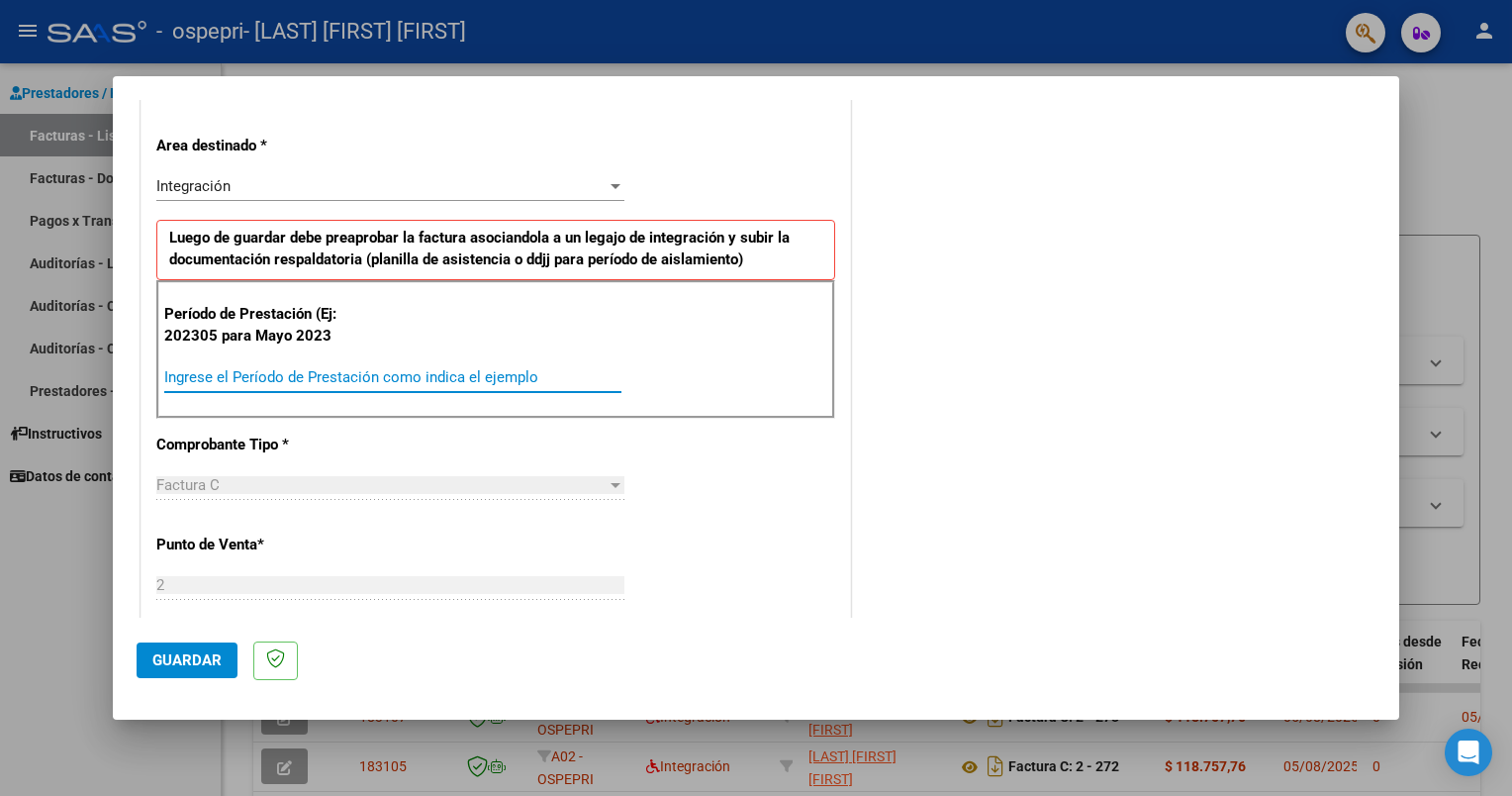 click on "Ingrese el Período de Prestación como indica el ejemplo" at bounding box center (393, 377) 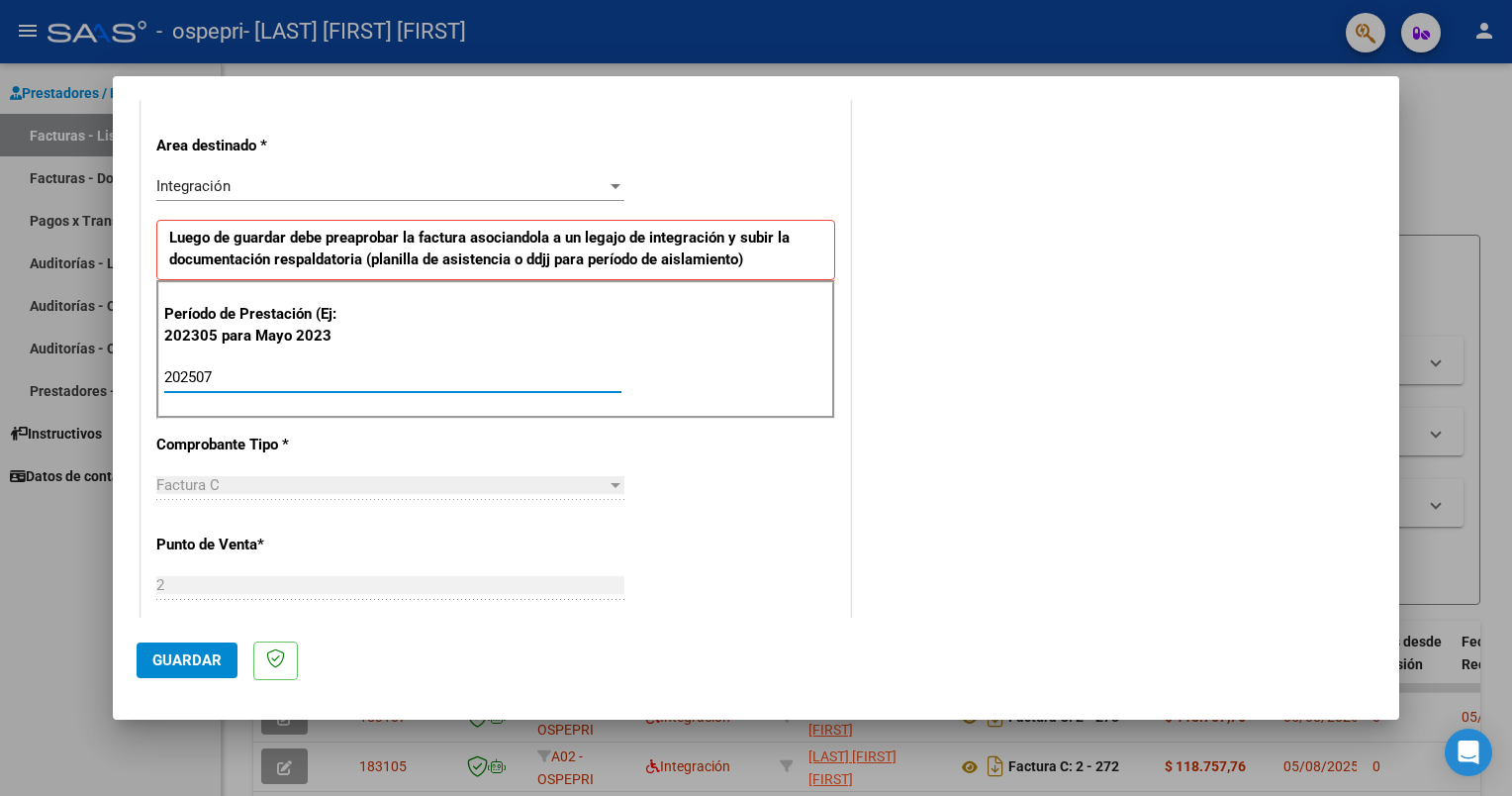 type on "202507" 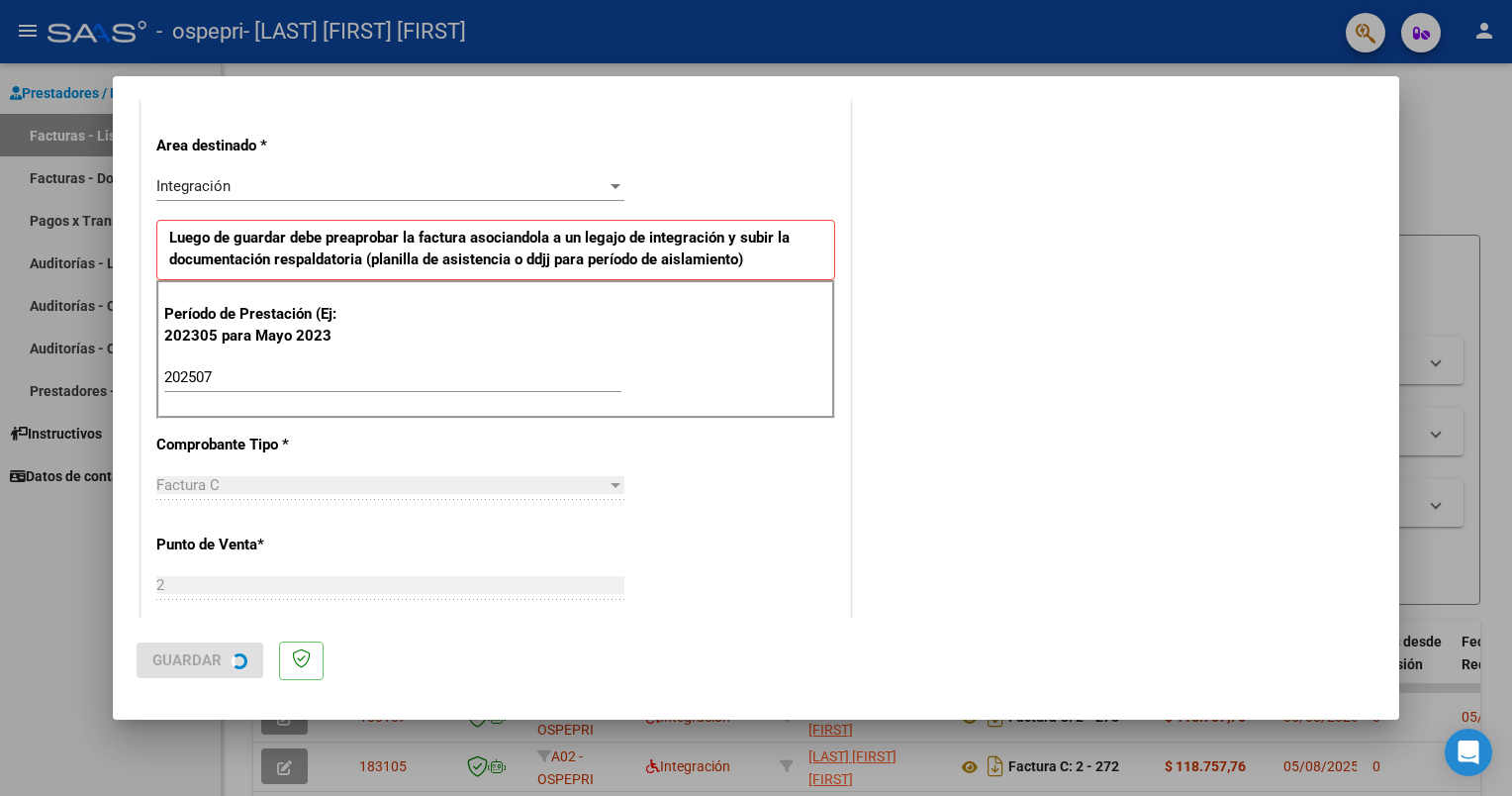 scroll, scrollTop: 0, scrollLeft: 0, axis: both 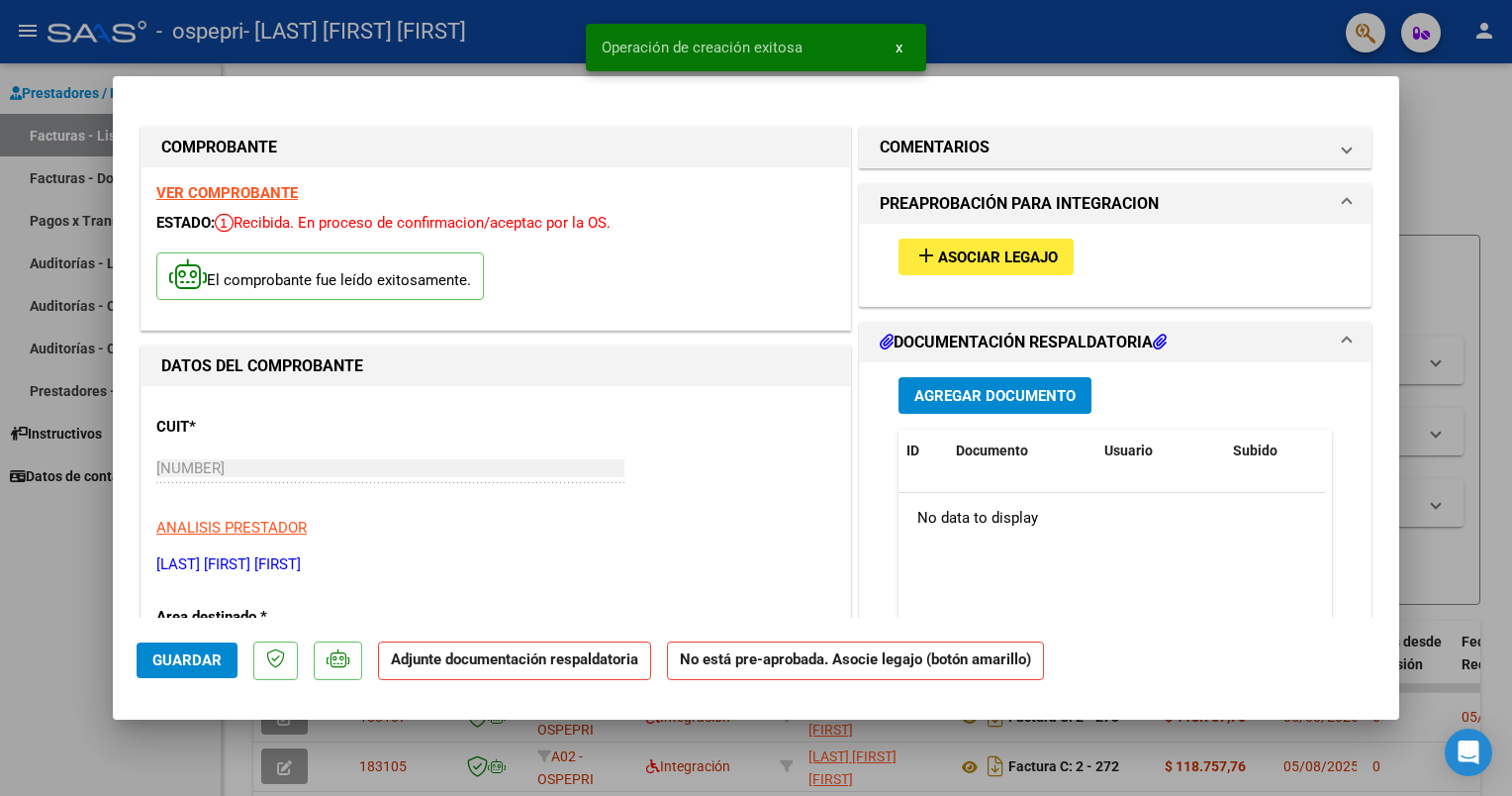 drag, startPoint x: 1412, startPoint y: 178, endPoint x: 898, endPoint y: 322, distance: 533.79022 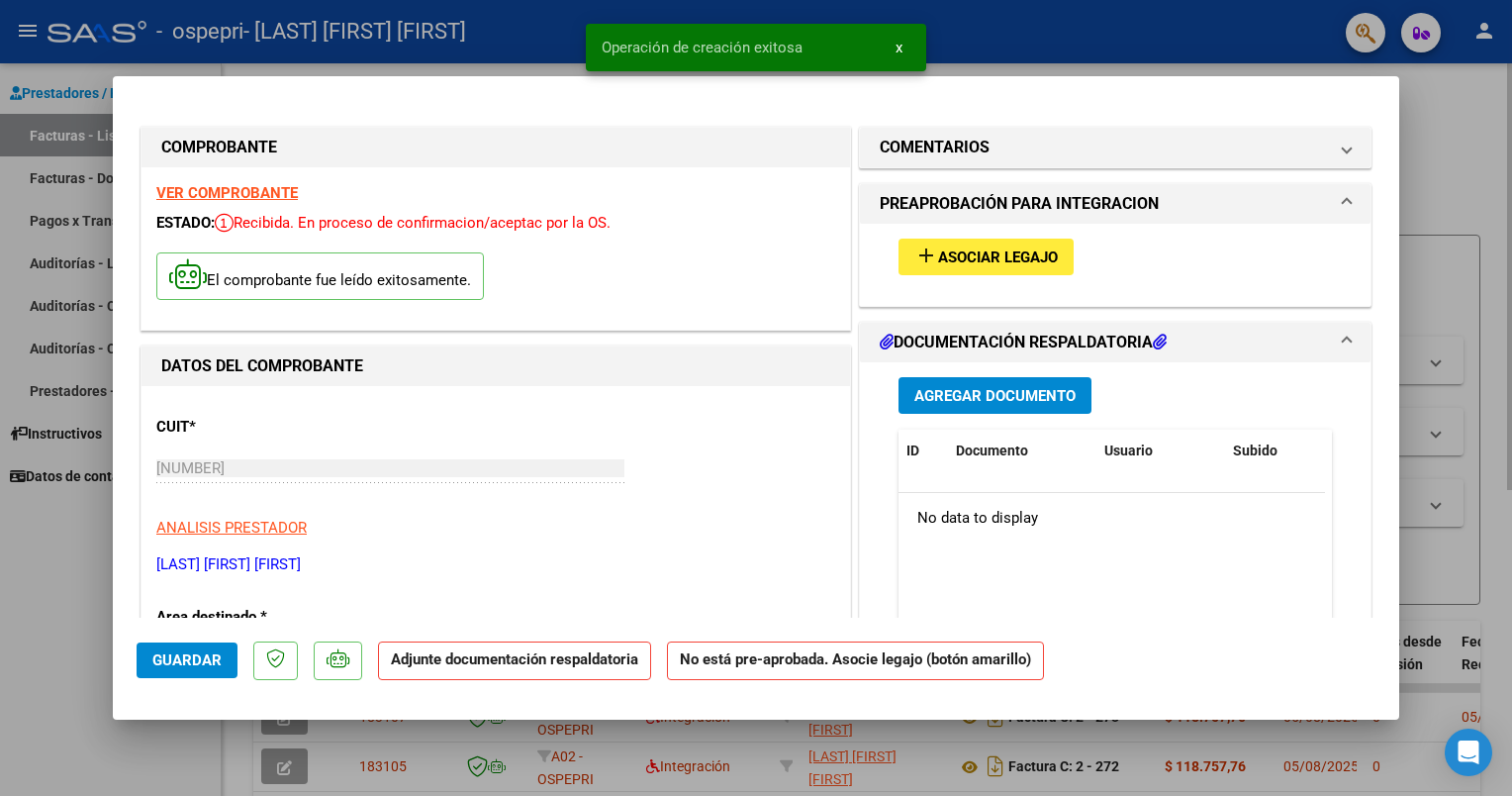 click at bounding box center [756, 398] 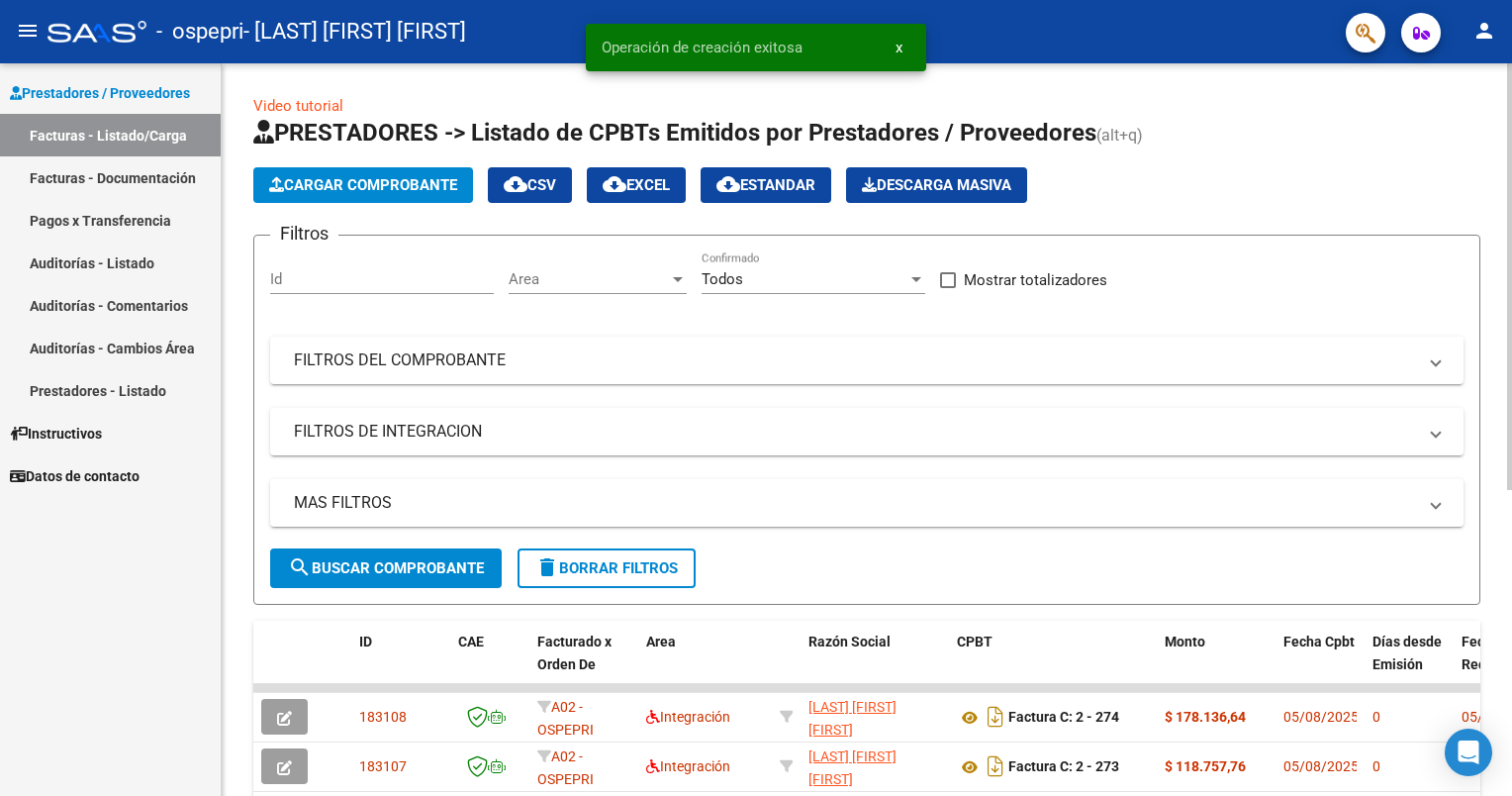 click on "Cargar Comprobante" 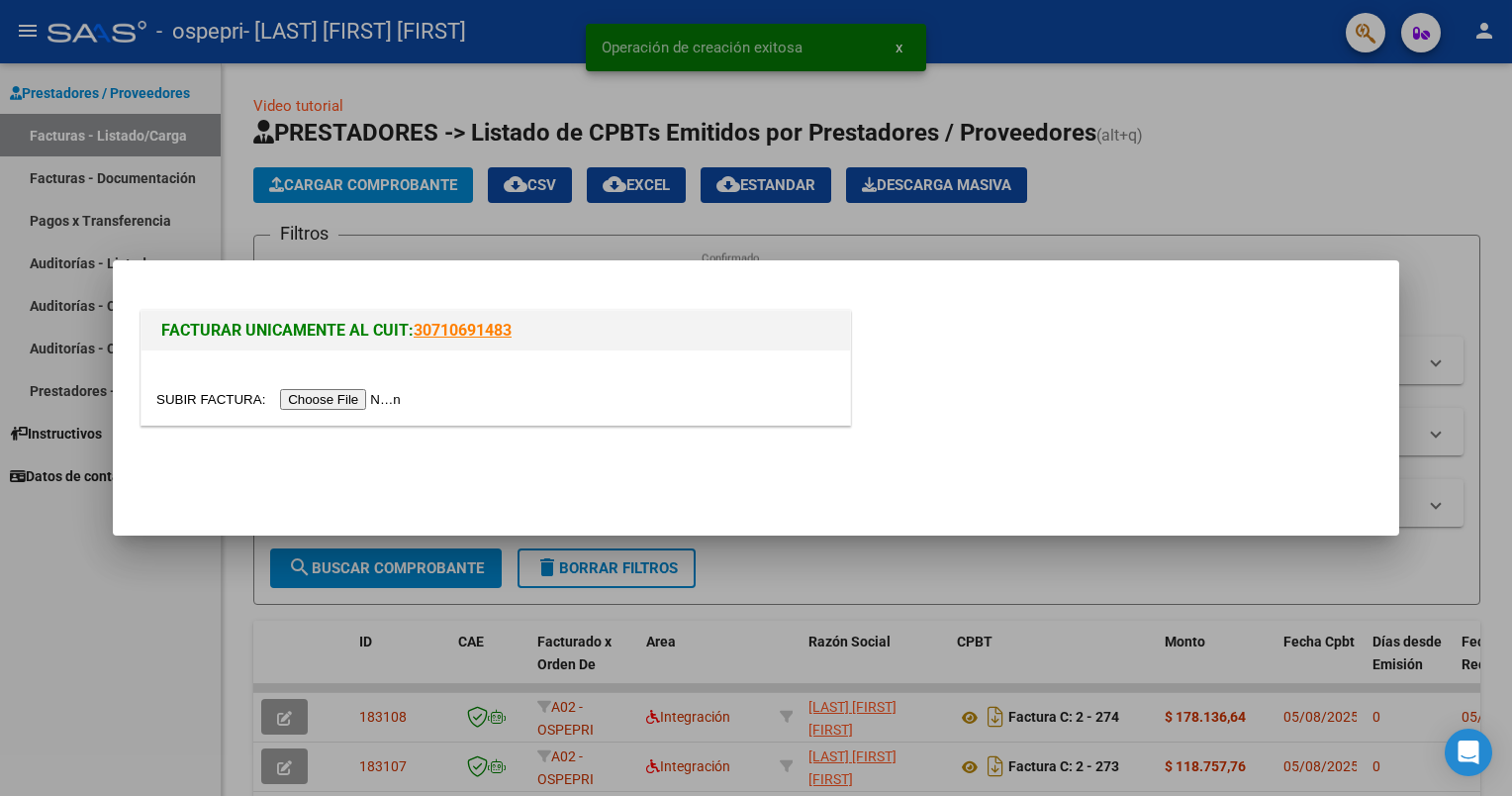 click at bounding box center (281, 399) 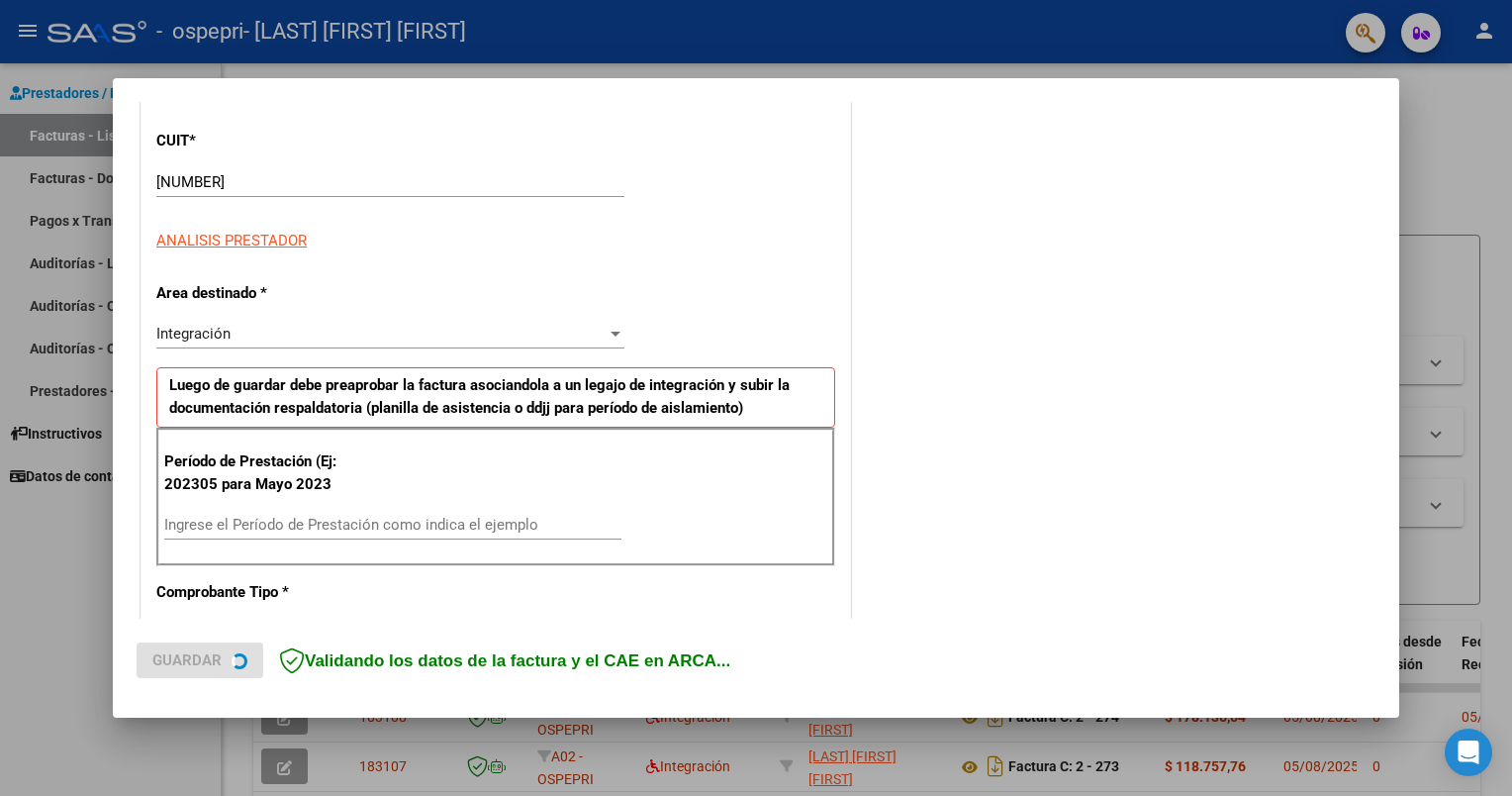 scroll, scrollTop: 297, scrollLeft: 0, axis: vertical 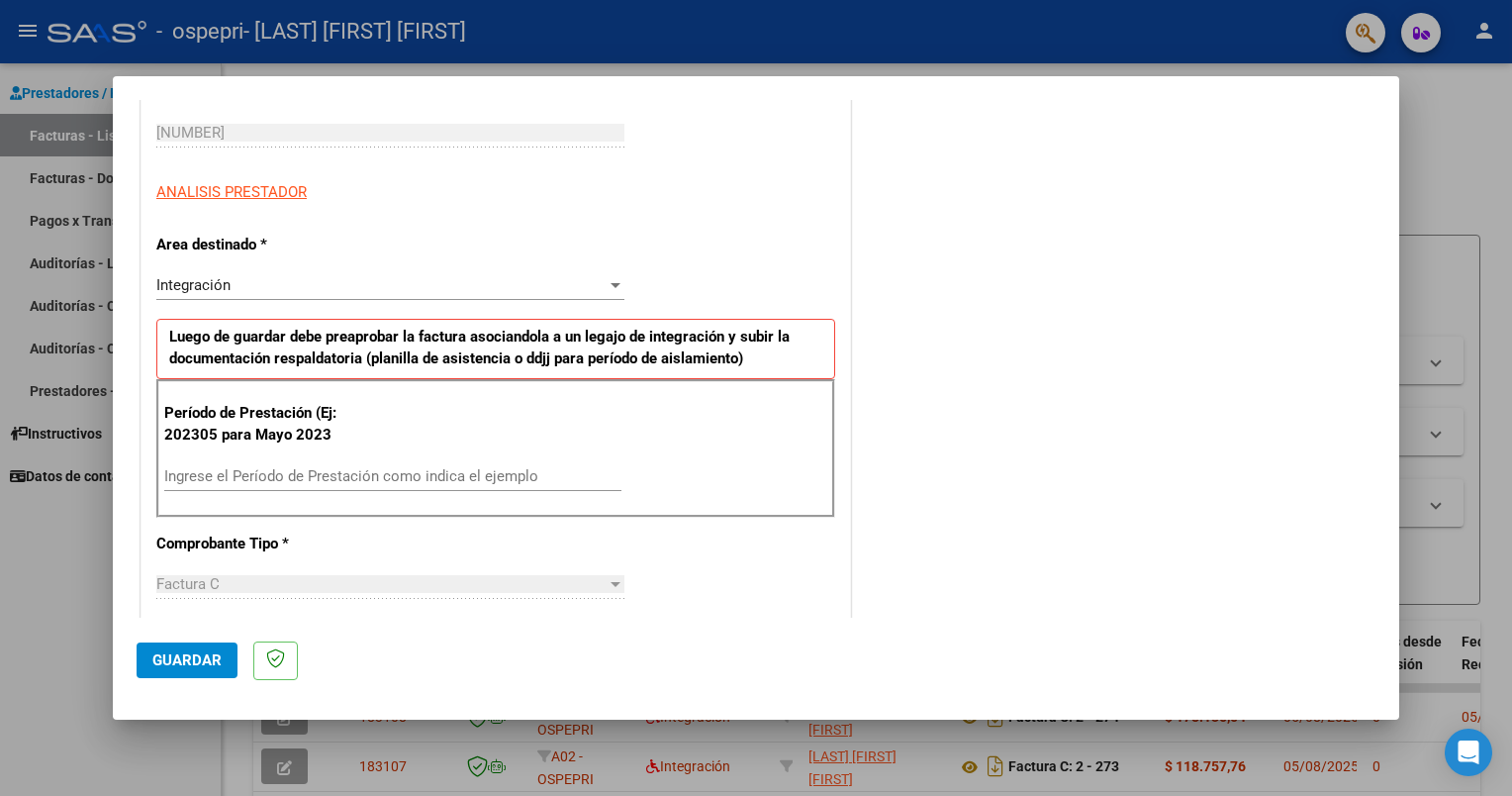click on "Ingrese el Período de Prestación como indica el ejemplo" at bounding box center [393, 476] 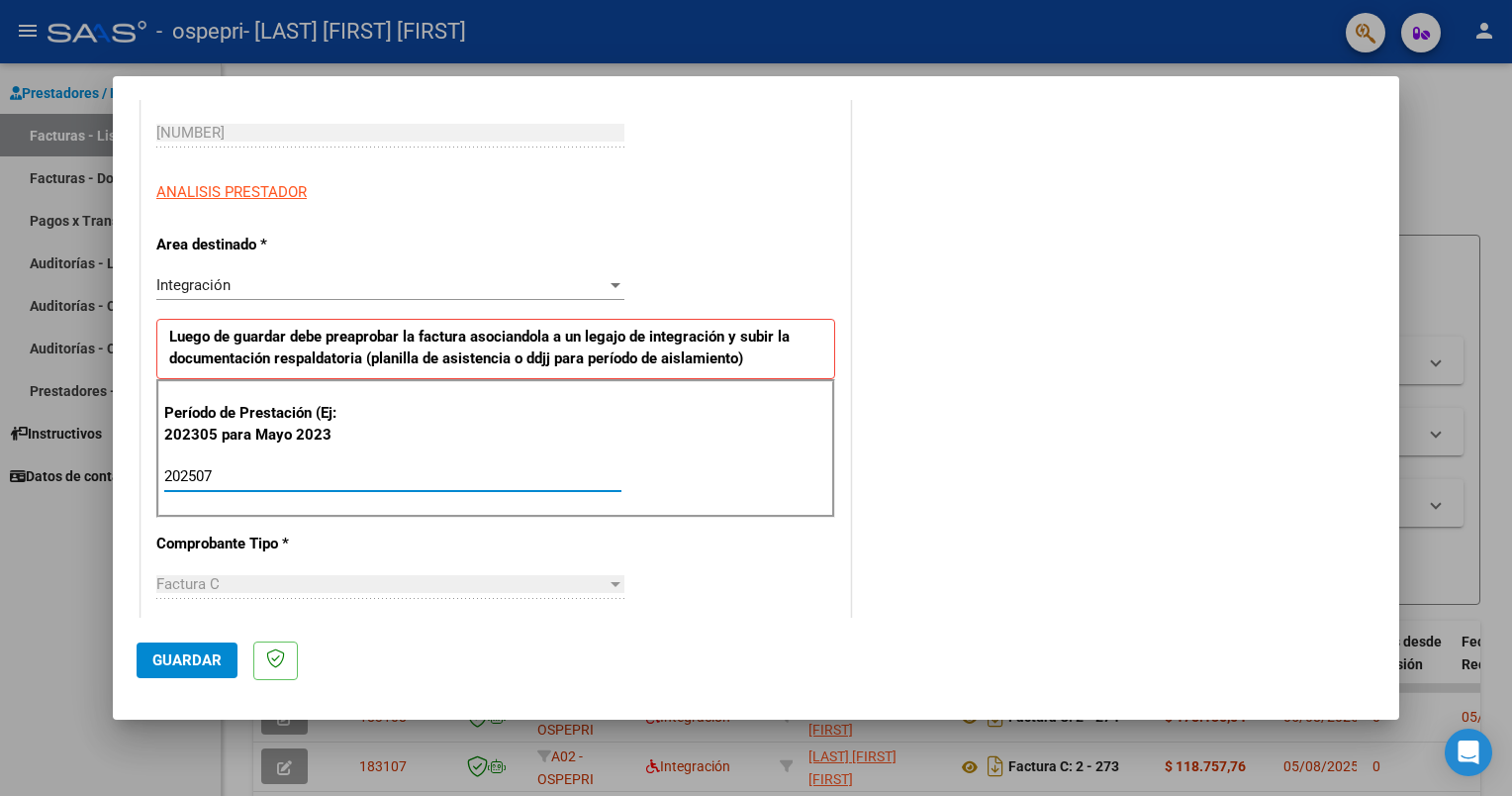 type on "202507" 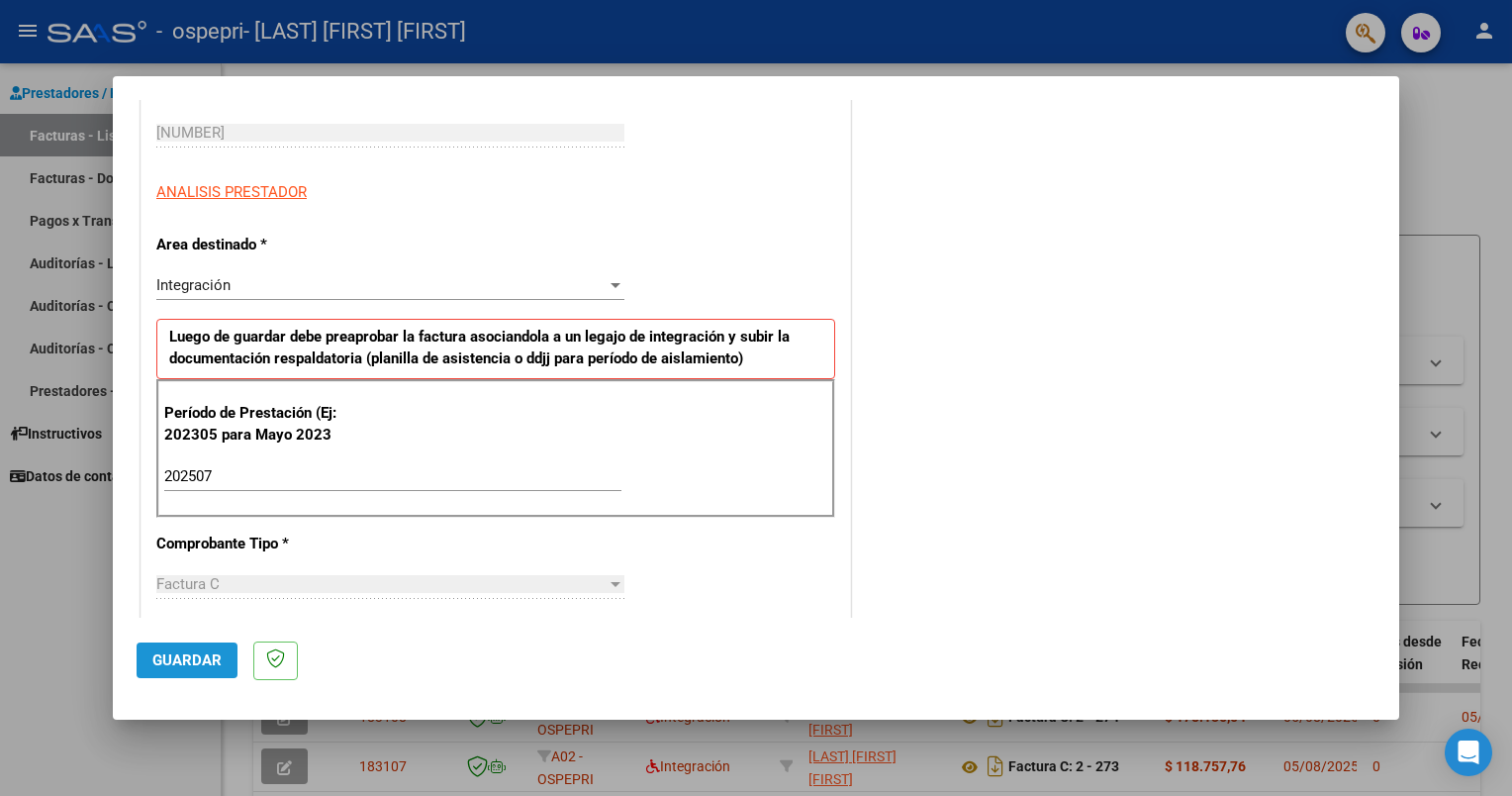 click on "Guardar" 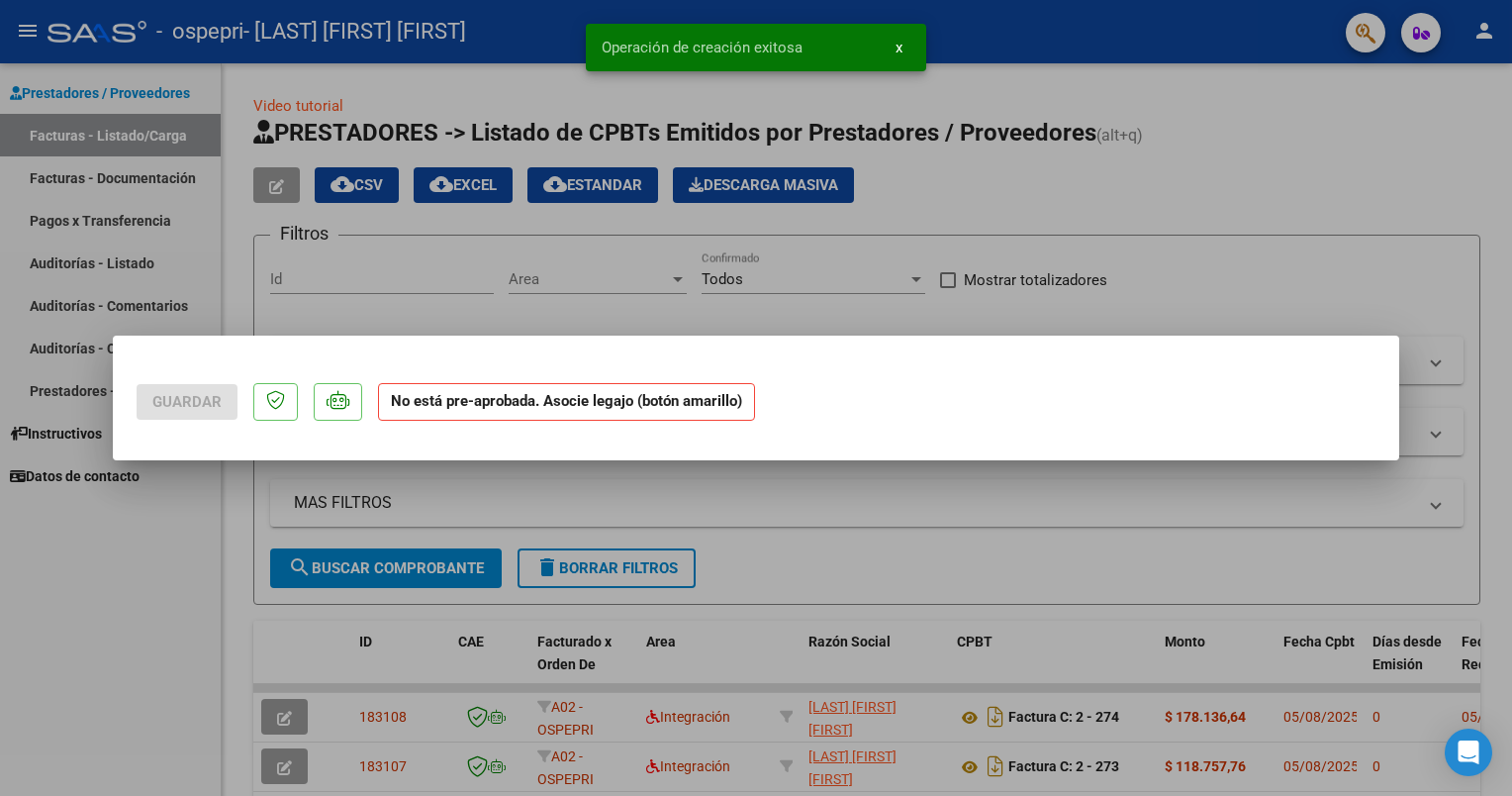 scroll, scrollTop: 0, scrollLeft: 0, axis: both 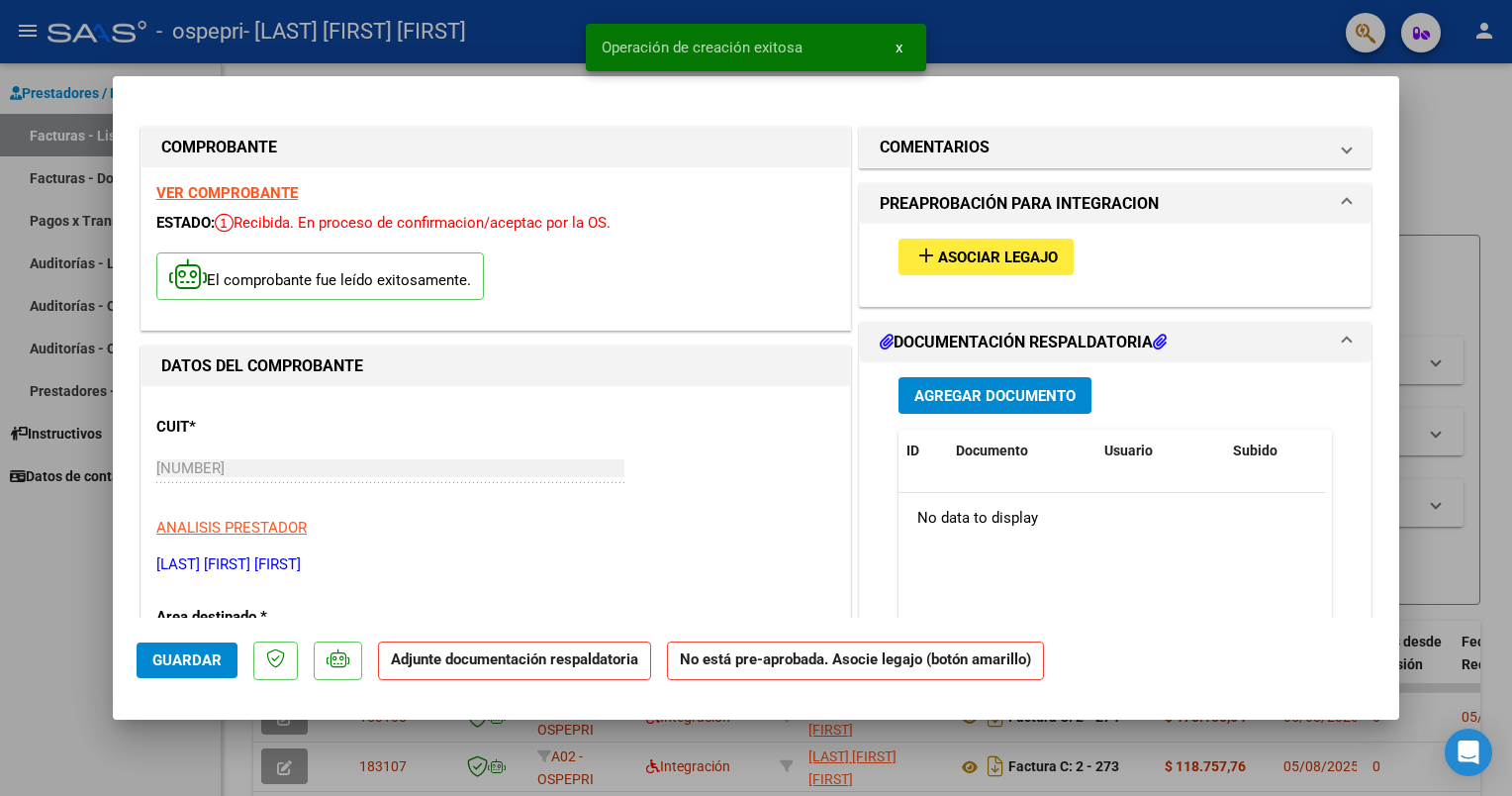 click at bounding box center (756, 398) 